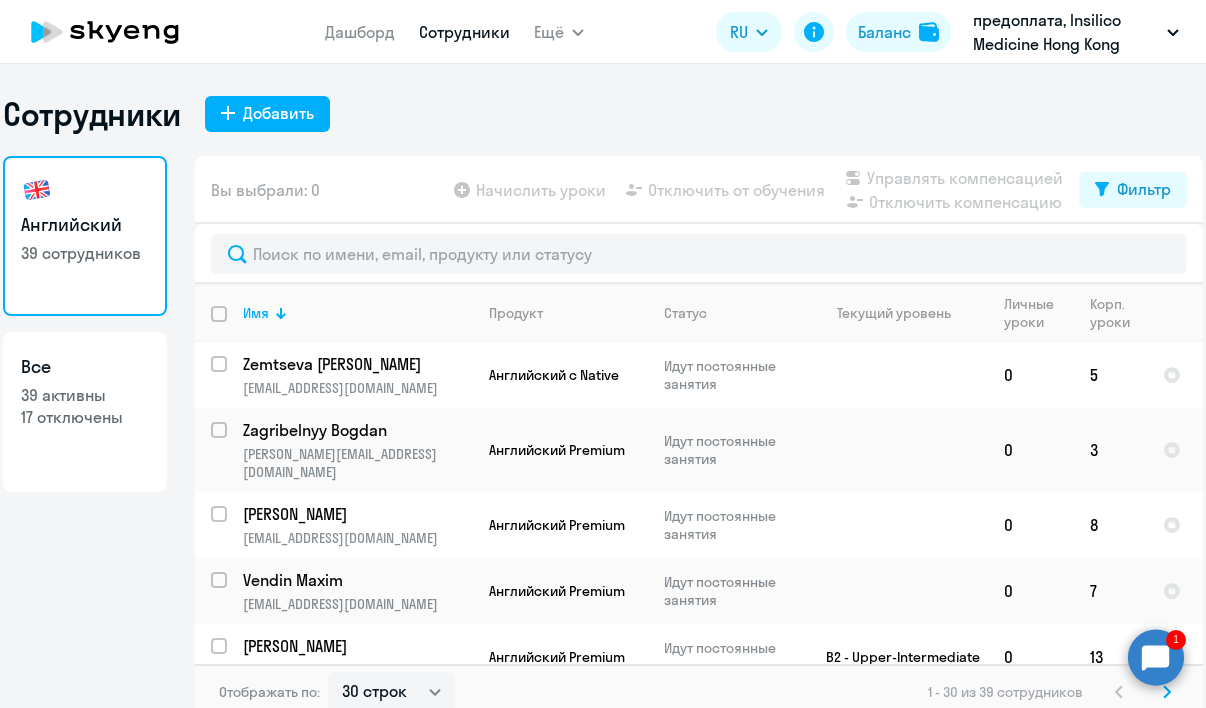 select on "30" 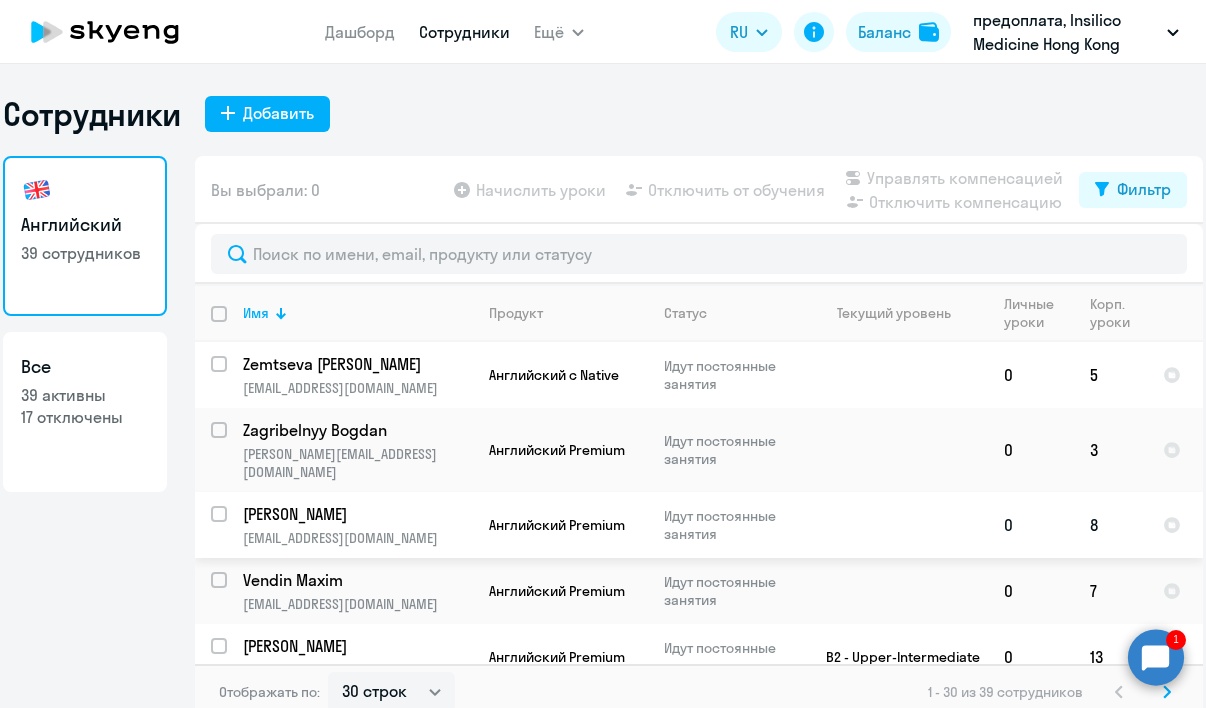 scroll, scrollTop: 0, scrollLeft: 0, axis: both 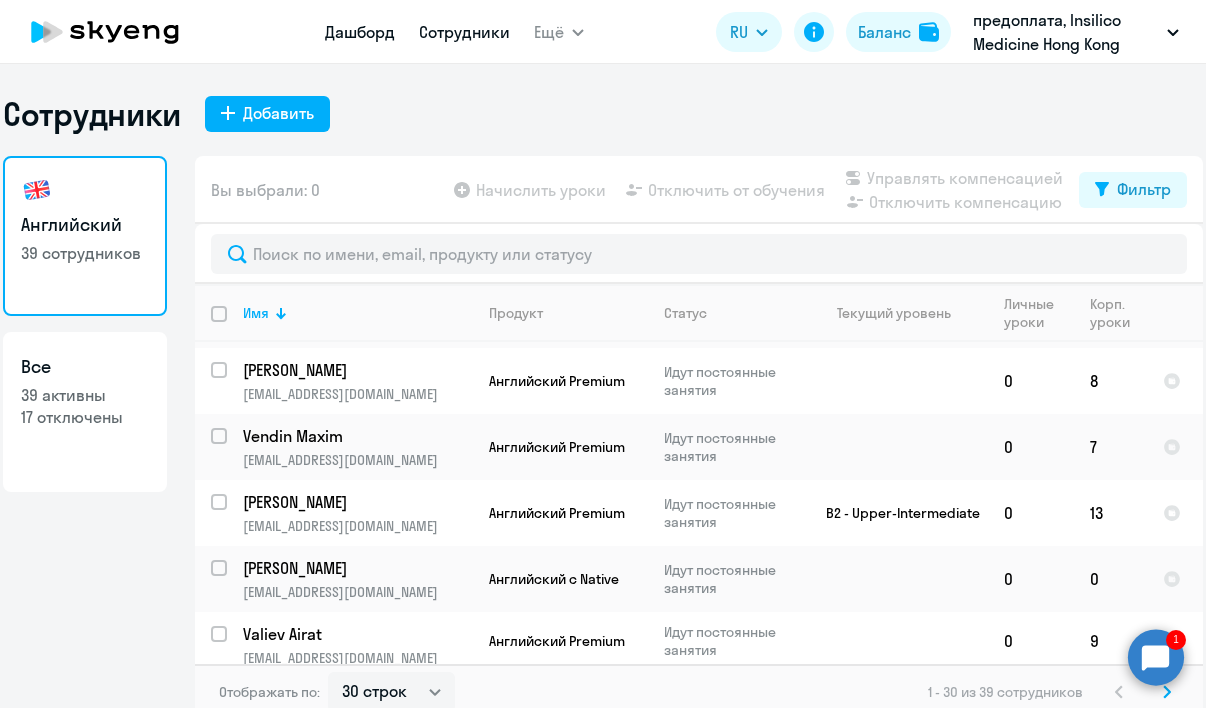 click on "Дашборд" at bounding box center (360, 32) 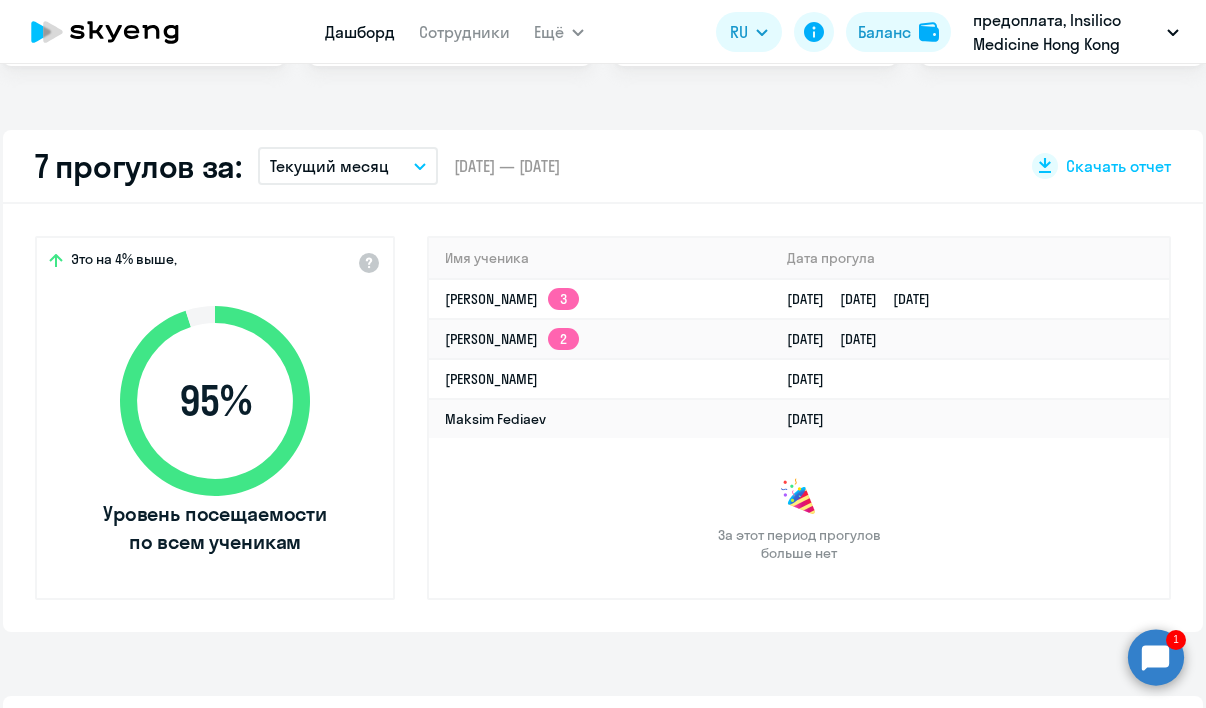 select on "30" 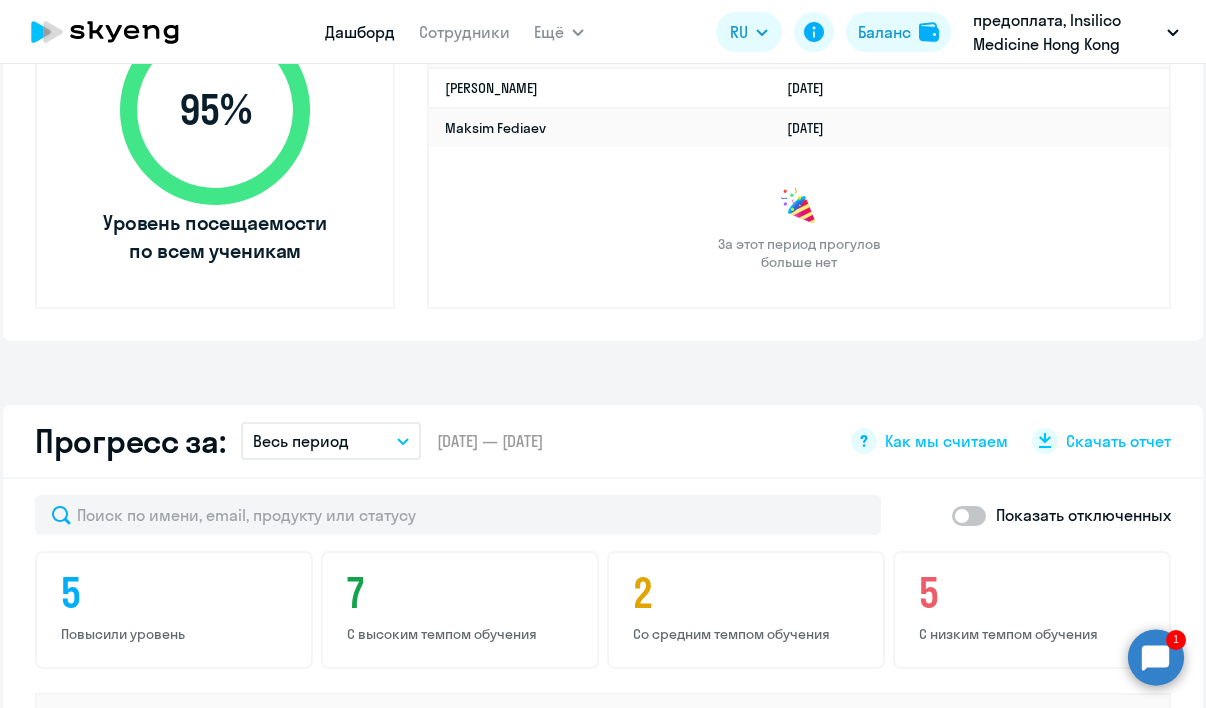scroll, scrollTop: 1156, scrollLeft: 0, axis: vertical 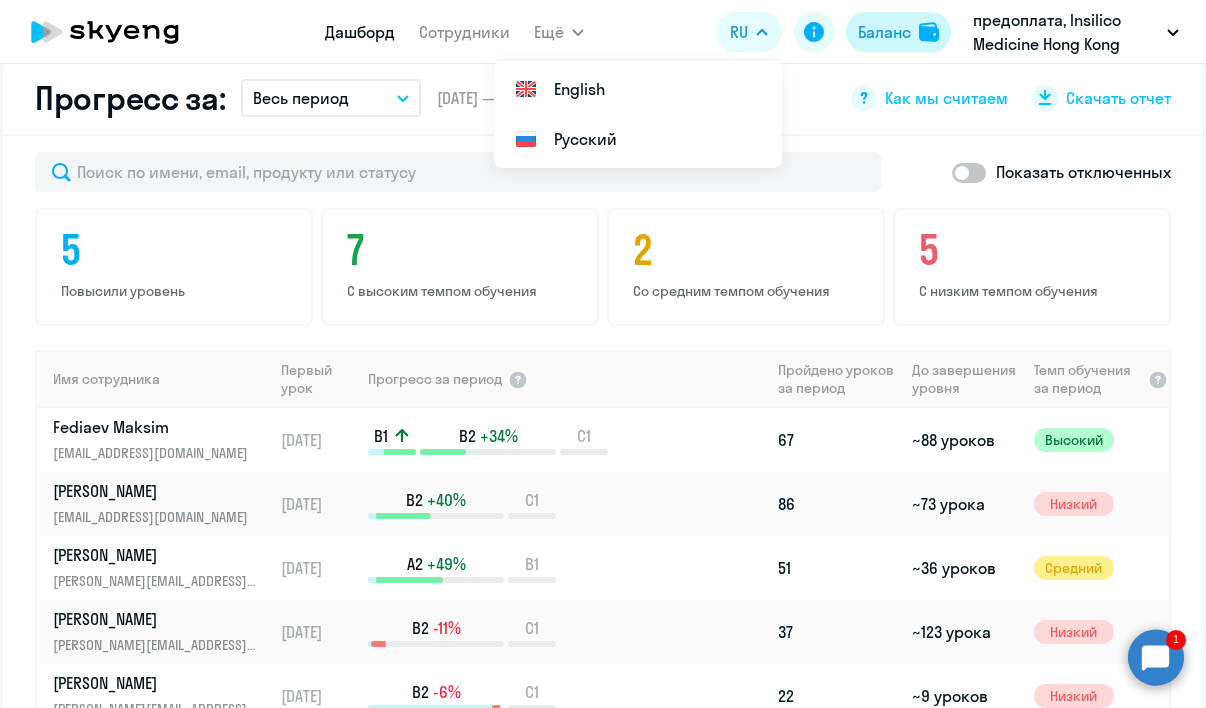 click on "Баланс" 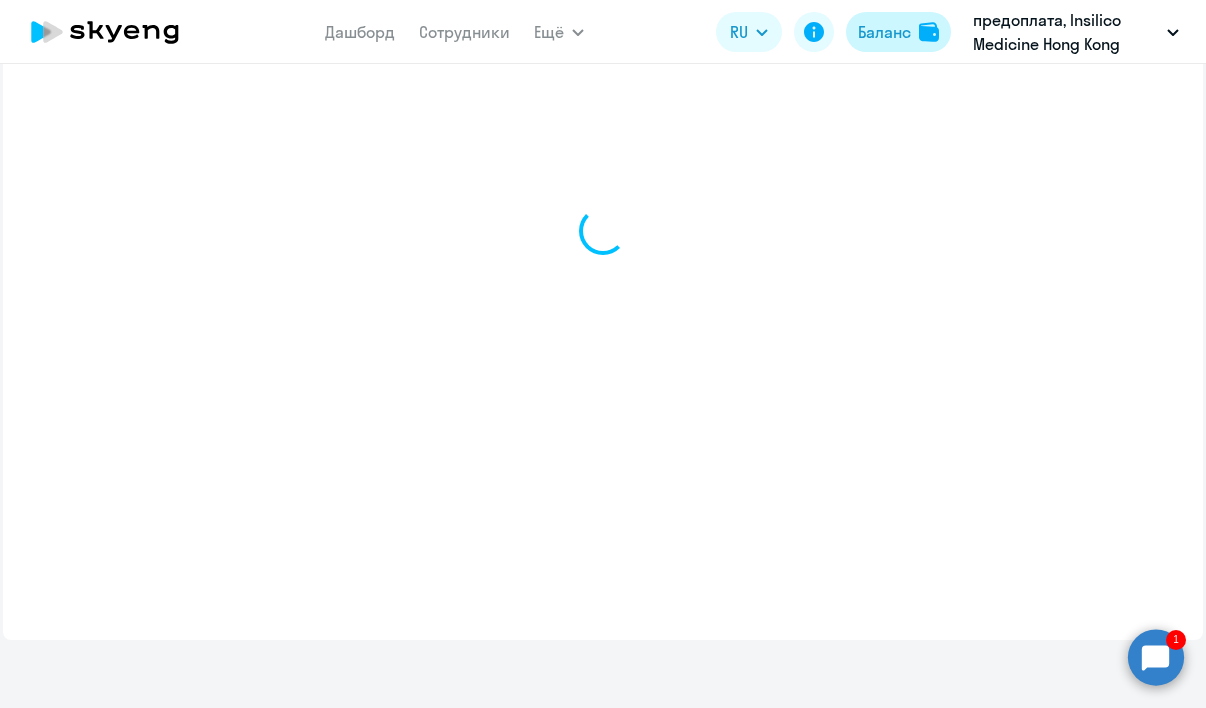 scroll, scrollTop: 730, scrollLeft: 0, axis: vertical 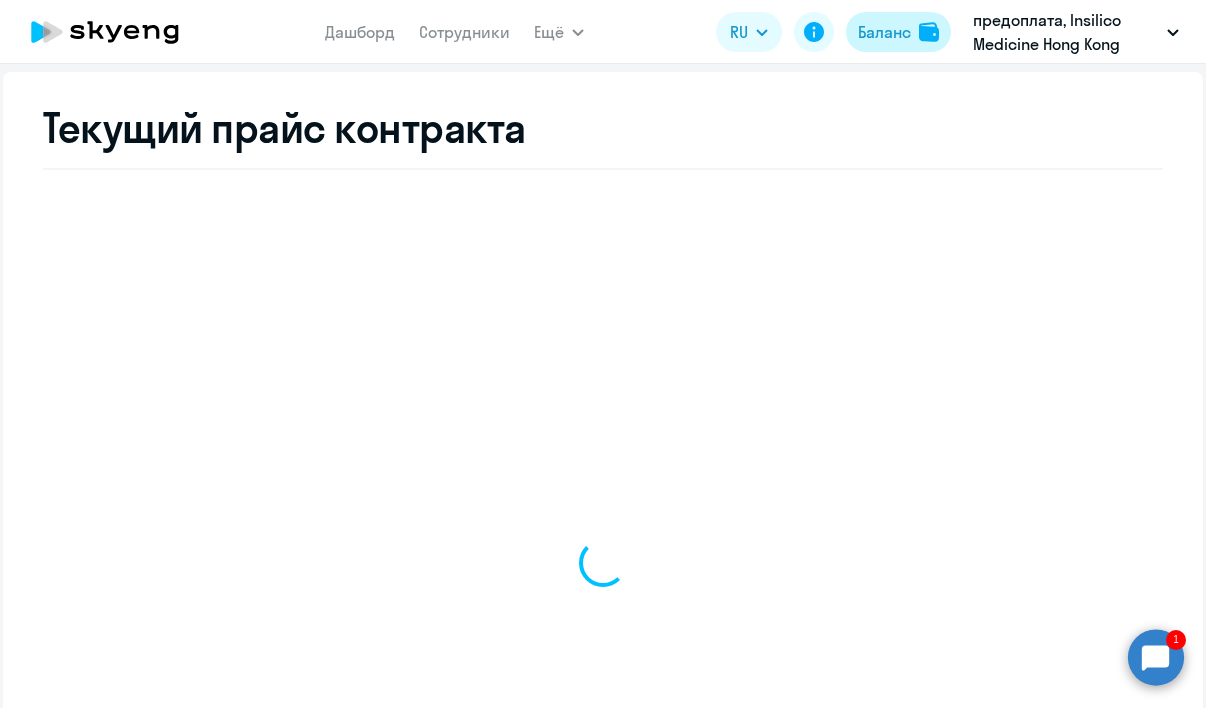 select on "english_adult_not_native_speaker" 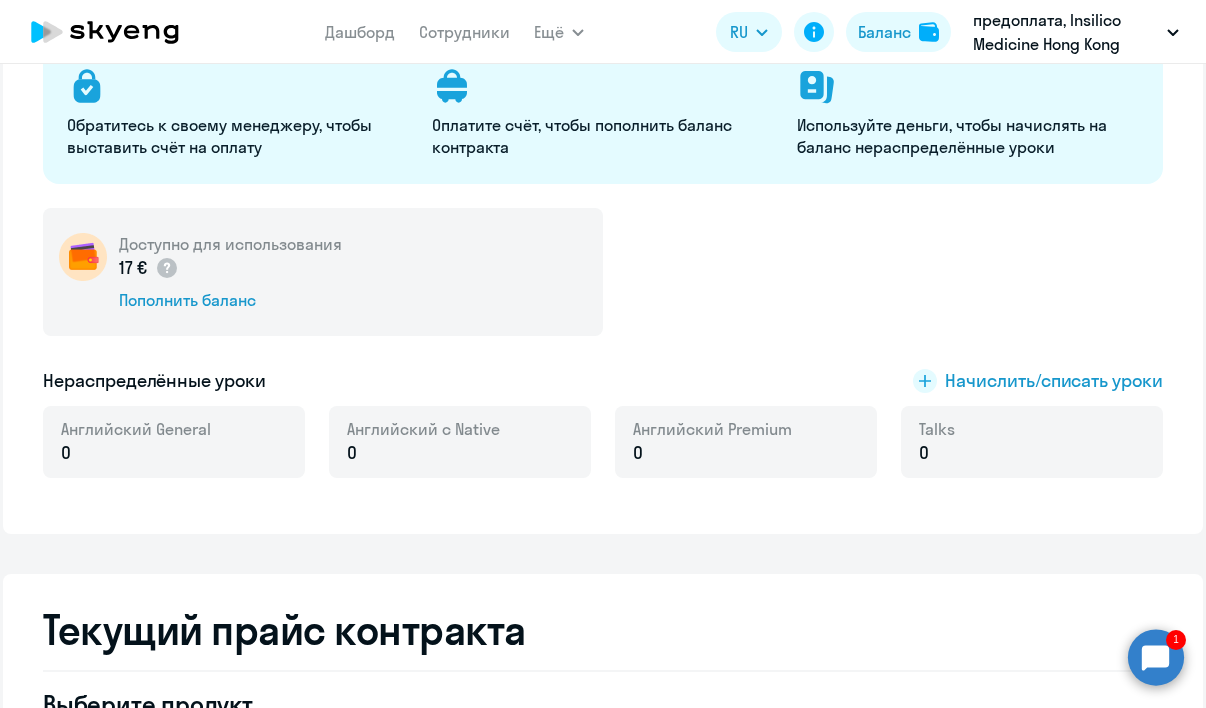 scroll, scrollTop: 178, scrollLeft: 0, axis: vertical 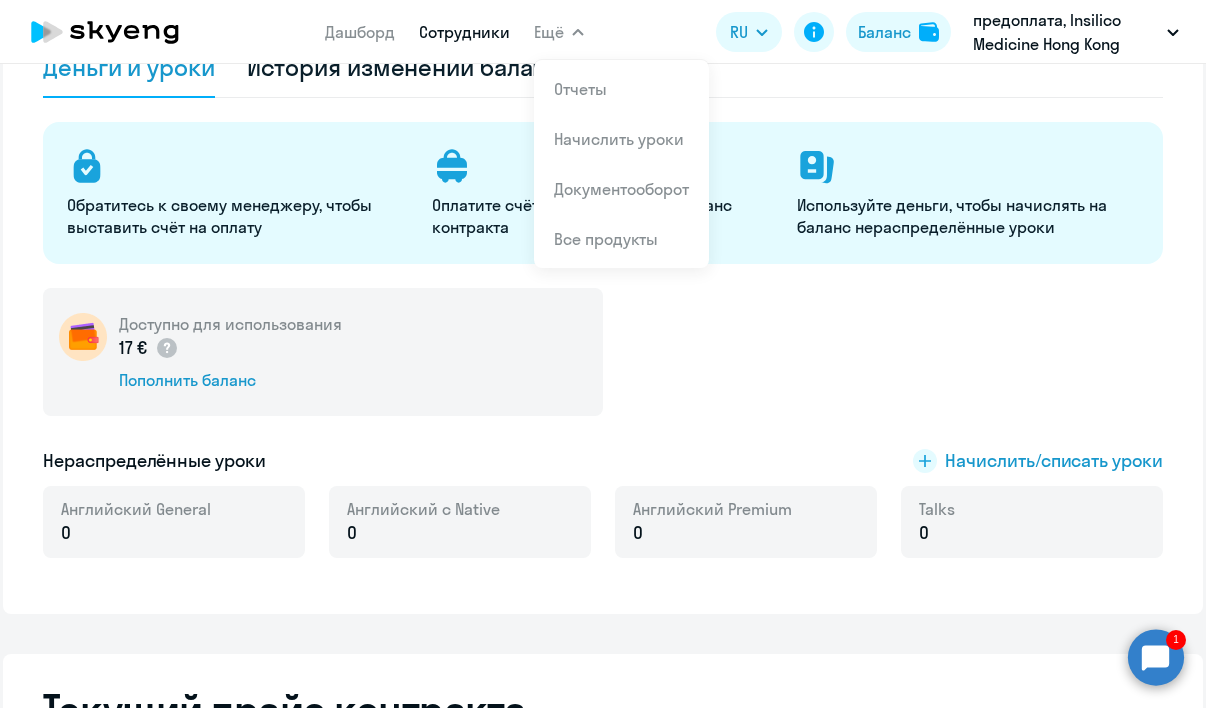 click on "Сотрудники" at bounding box center (464, 32) 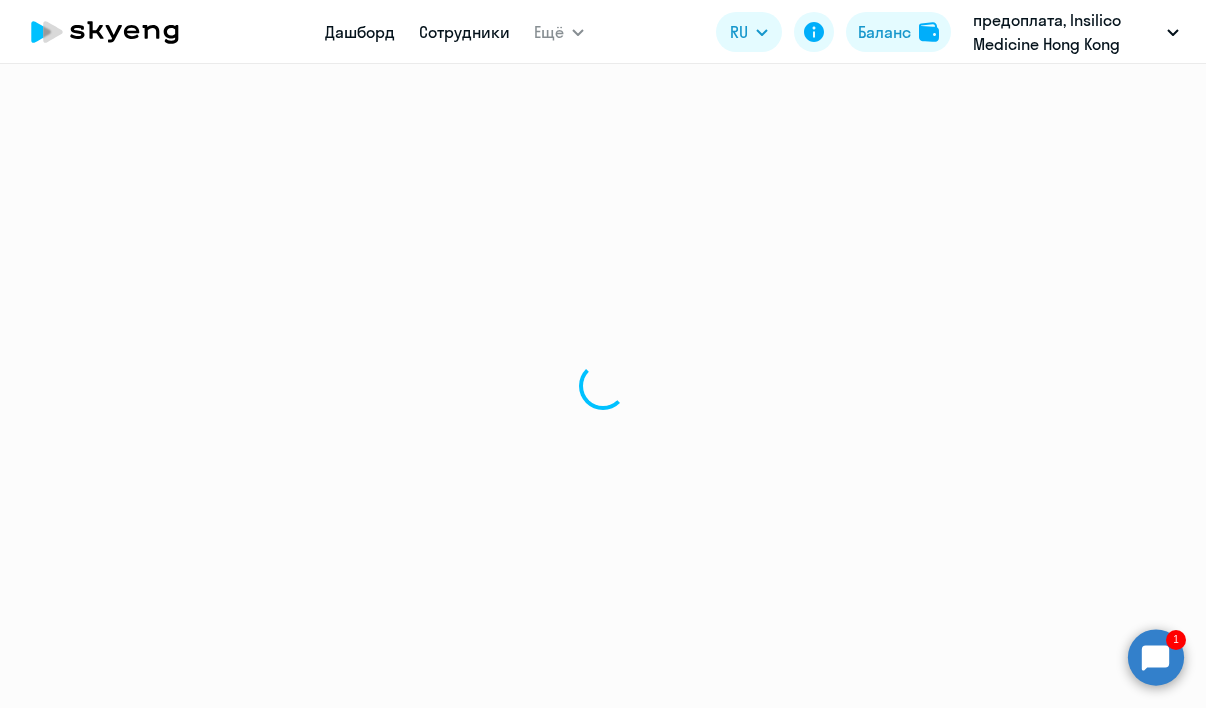 select on "30" 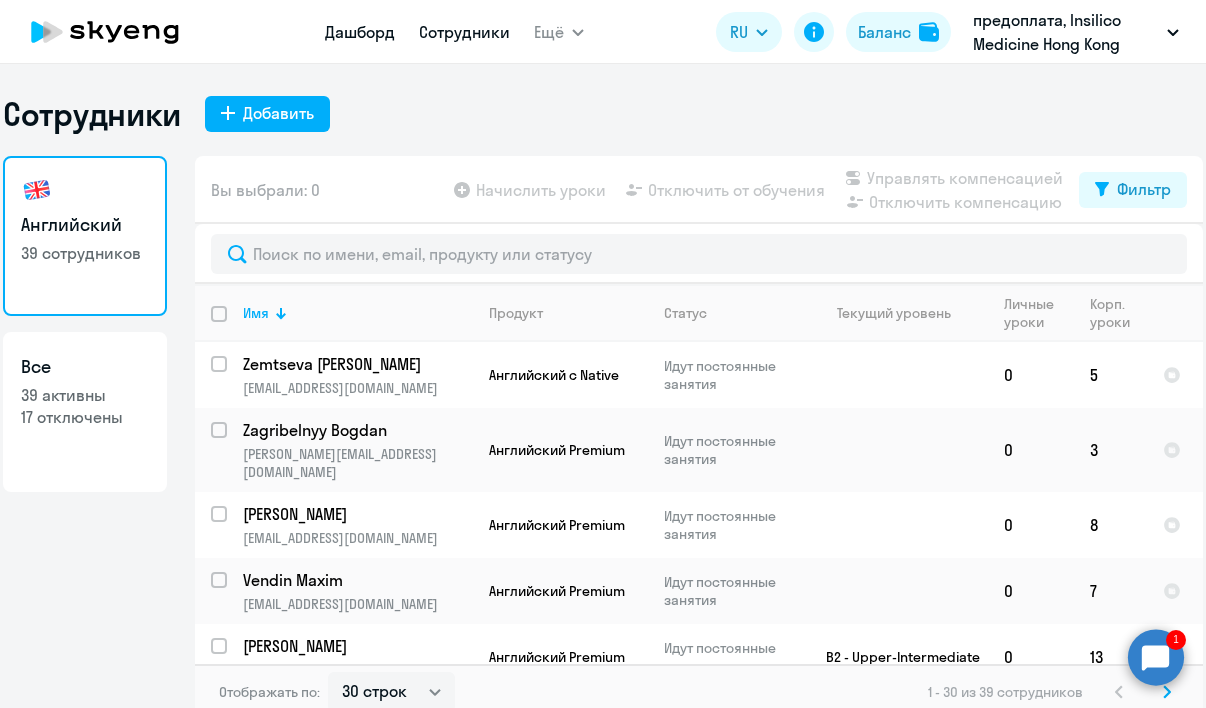 click on "Дашборд" at bounding box center [360, 32] 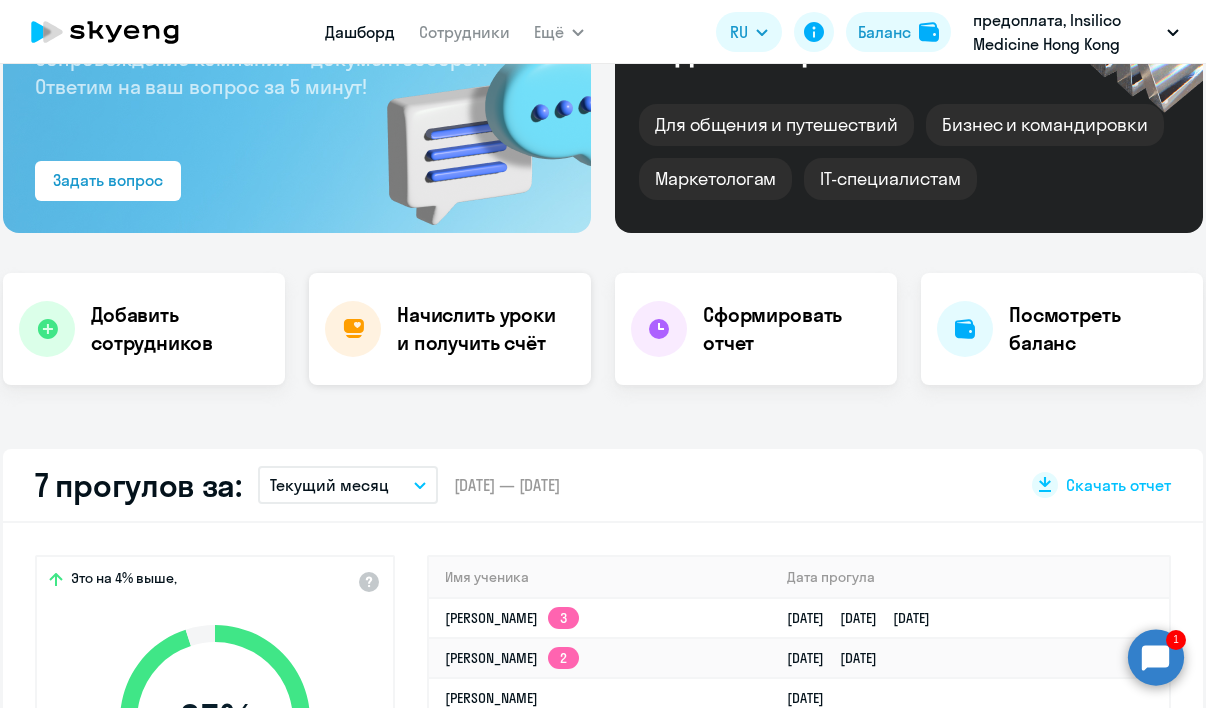 select on "30" 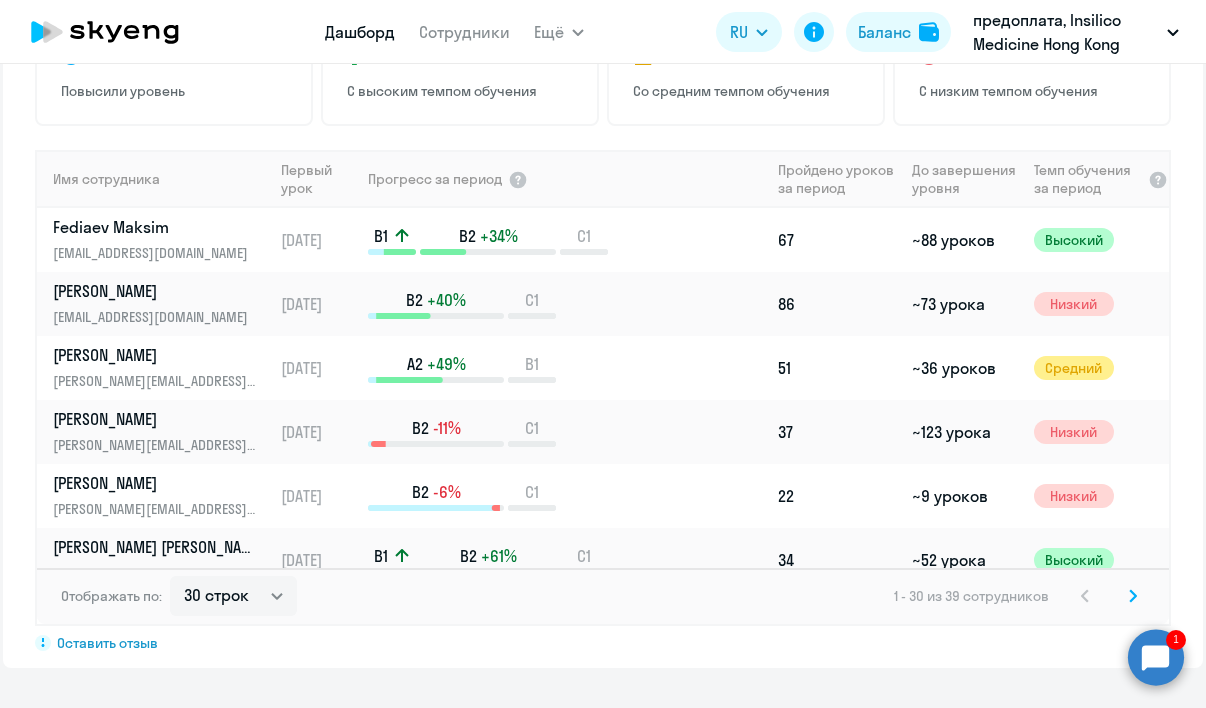 scroll, scrollTop: 1356, scrollLeft: 0, axis: vertical 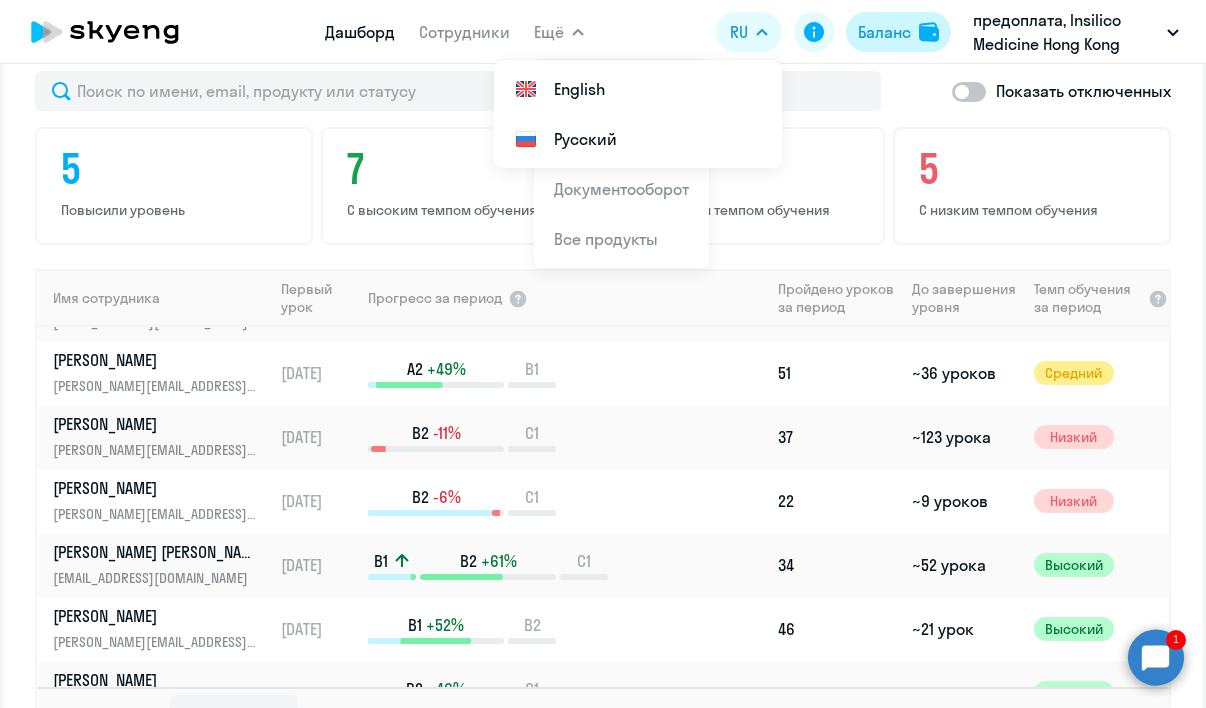 click on "Баланс" 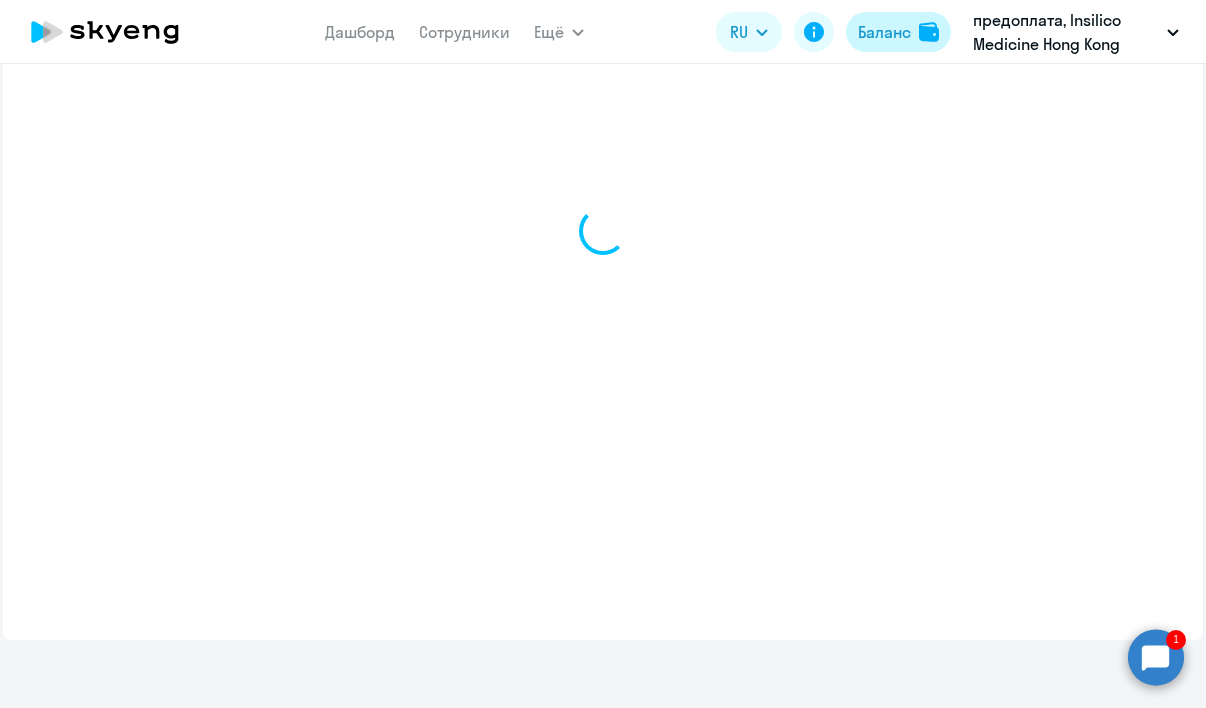 scroll, scrollTop: 730, scrollLeft: 0, axis: vertical 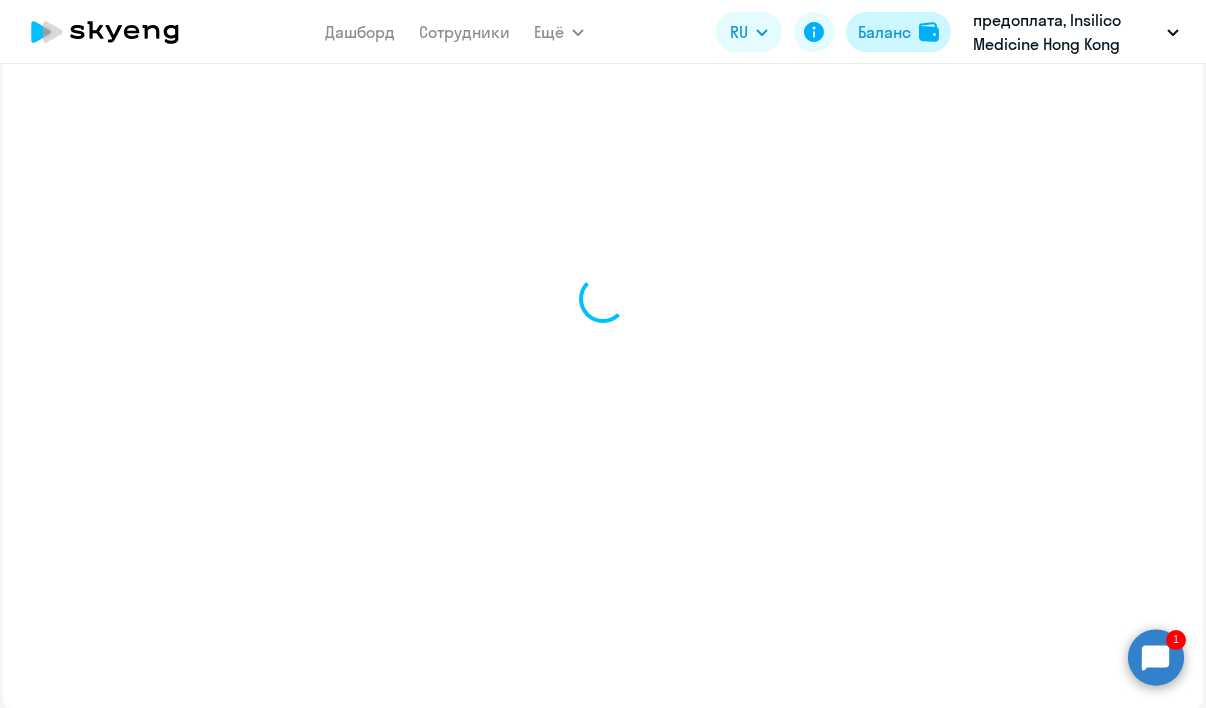 select on "english_adult_not_native_speaker" 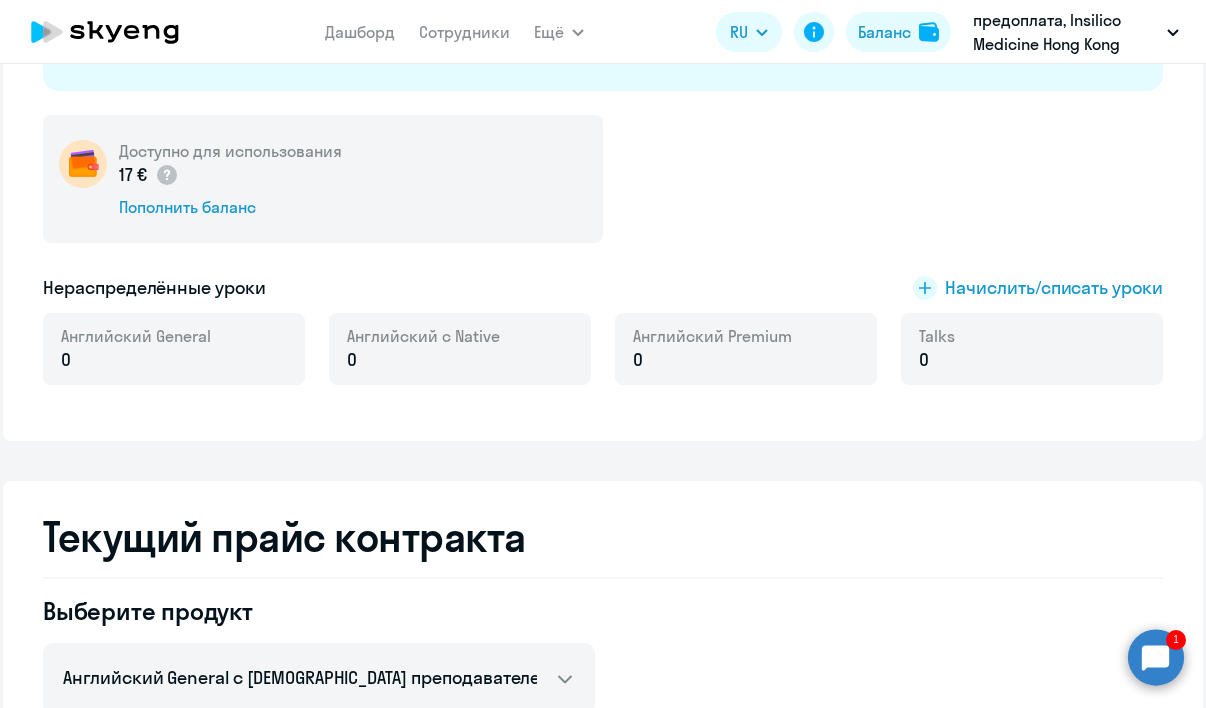 scroll, scrollTop: 336, scrollLeft: 0, axis: vertical 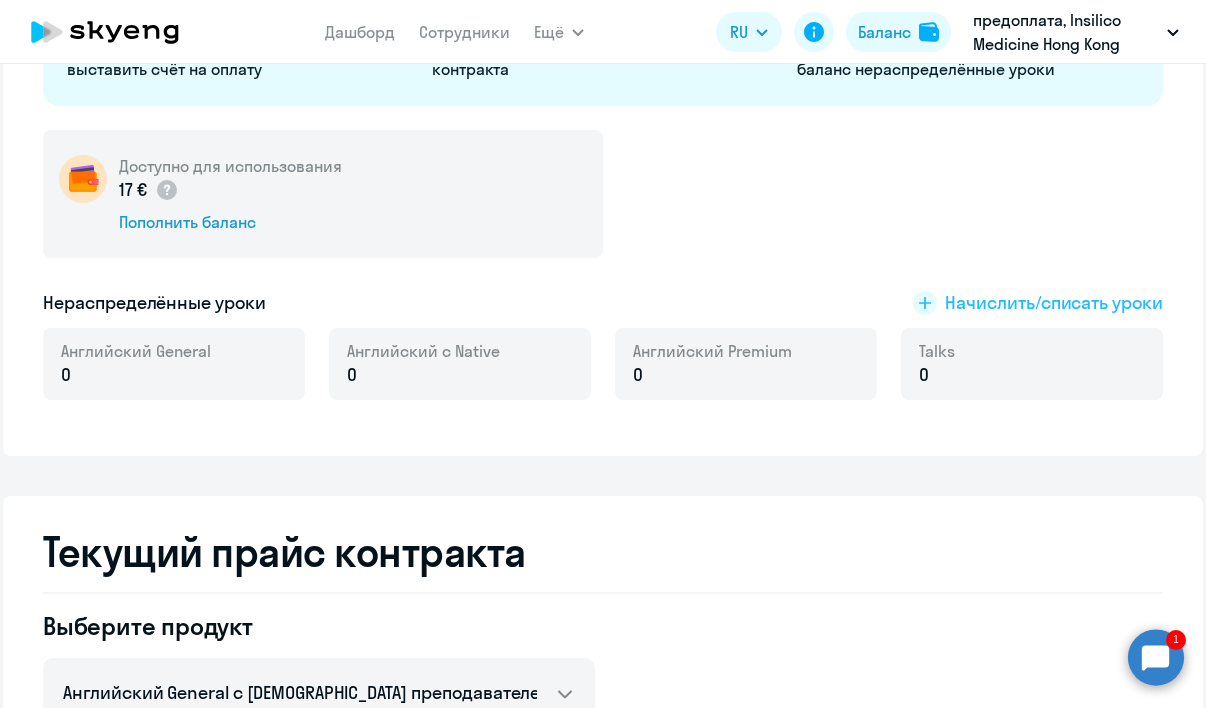 click on "Начислить/списать уроки" 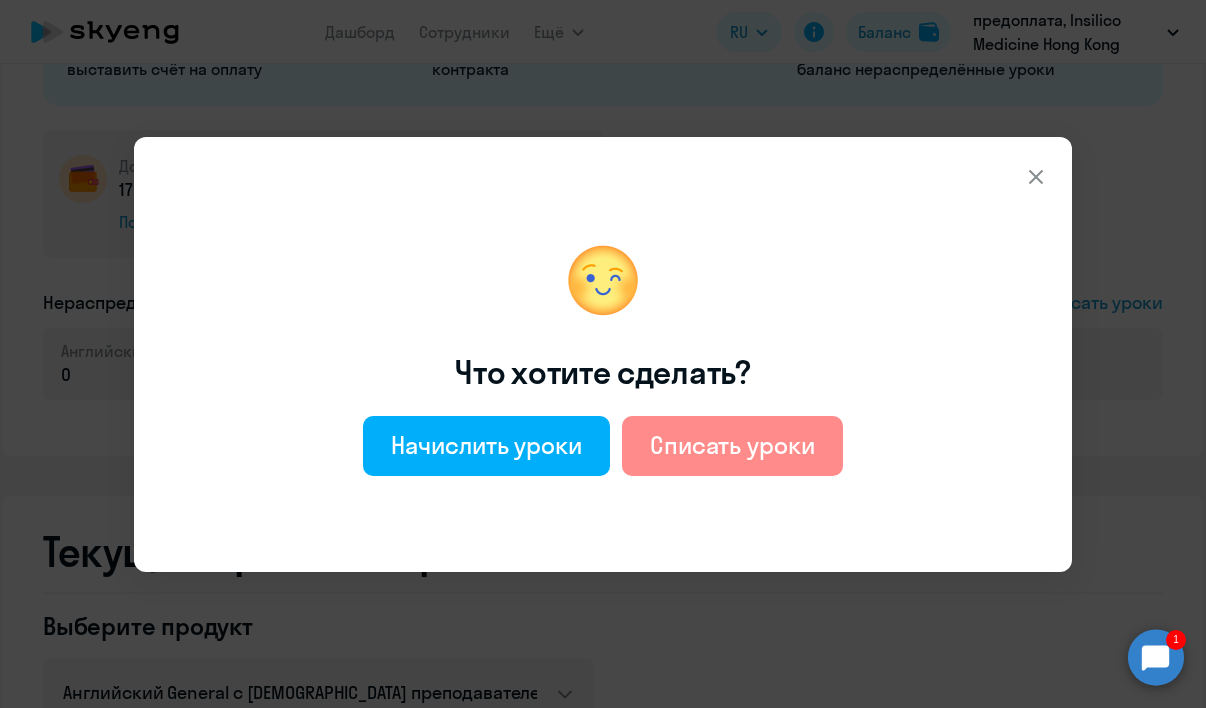 click on "Списать уроки" at bounding box center (732, 445) 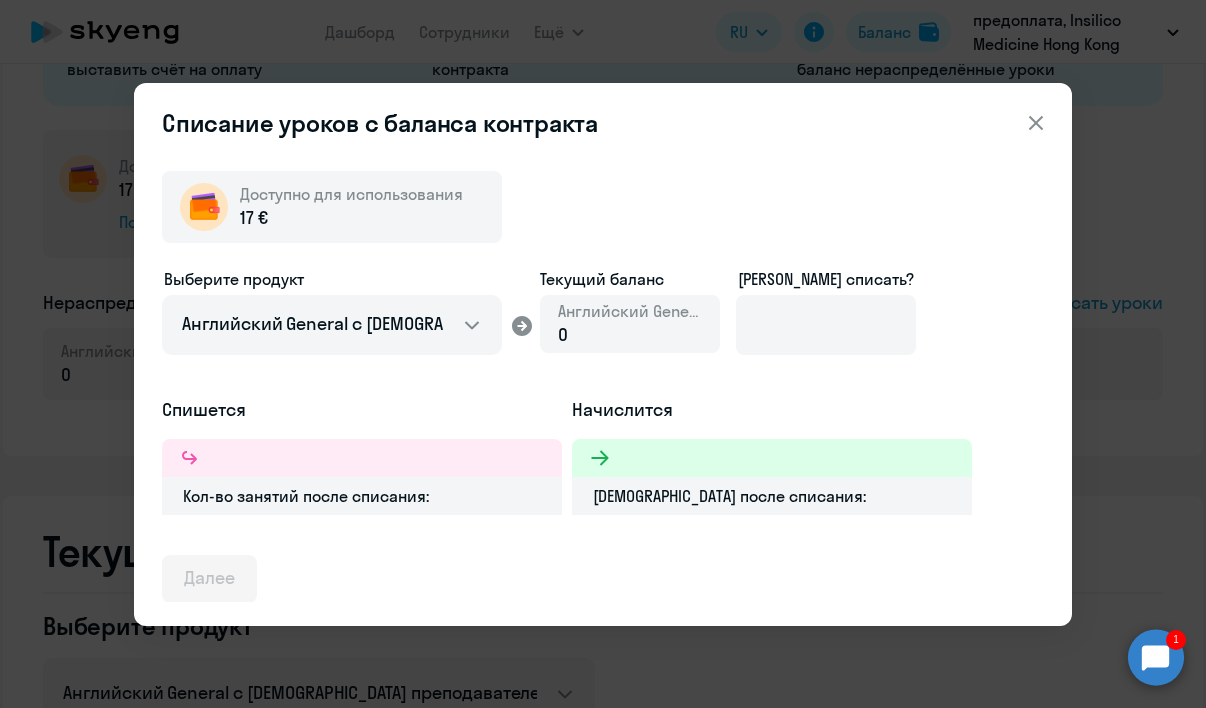 click 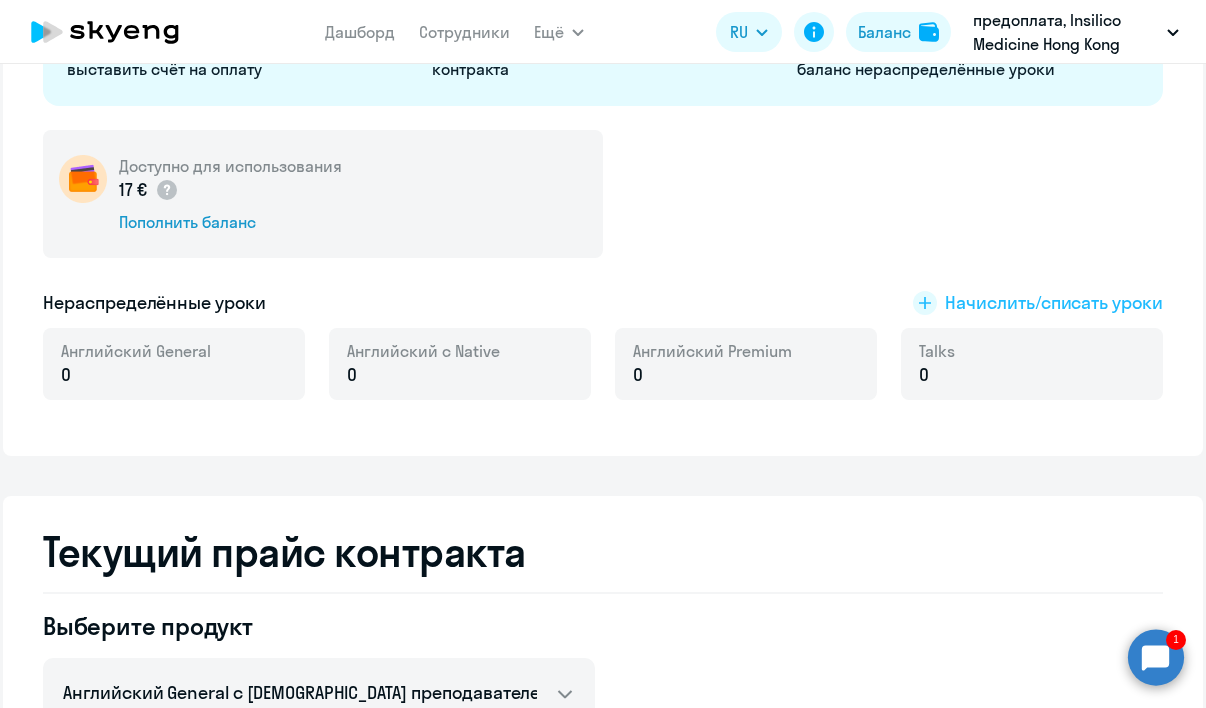 click on "Начислить/списать уроки" 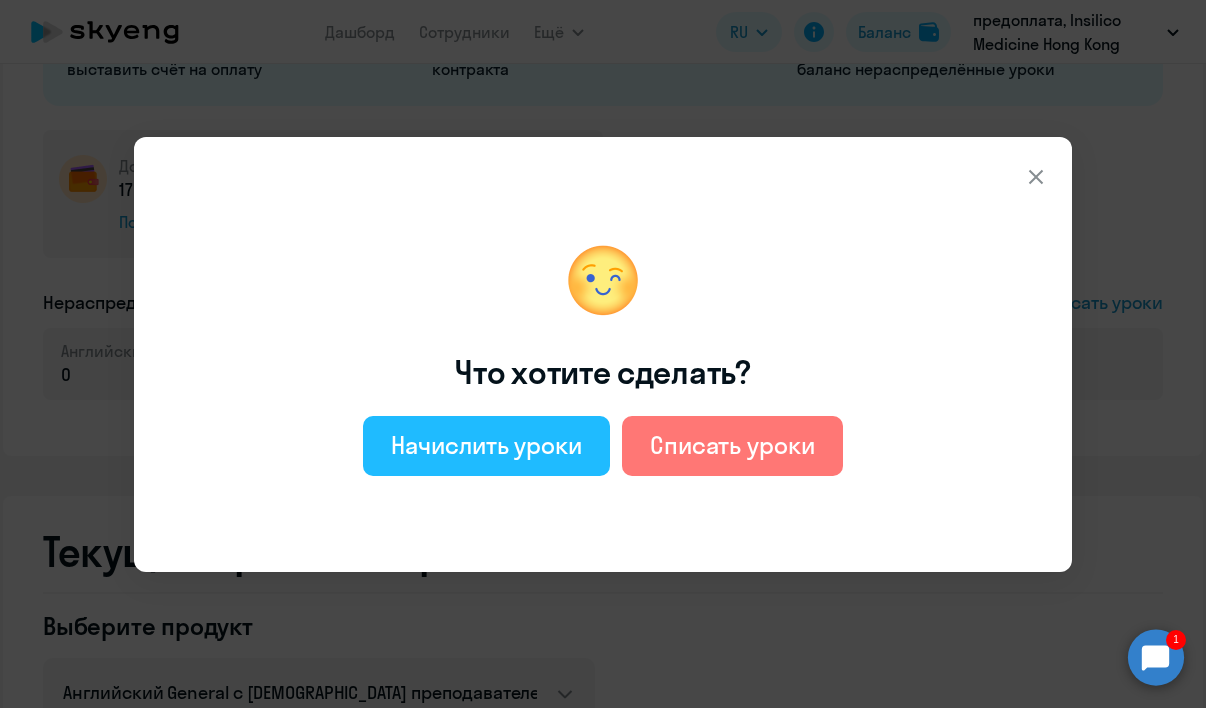 click on "Начислить уроки" at bounding box center (486, 445) 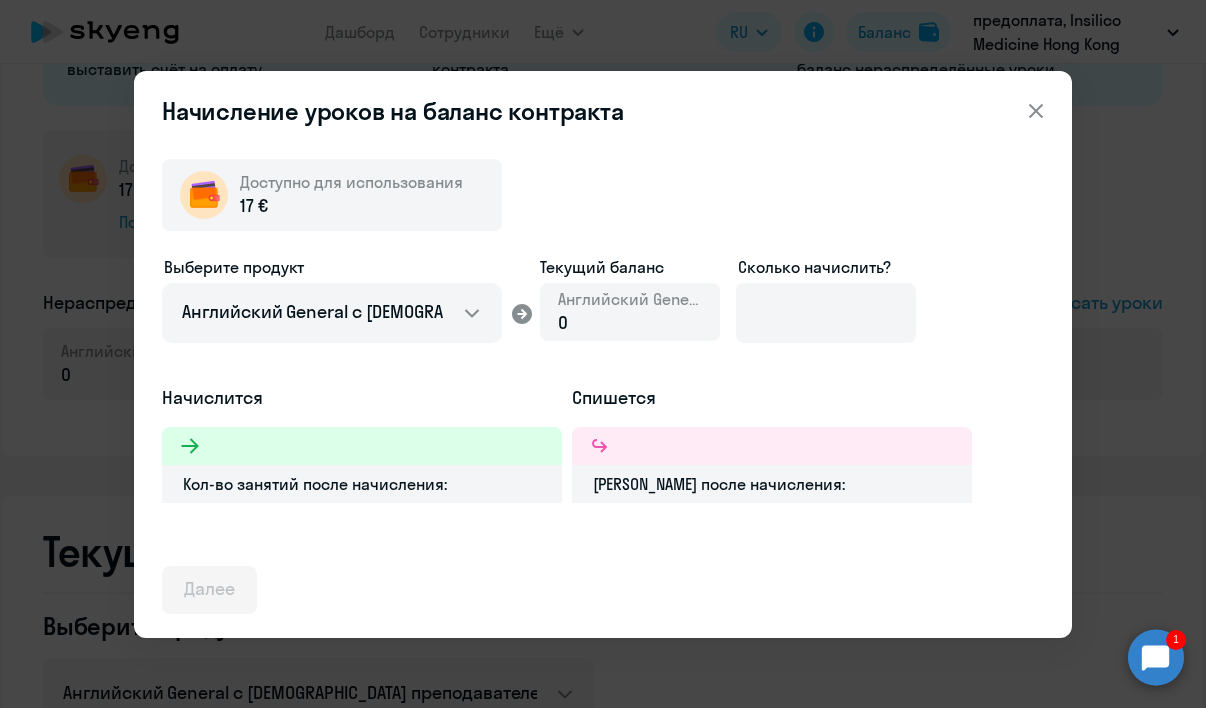 click 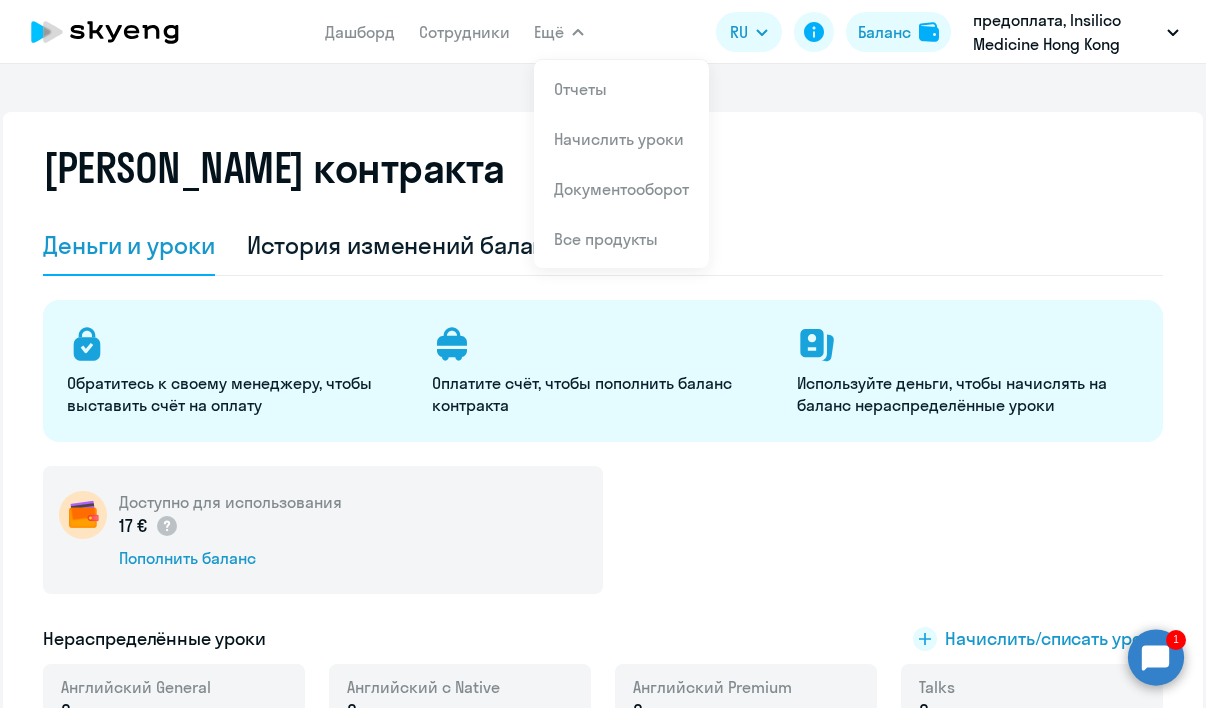 scroll, scrollTop: 0, scrollLeft: 0, axis: both 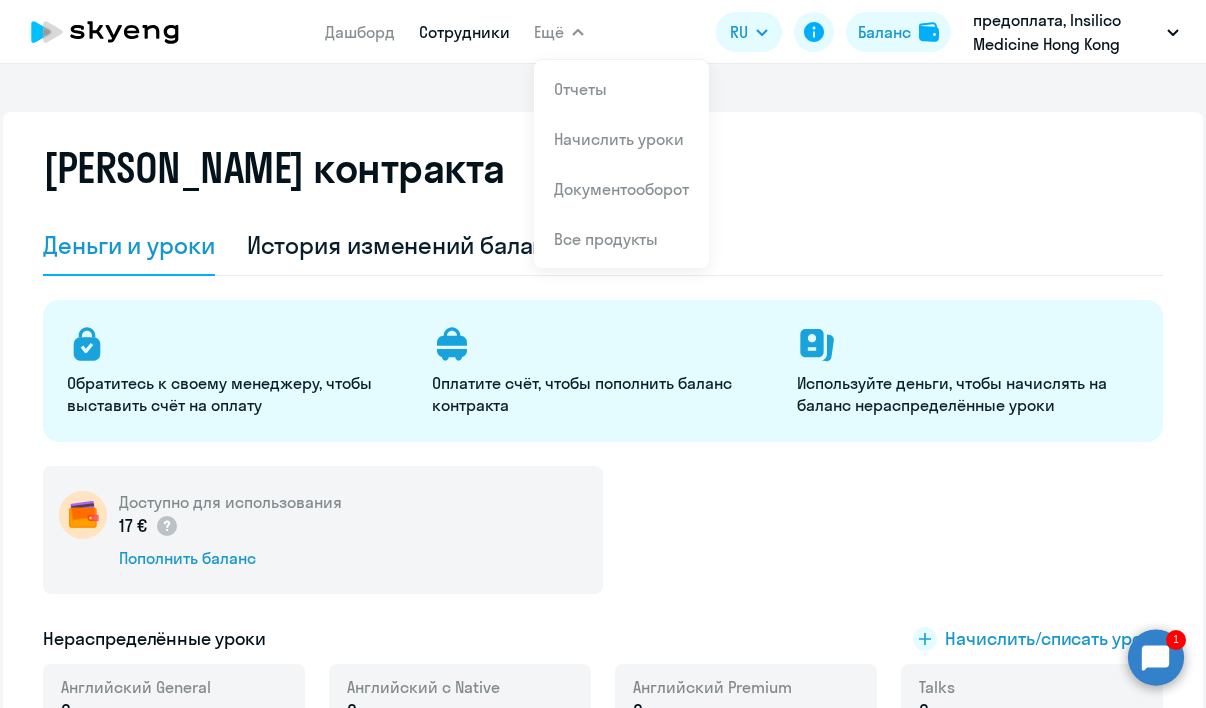 click on "Сотрудники" at bounding box center (464, 32) 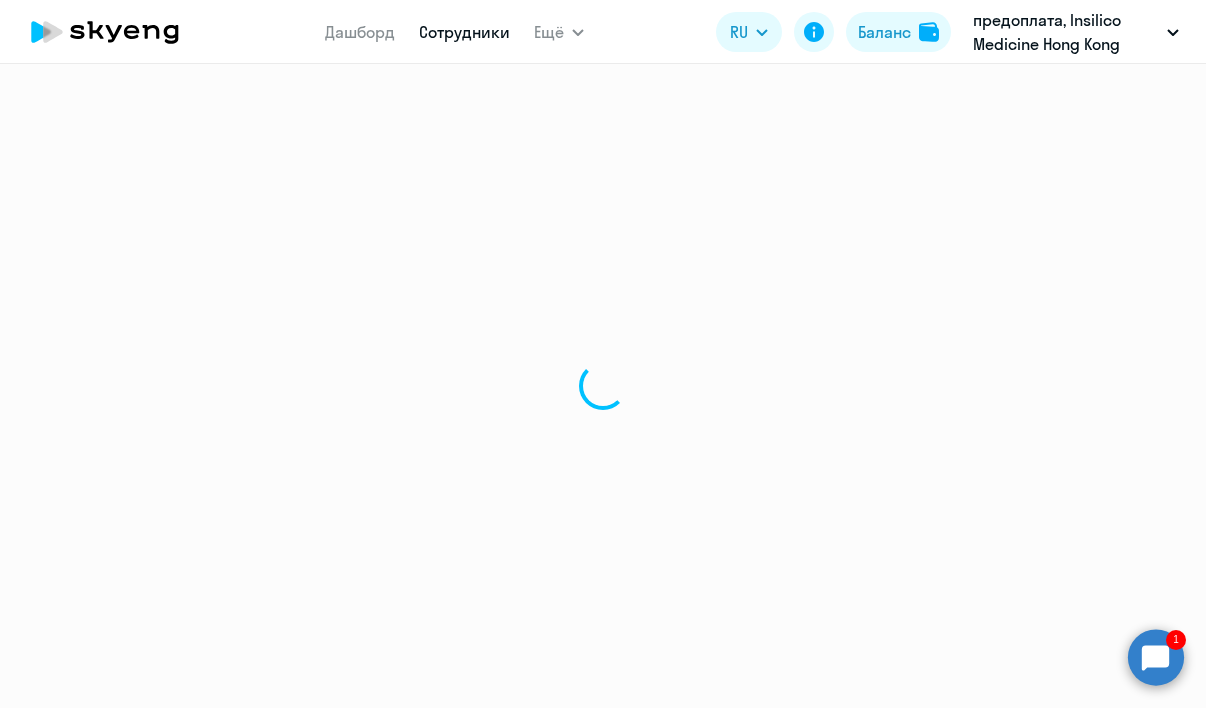 select on "30" 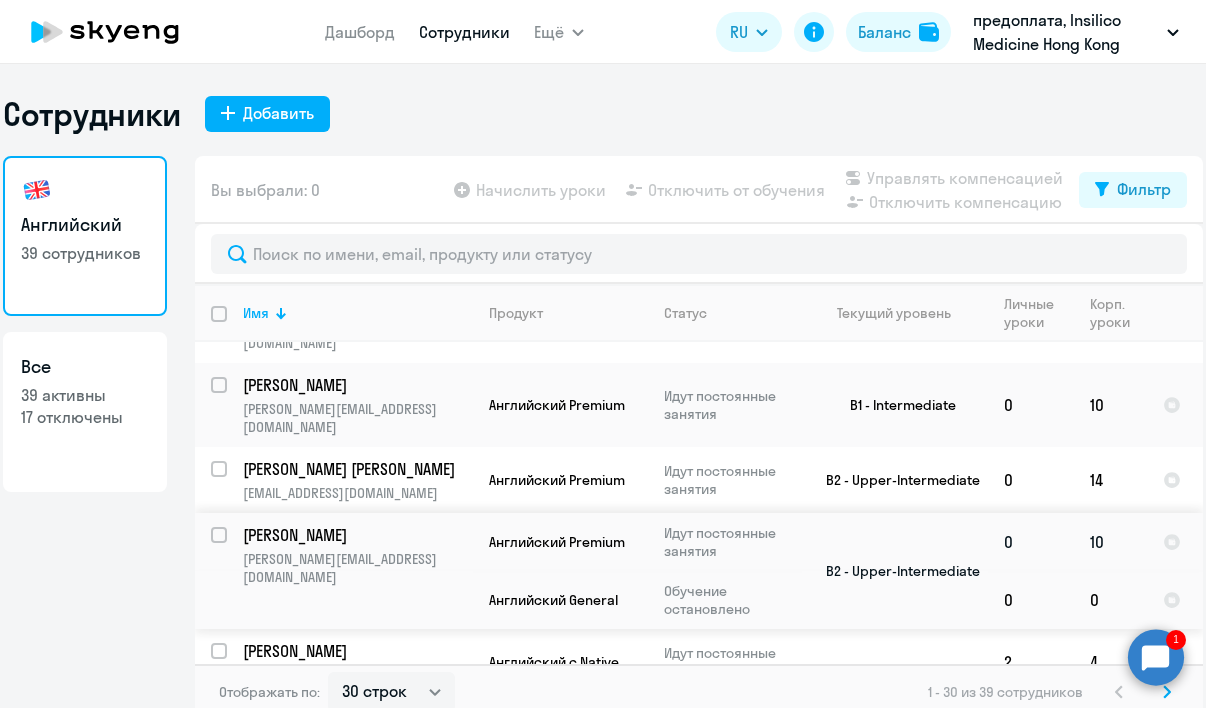 scroll, scrollTop: 1404, scrollLeft: 0, axis: vertical 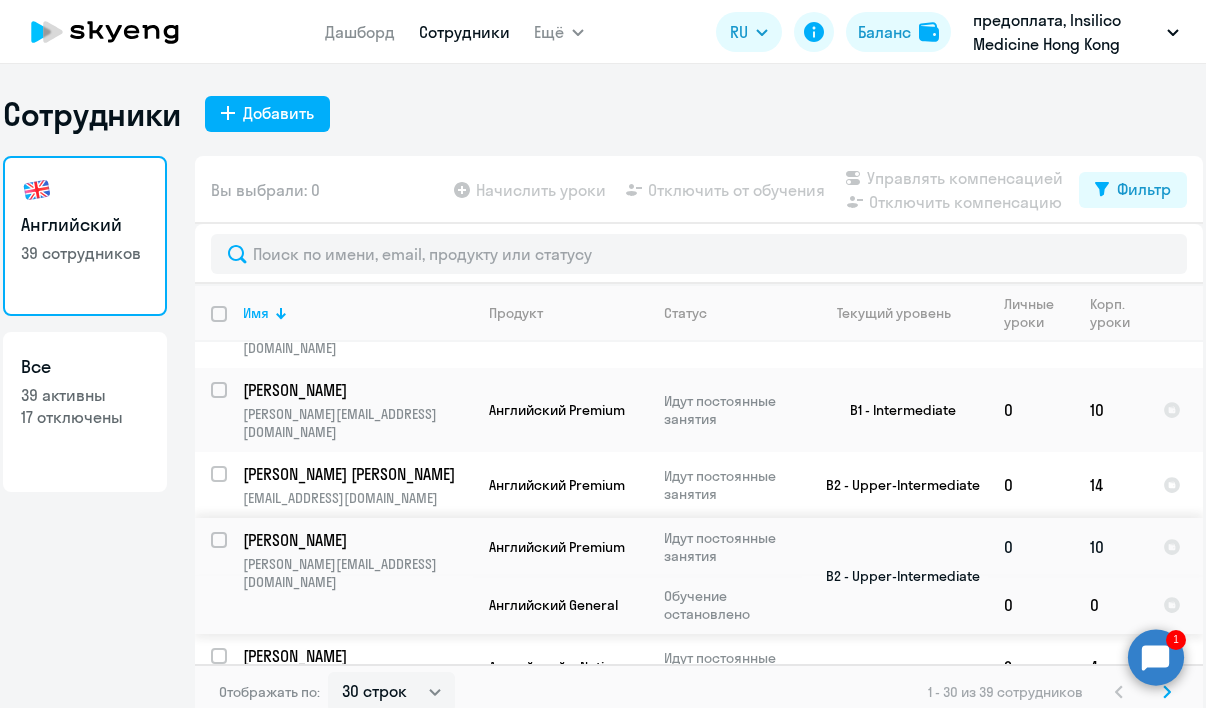 click on "10" 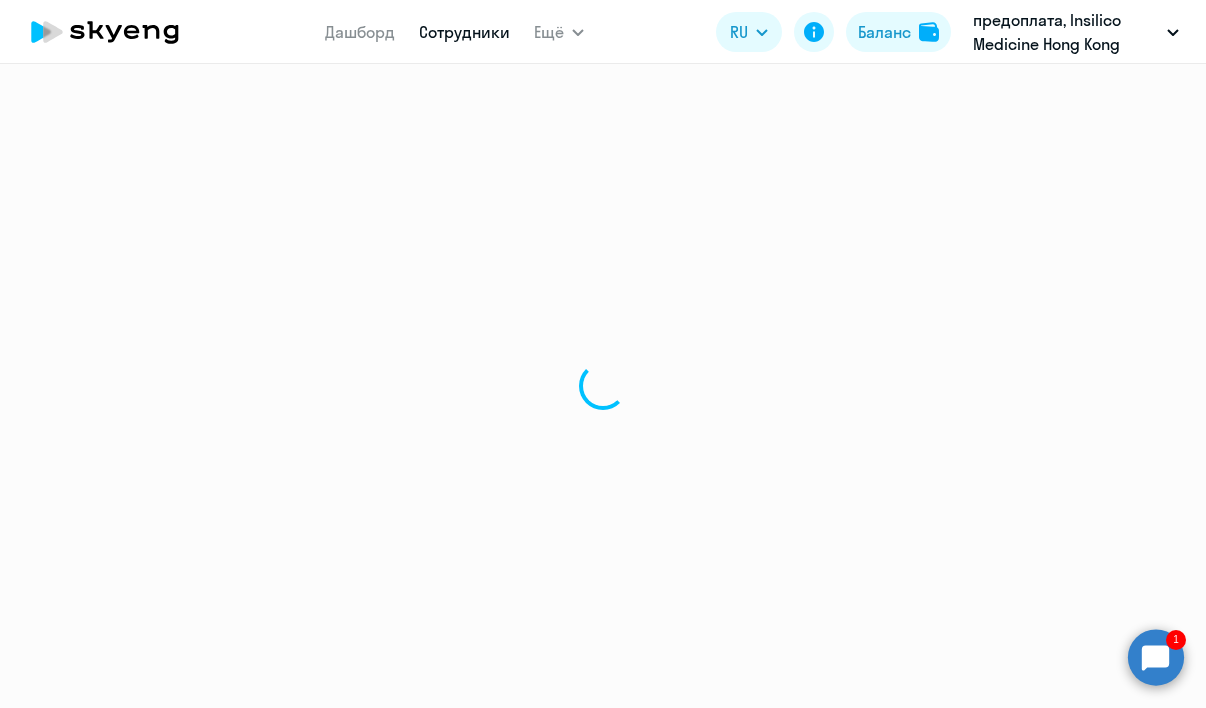select on "english" 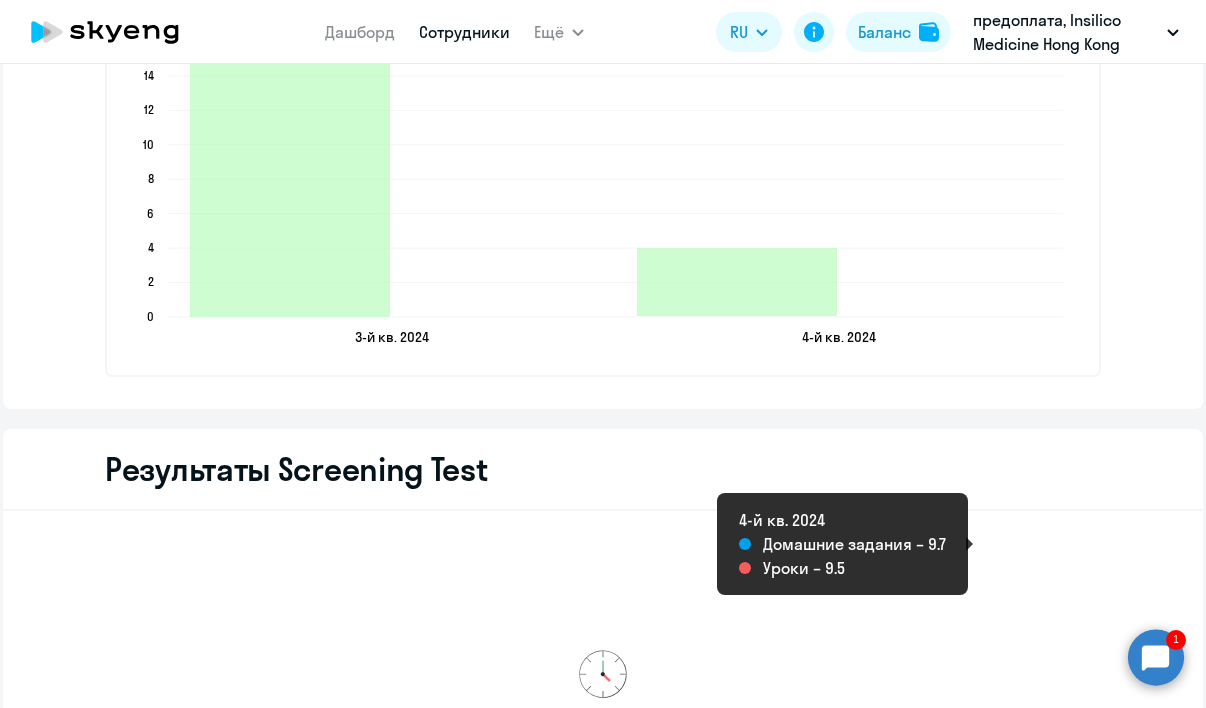 scroll, scrollTop: 3055, scrollLeft: 0, axis: vertical 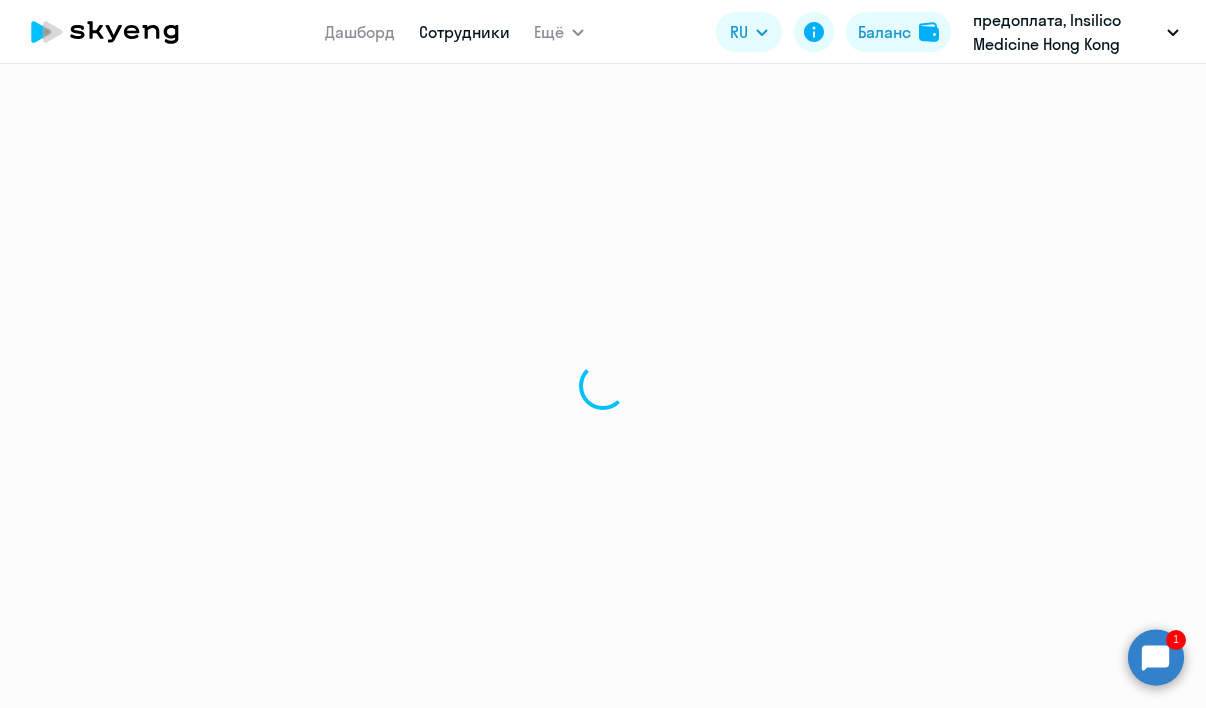select on "30" 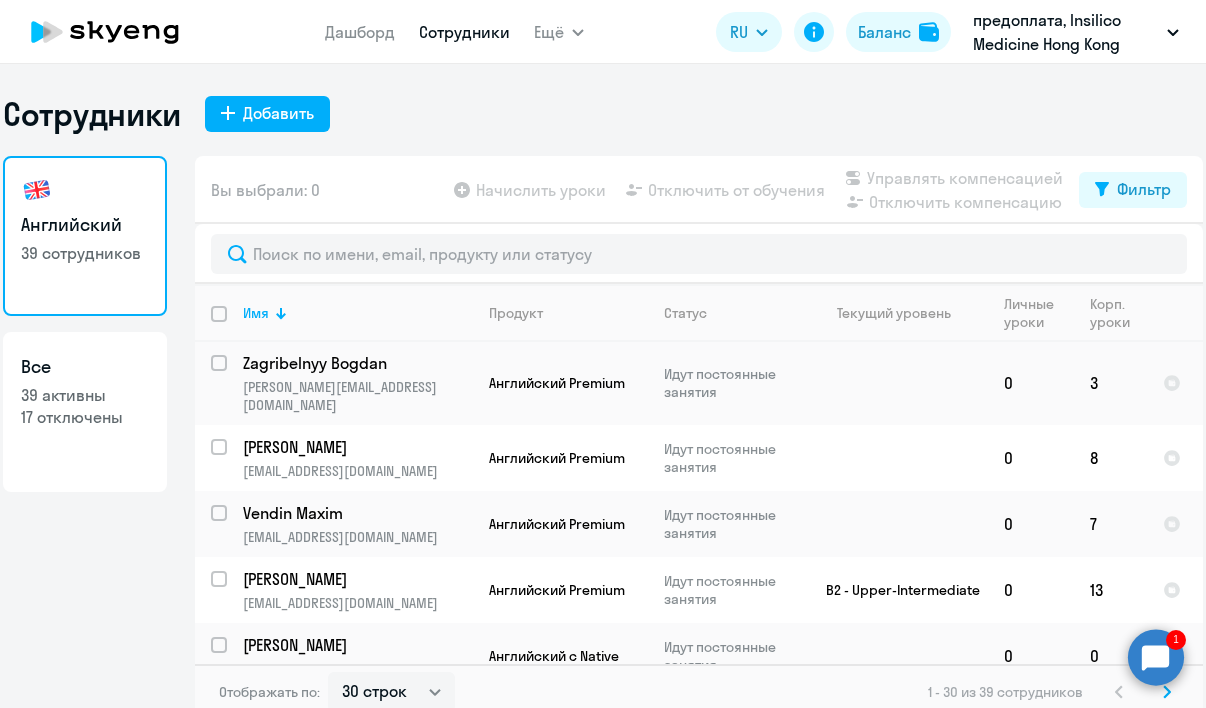 scroll, scrollTop: 94, scrollLeft: 0, axis: vertical 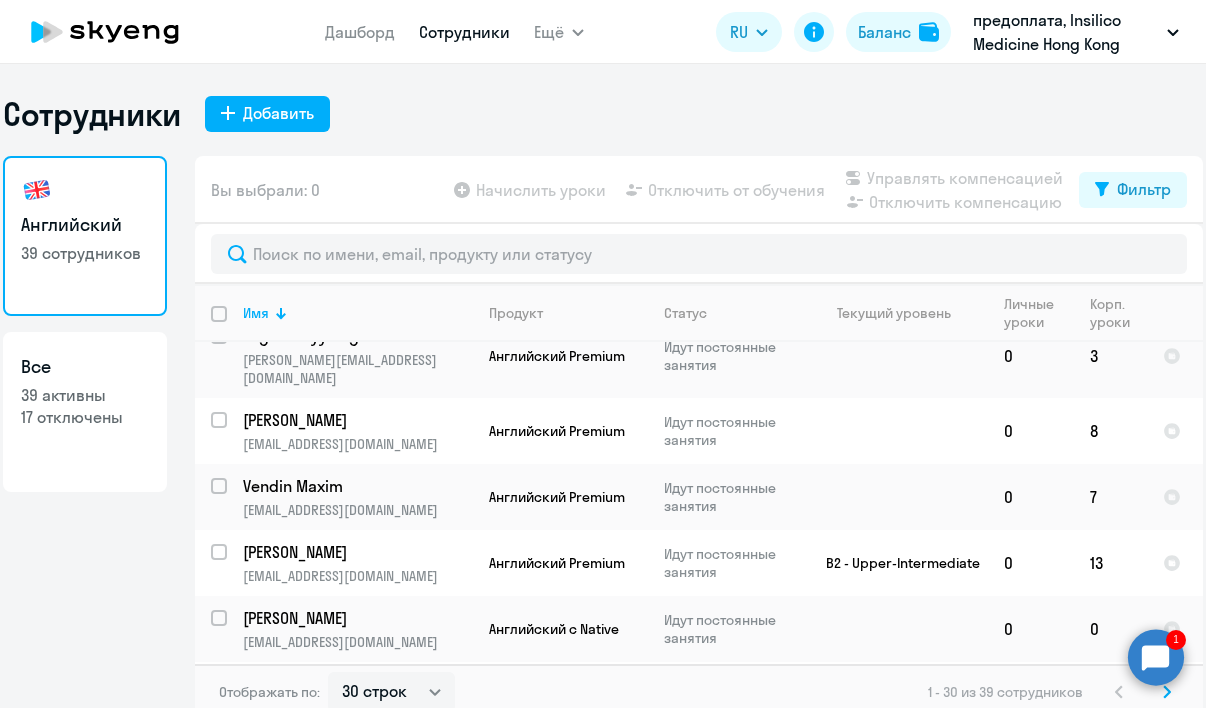 click on "Управлять компенсацией" 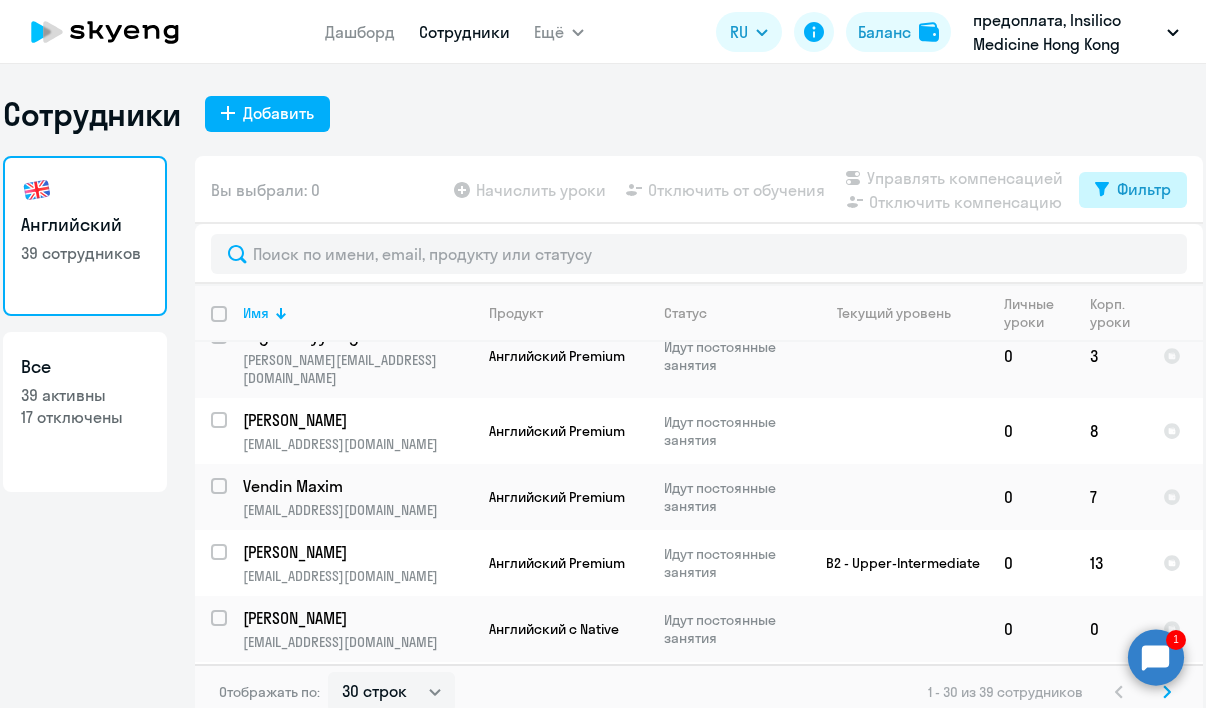 click on "Фильтр" 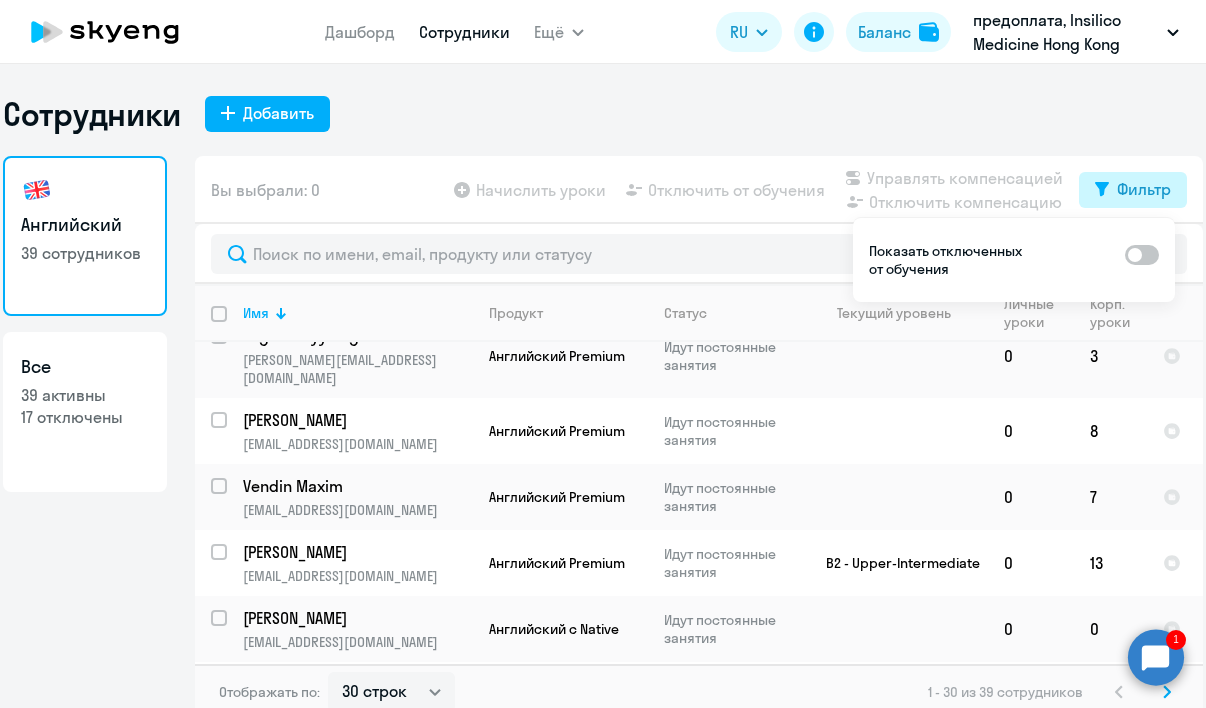 click on "Фильтр" 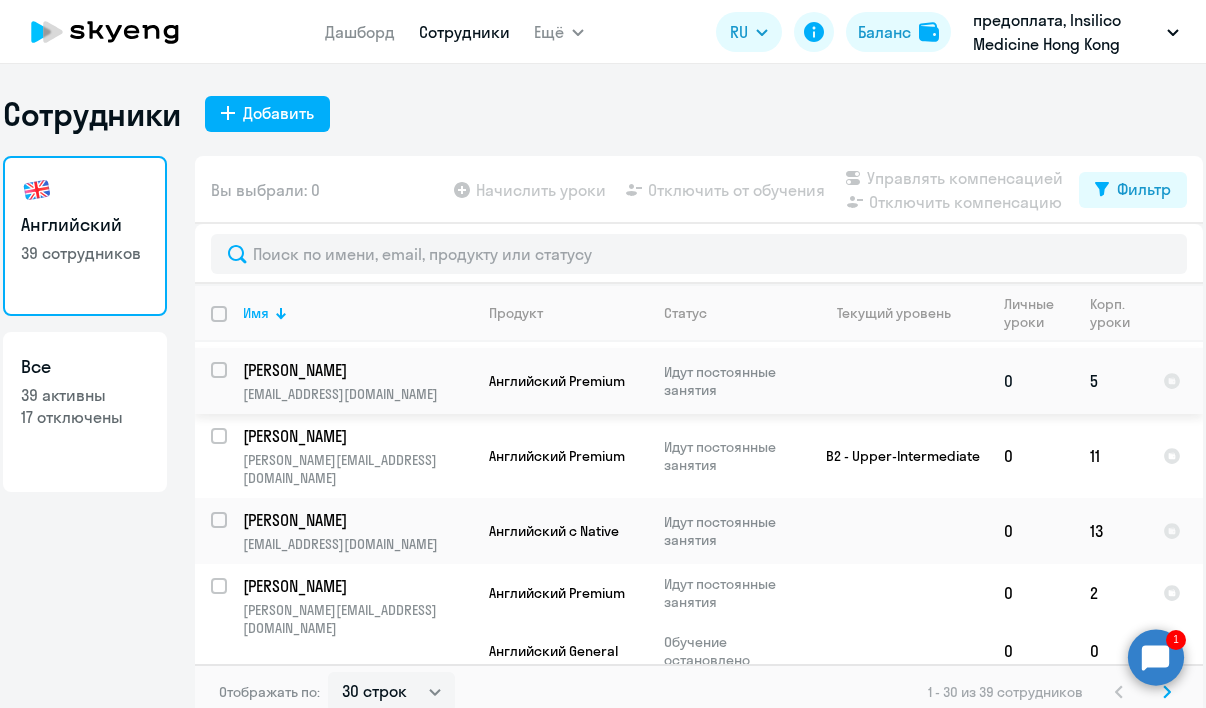 scroll, scrollTop: 1758, scrollLeft: 0, axis: vertical 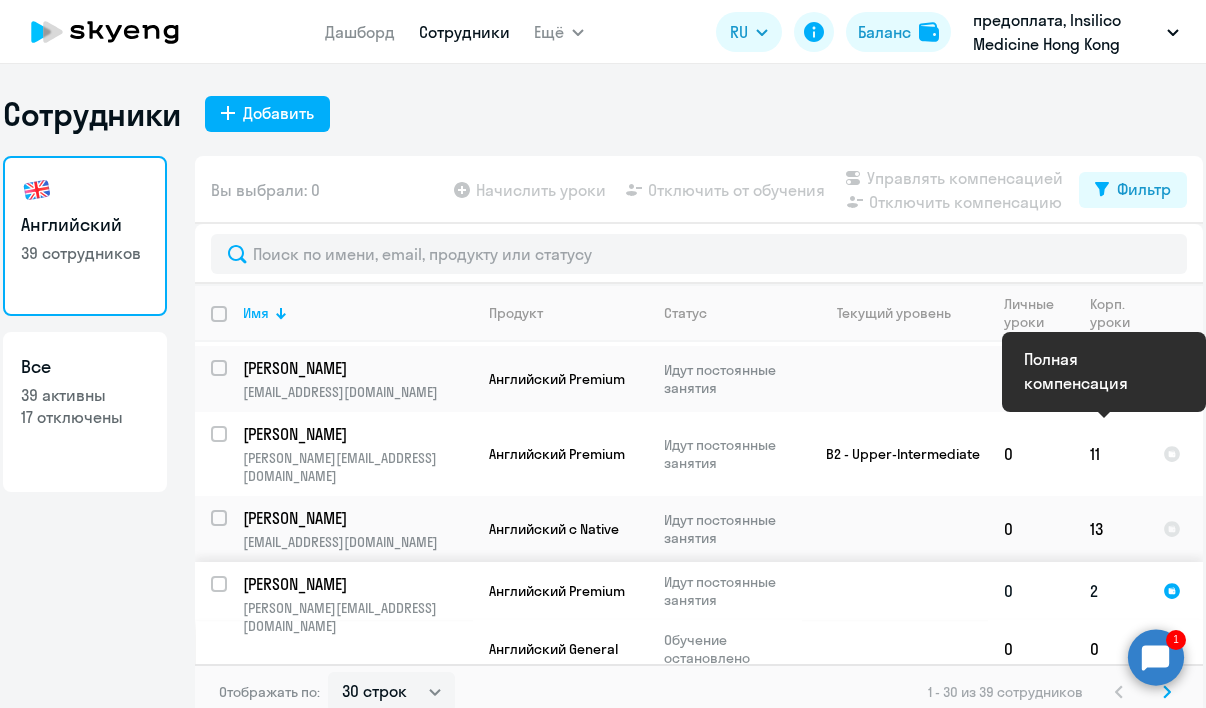 click 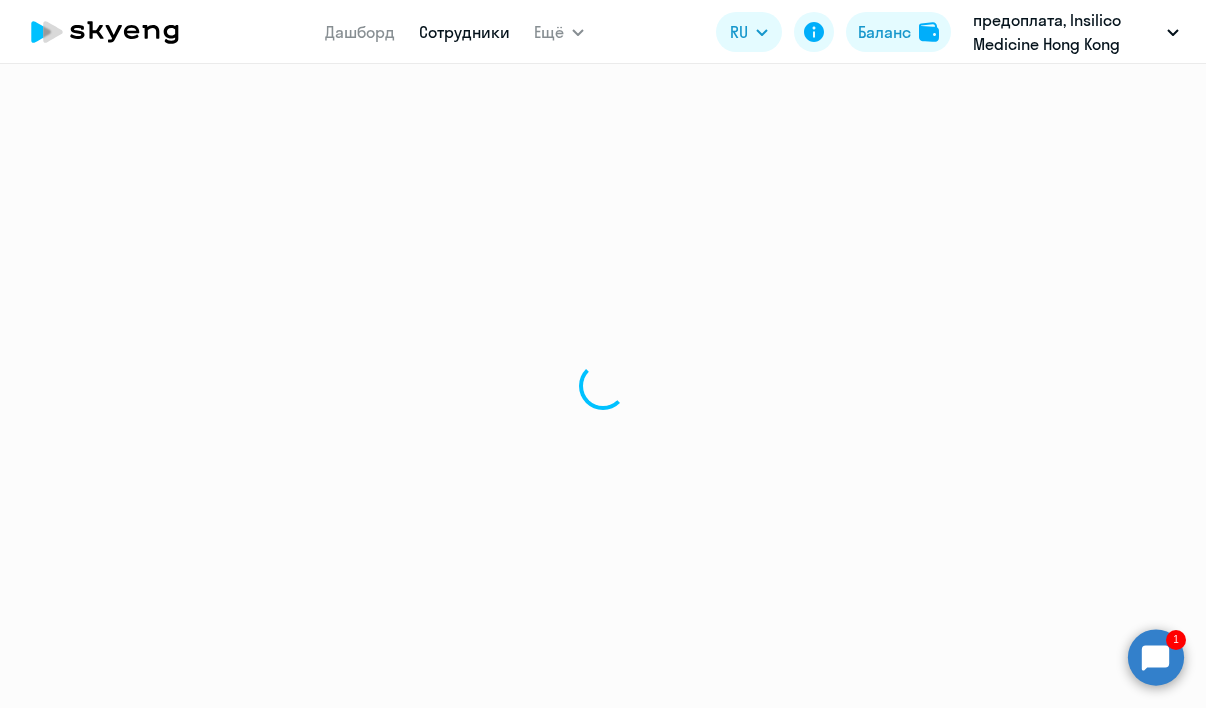 select on "english" 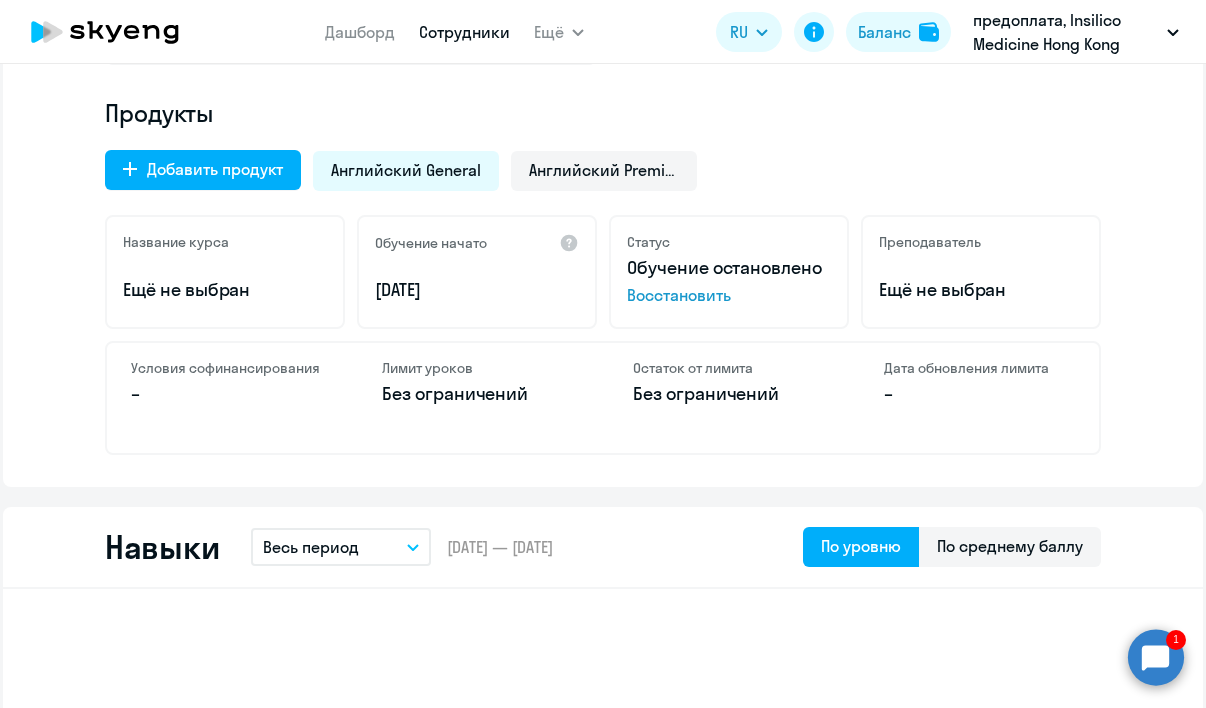 scroll, scrollTop: 630, scrollLeft: 0, axis: vertical 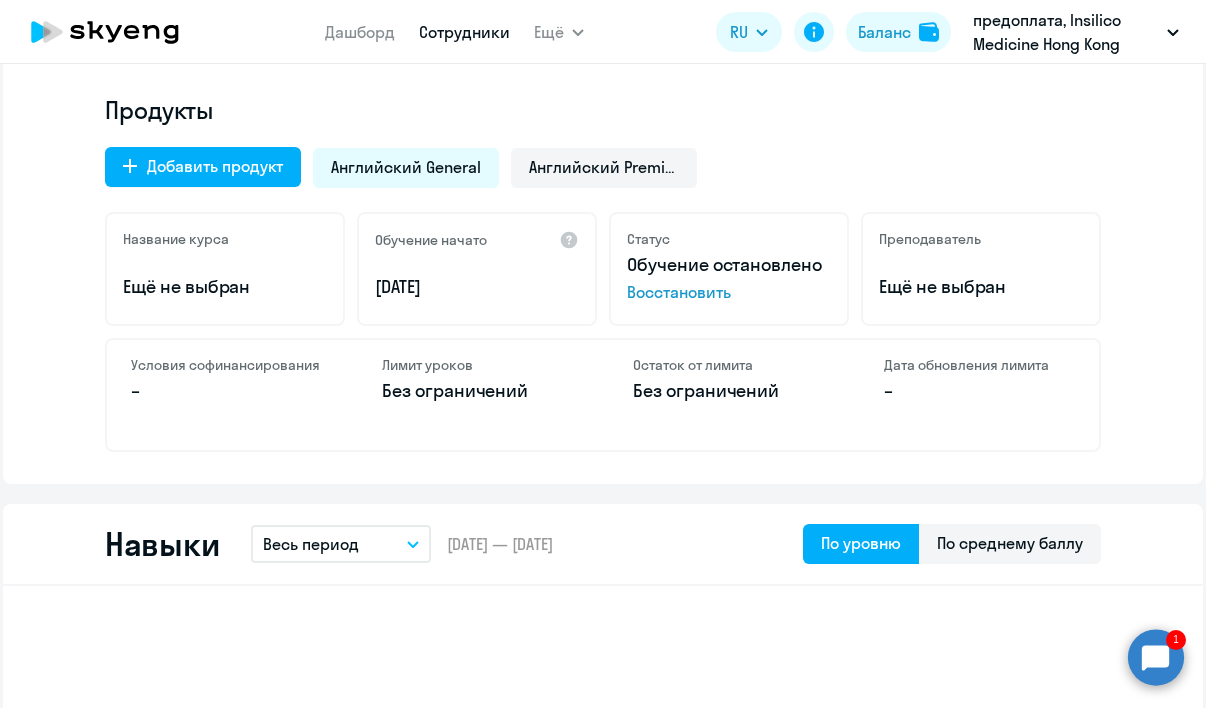 click on "Английский General" 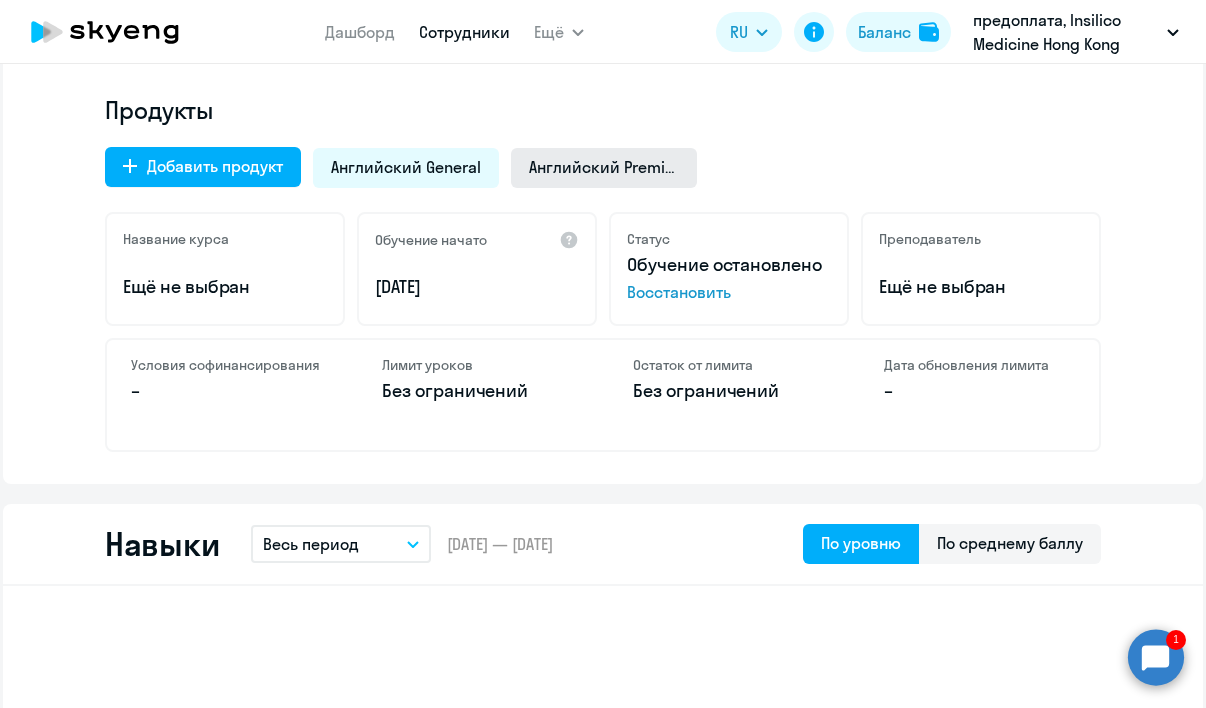 click on "Английский Premium" 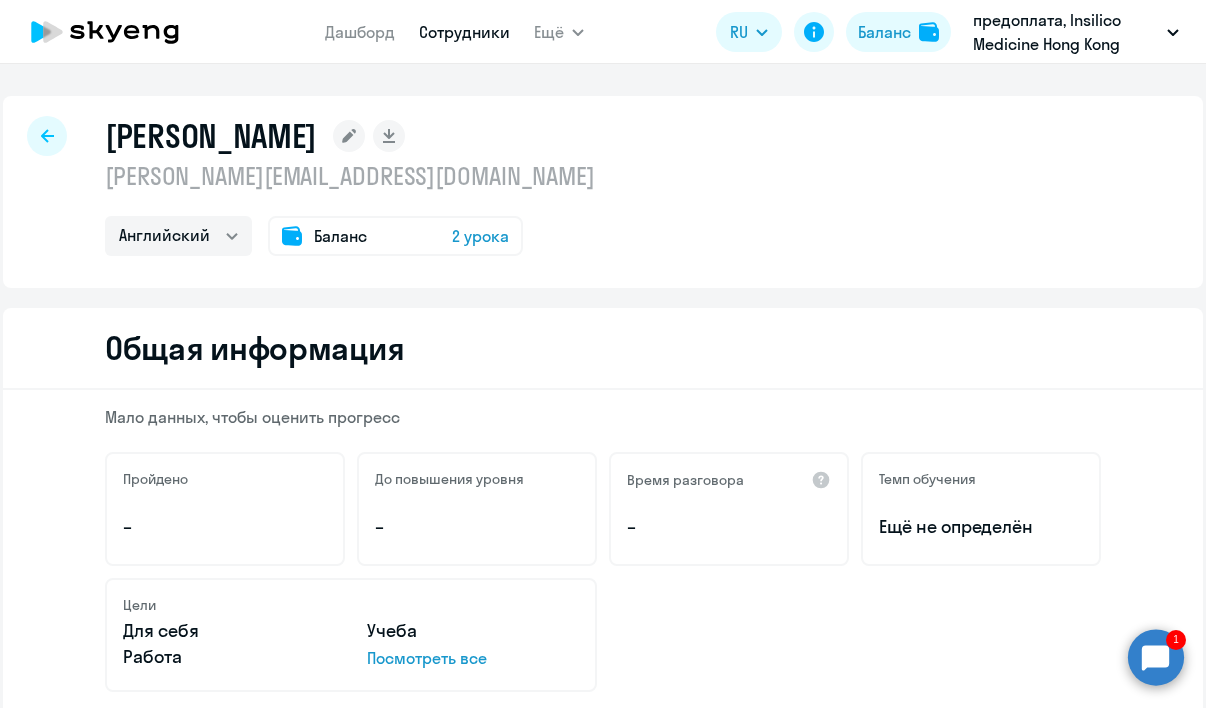 scroll, scrollTop: 0, scrollLeft: 0, axis: both 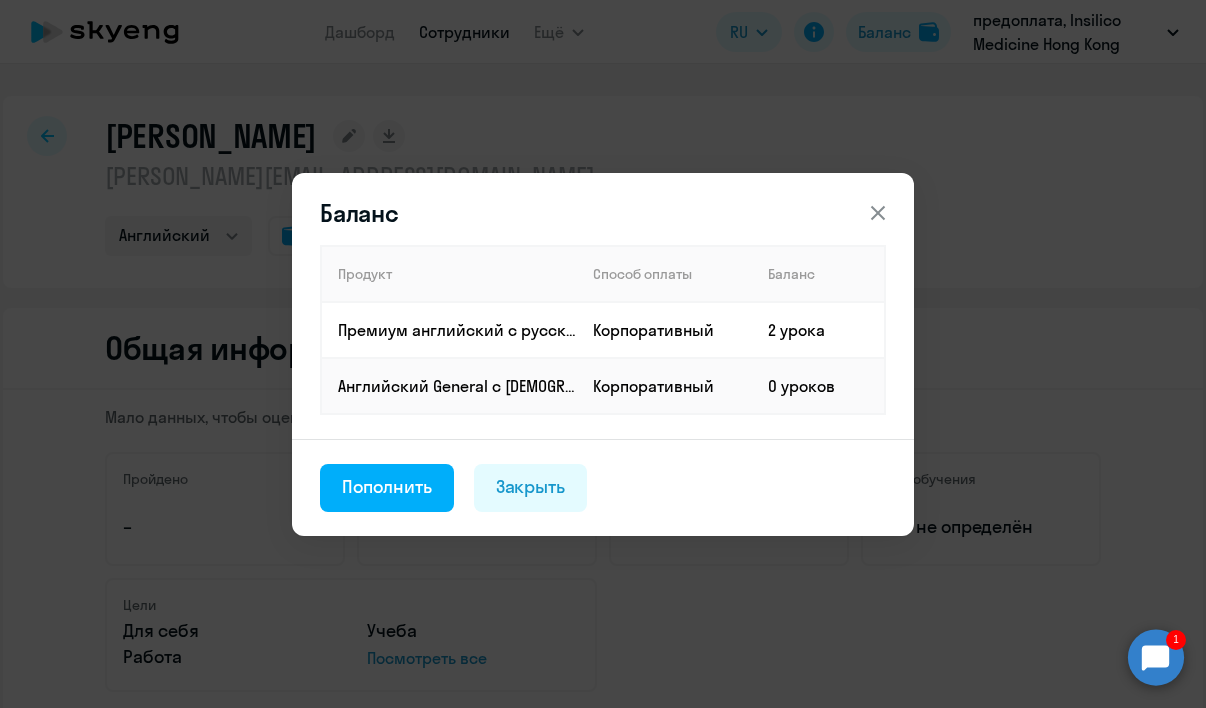 click 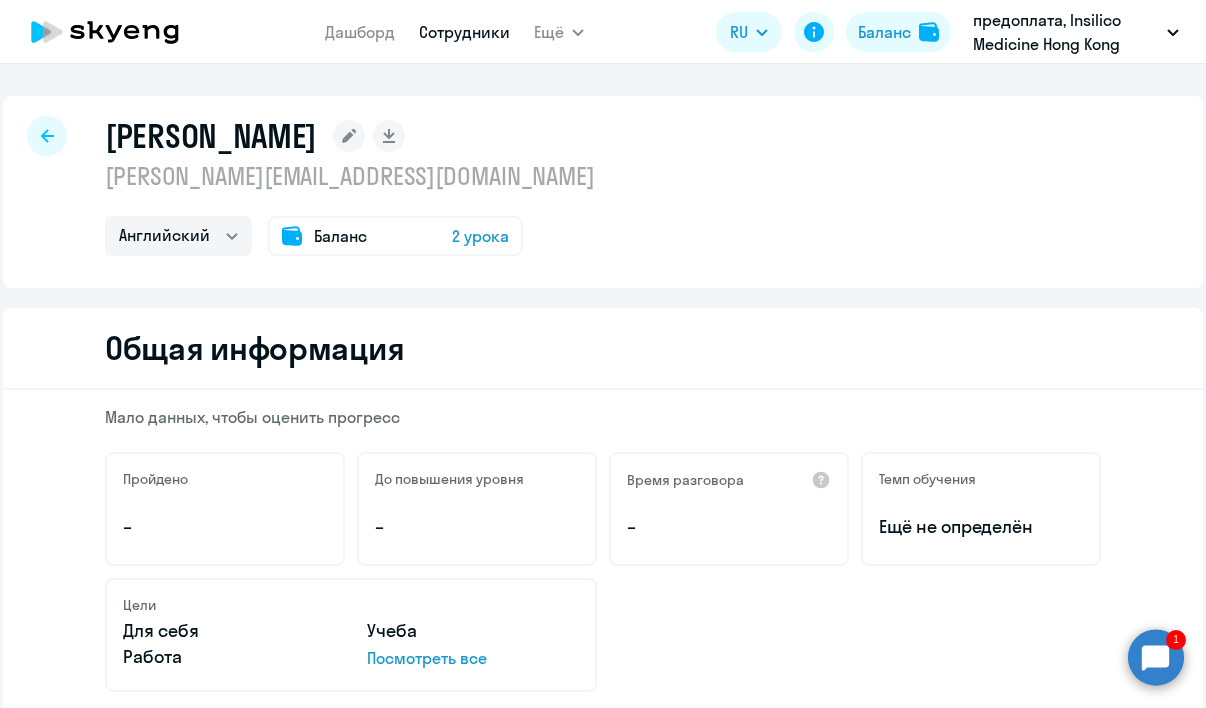 click 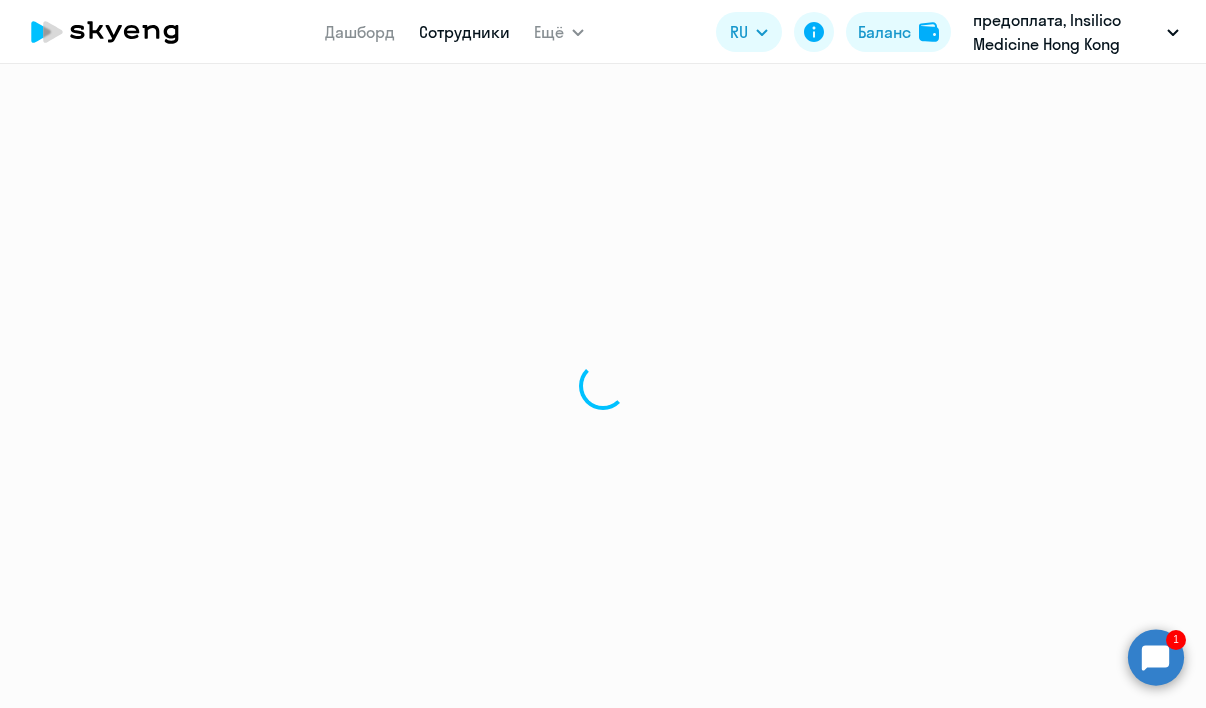 select on "30" 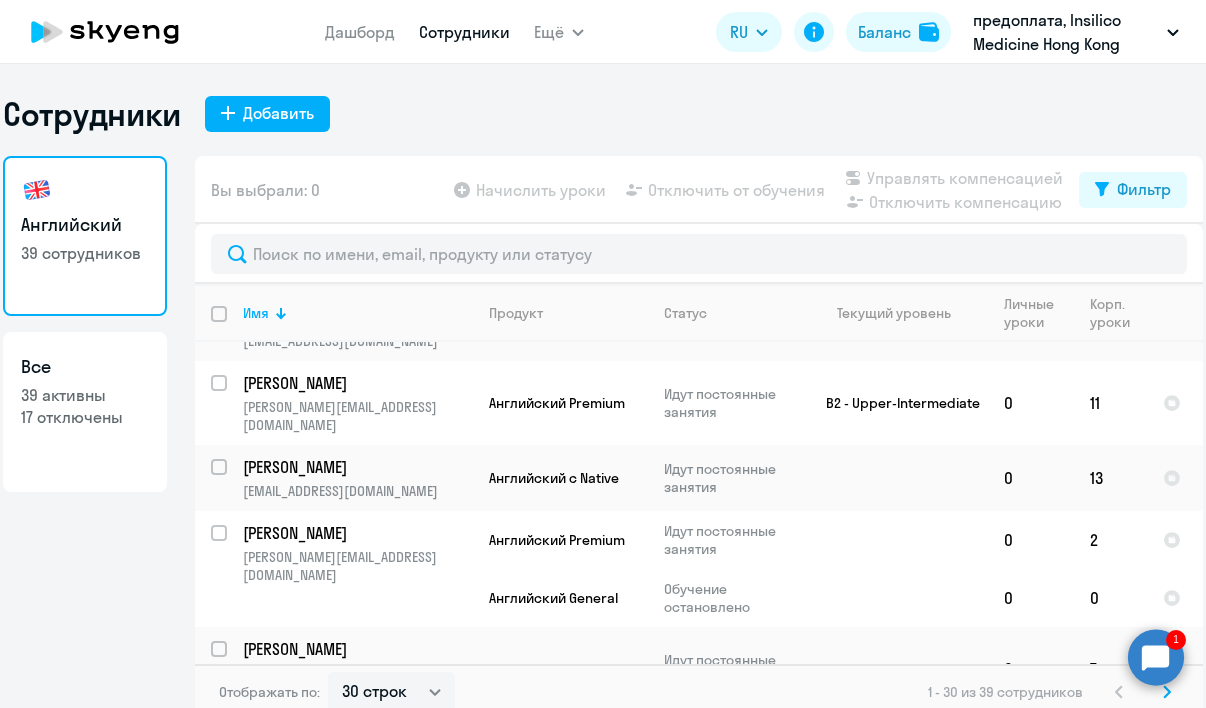 scroll, scrollTop: 1808, scrollLeft: 0, axis: vertical 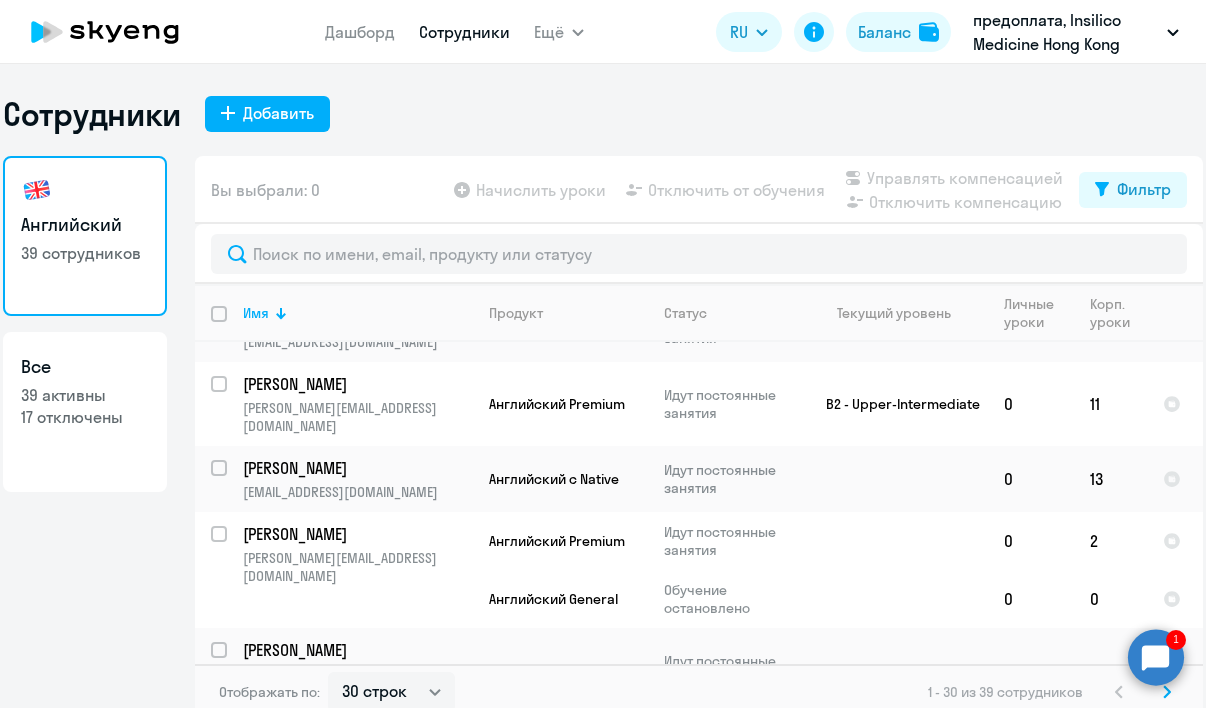 click 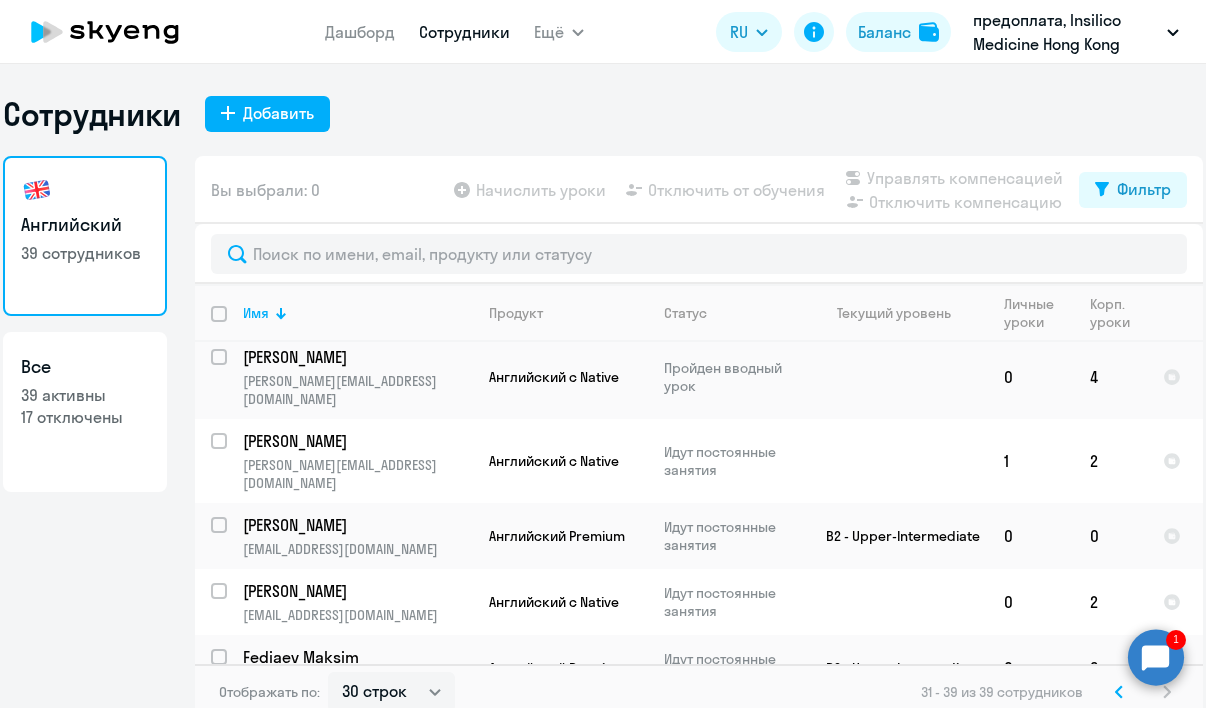 scroll, scrollTop: 82, scrollLeft: 0, axis: vertical 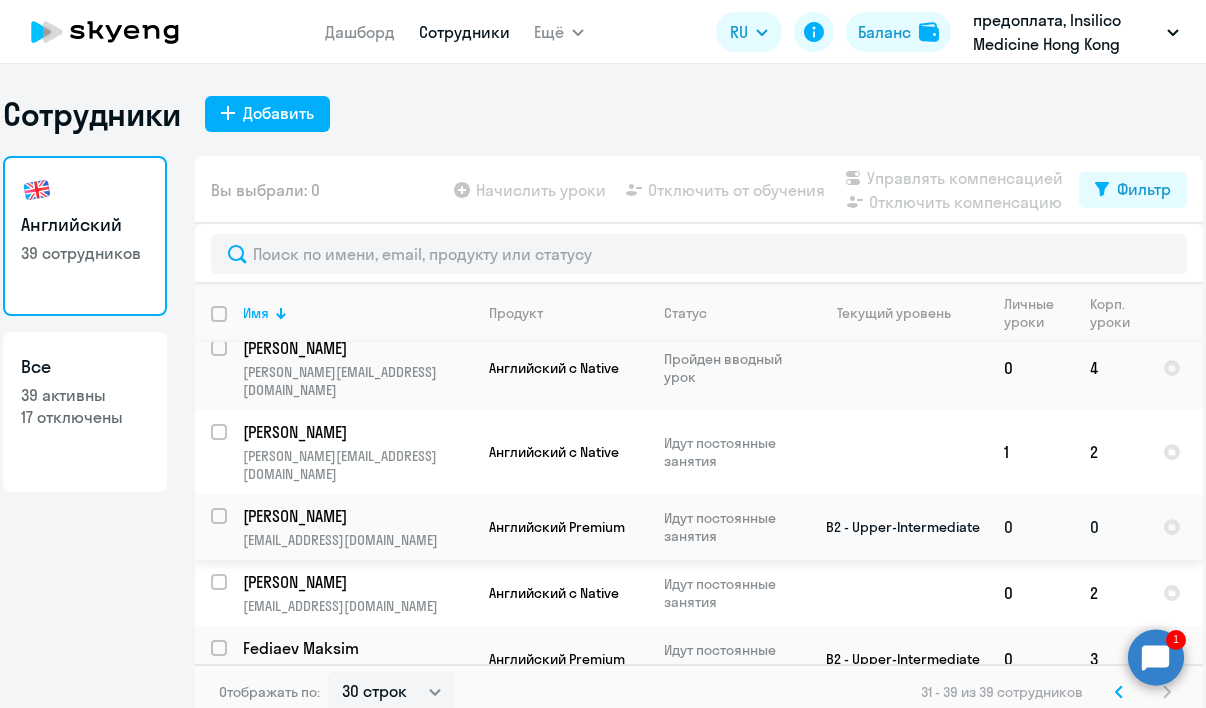 click at bounding box center (231, 528) 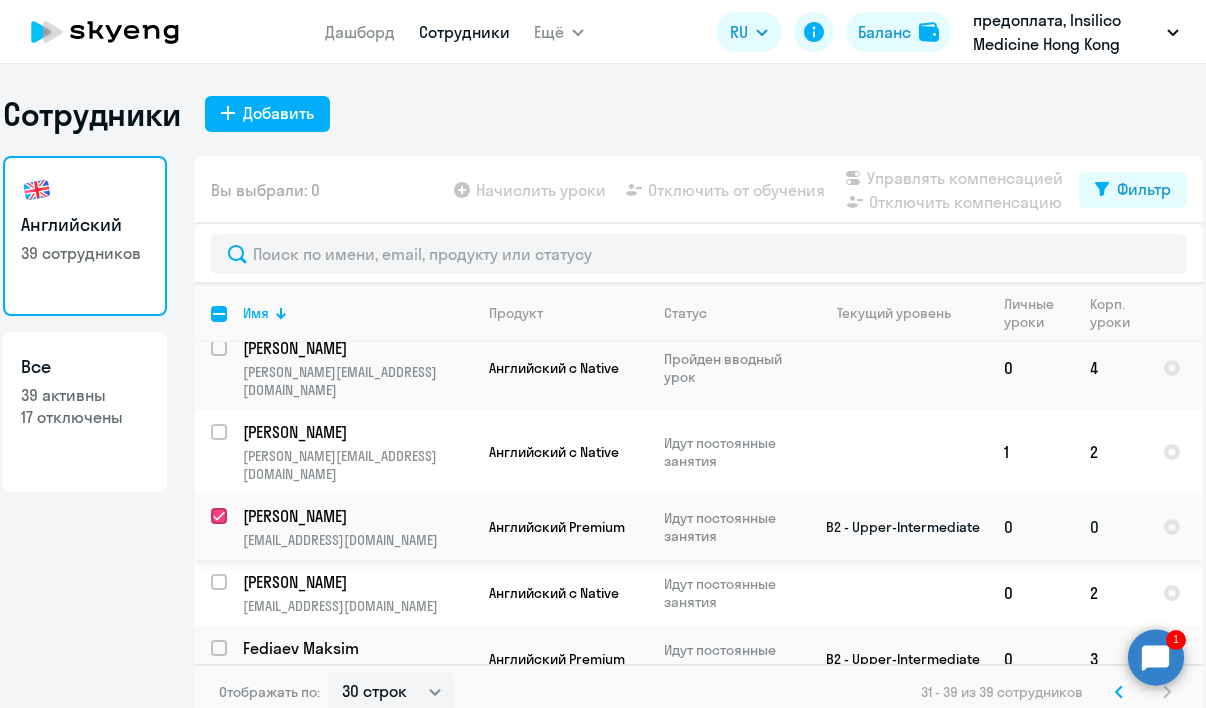 checkbox on "true" 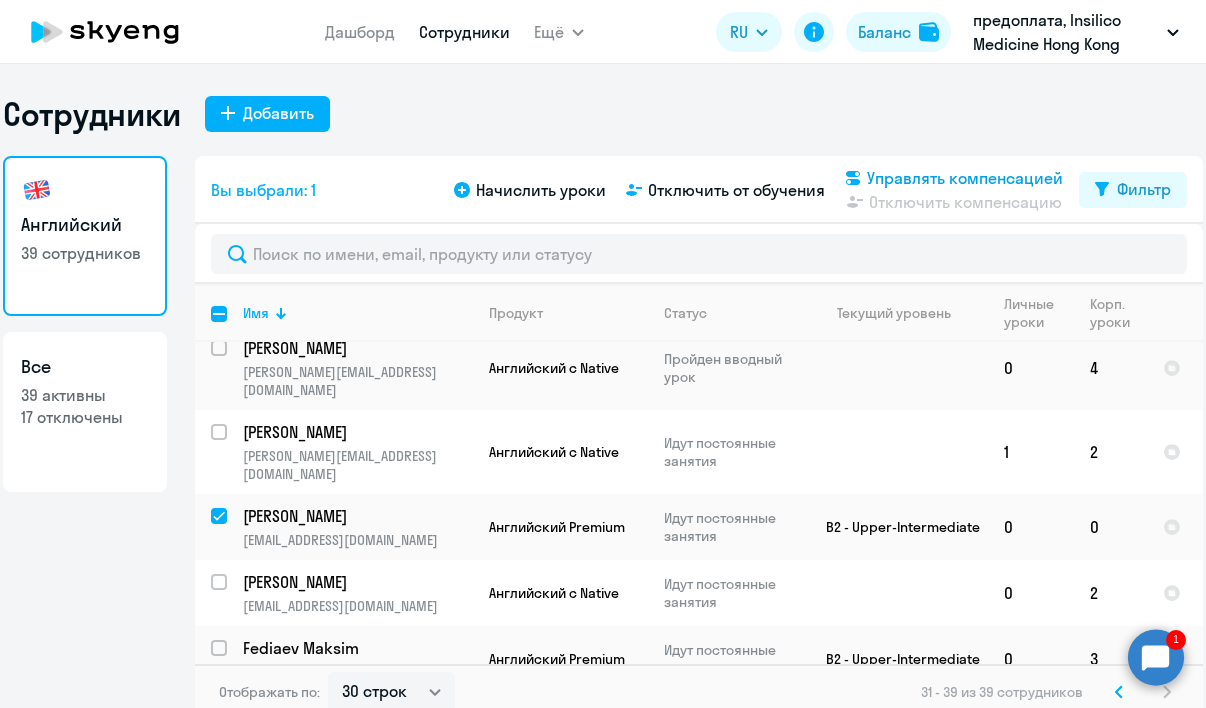 click on "Управлять компенсацией" 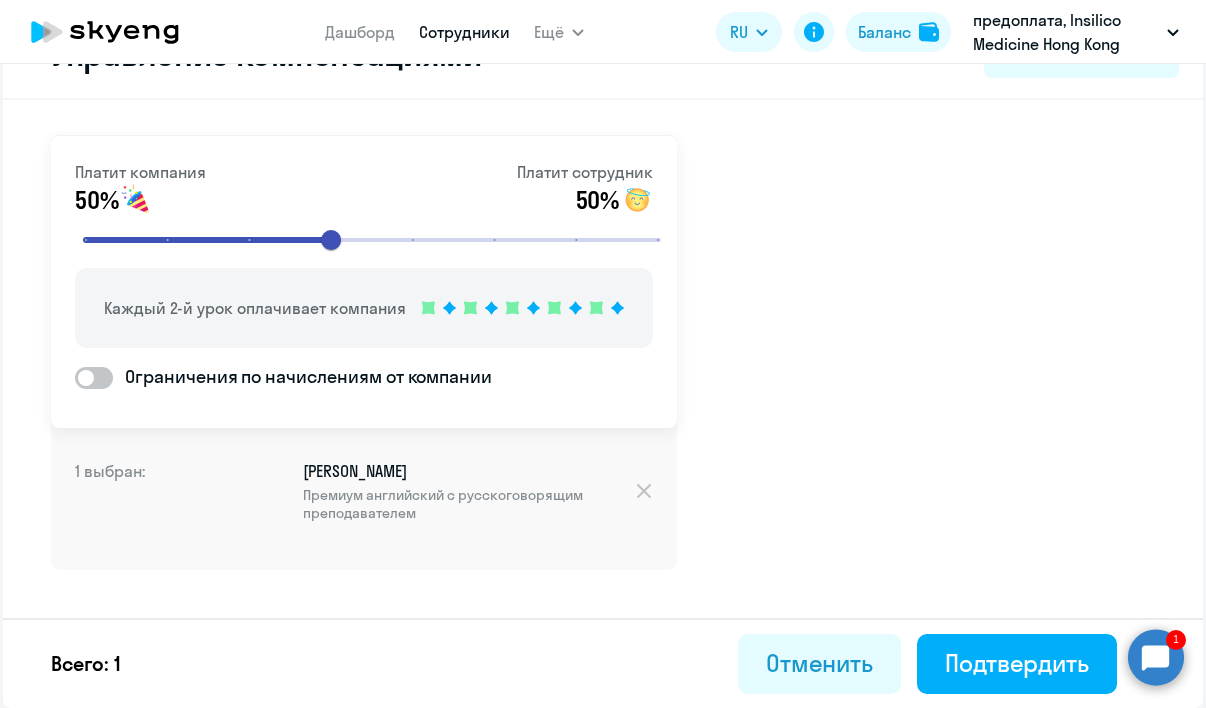 scroll, scrollTop: 69, scrollLeft: 0, axis: vertical 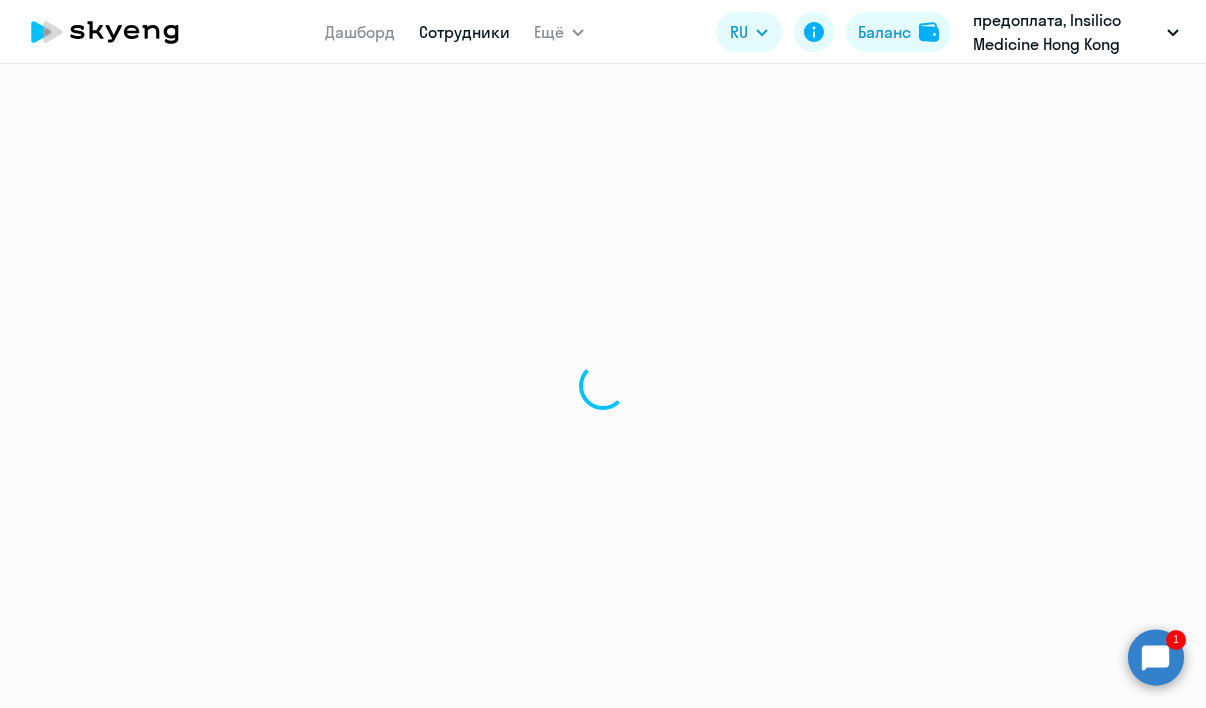 select on "30" 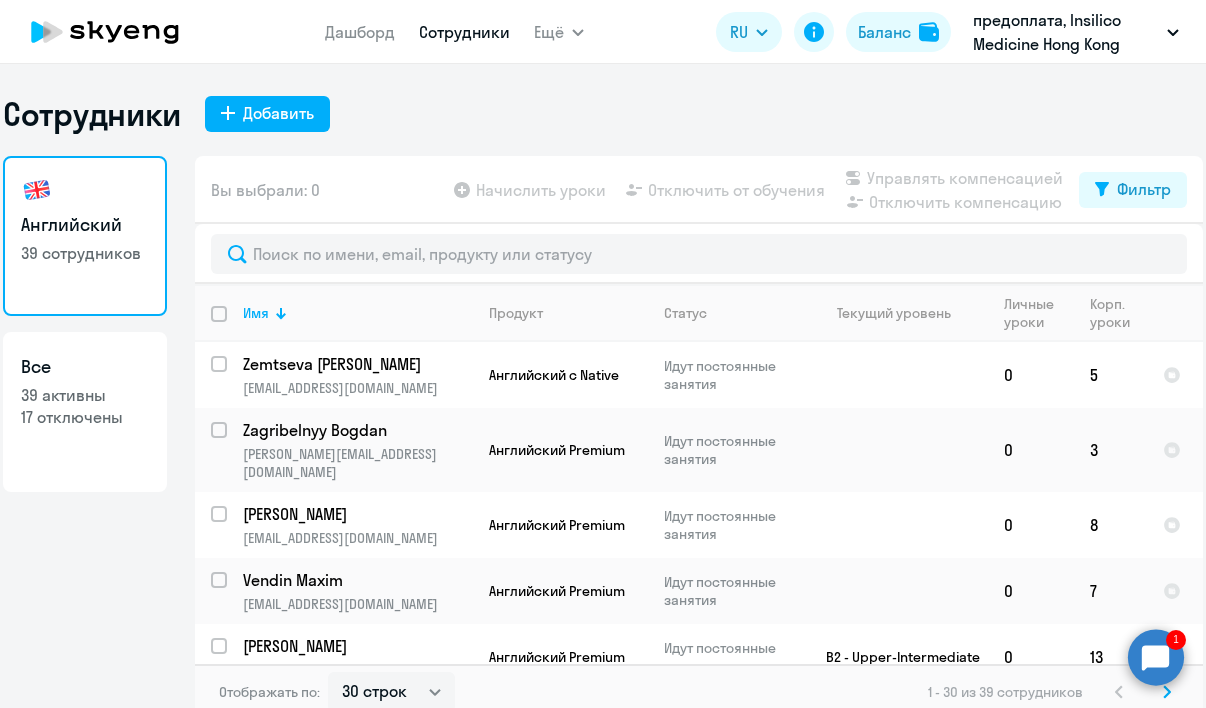 scroll, scrollTop: 16, scrollLeft: 0, axis: vertical 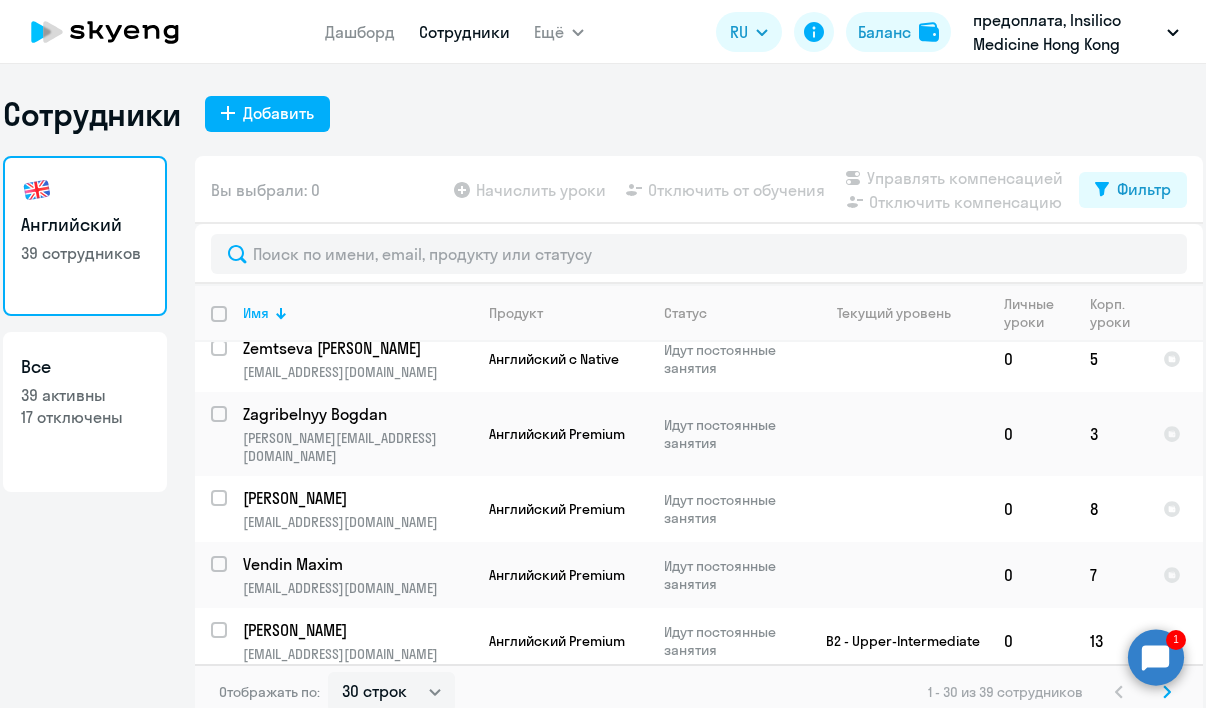 click 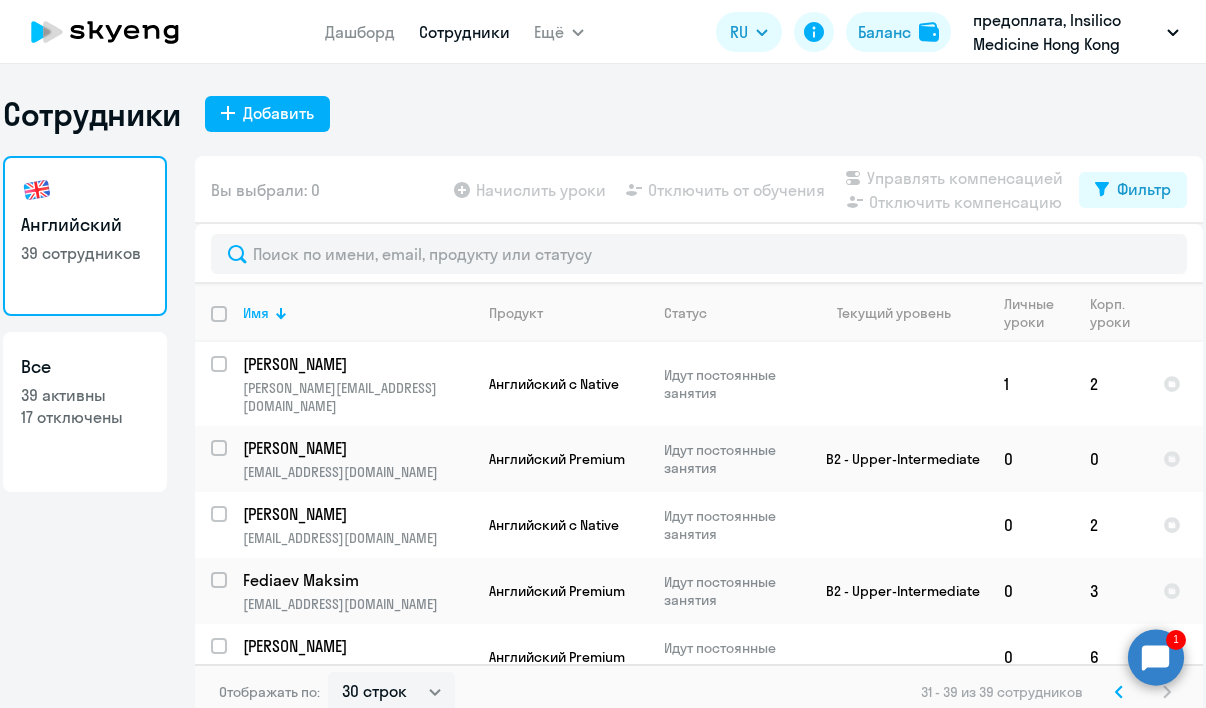 scroll, scrollTop: 155, scrollLeft: 0, axis: vertical 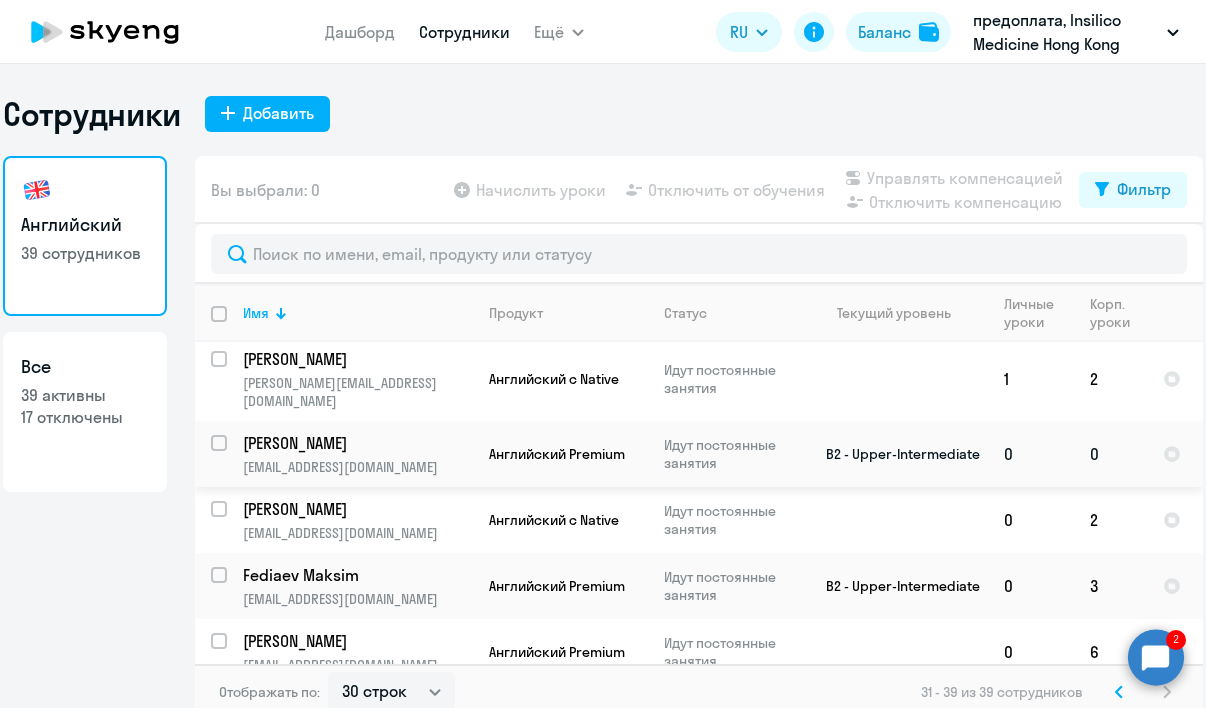 click at bounding box center [231, 455] 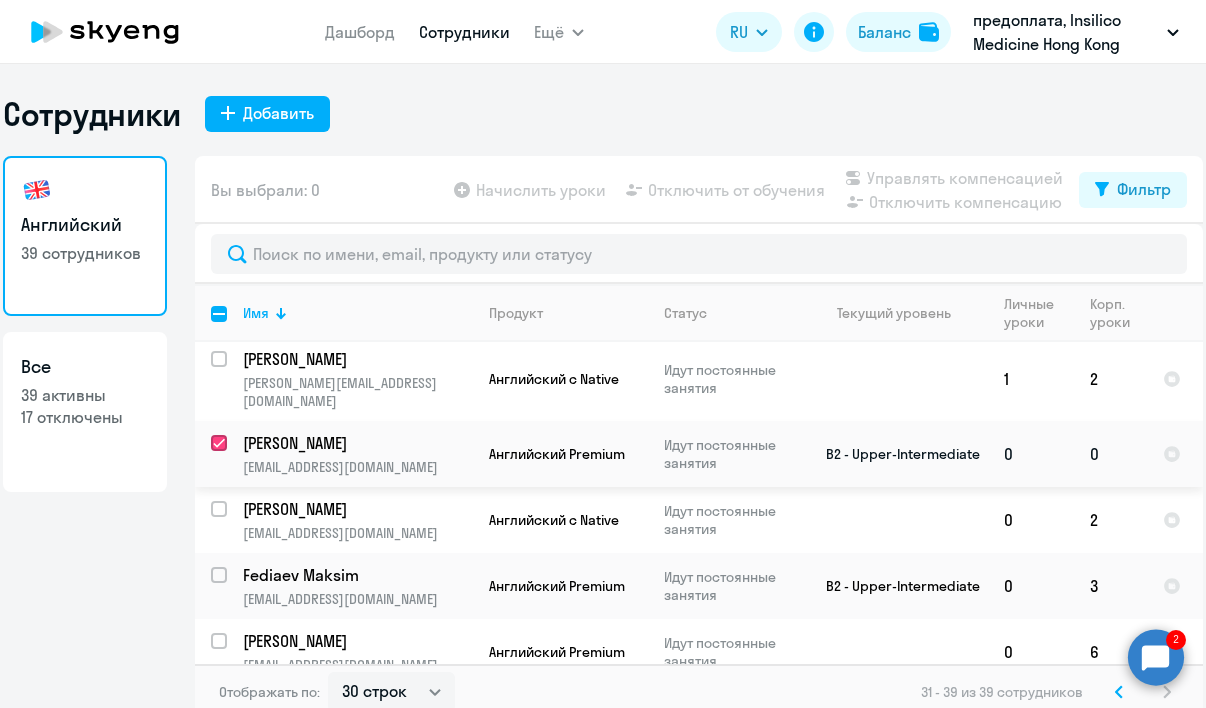 checkbox on "true" 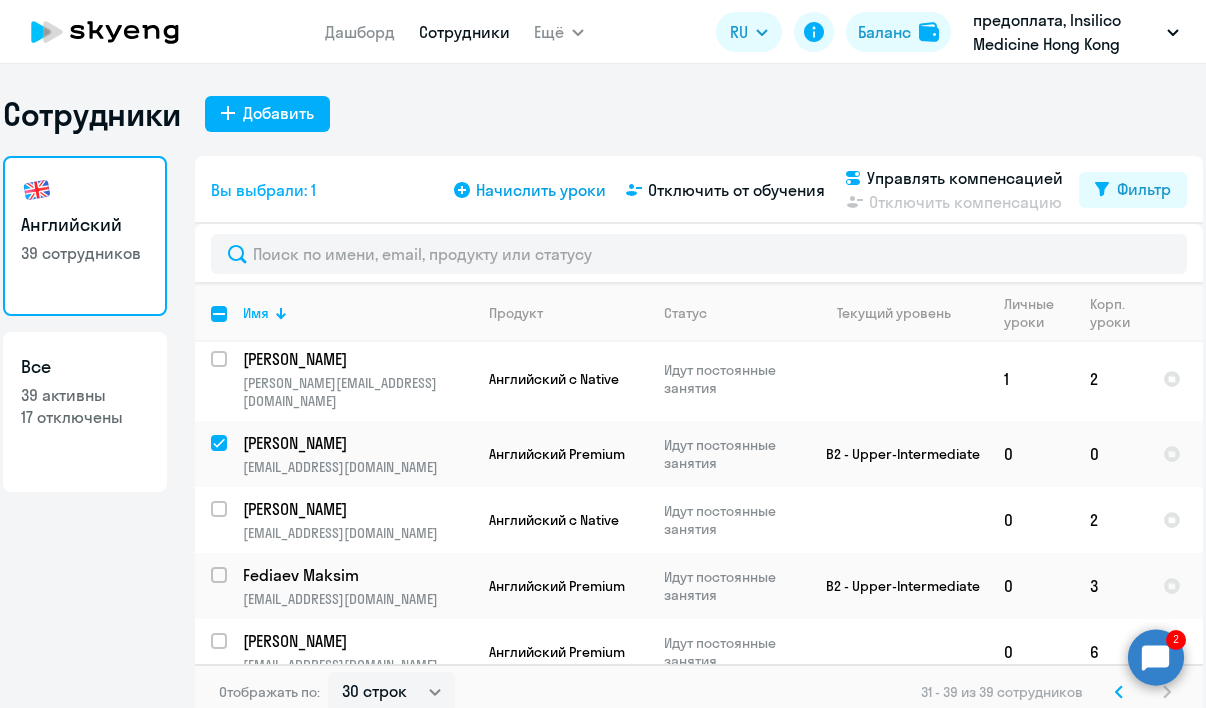 click on "Начислить уроки" 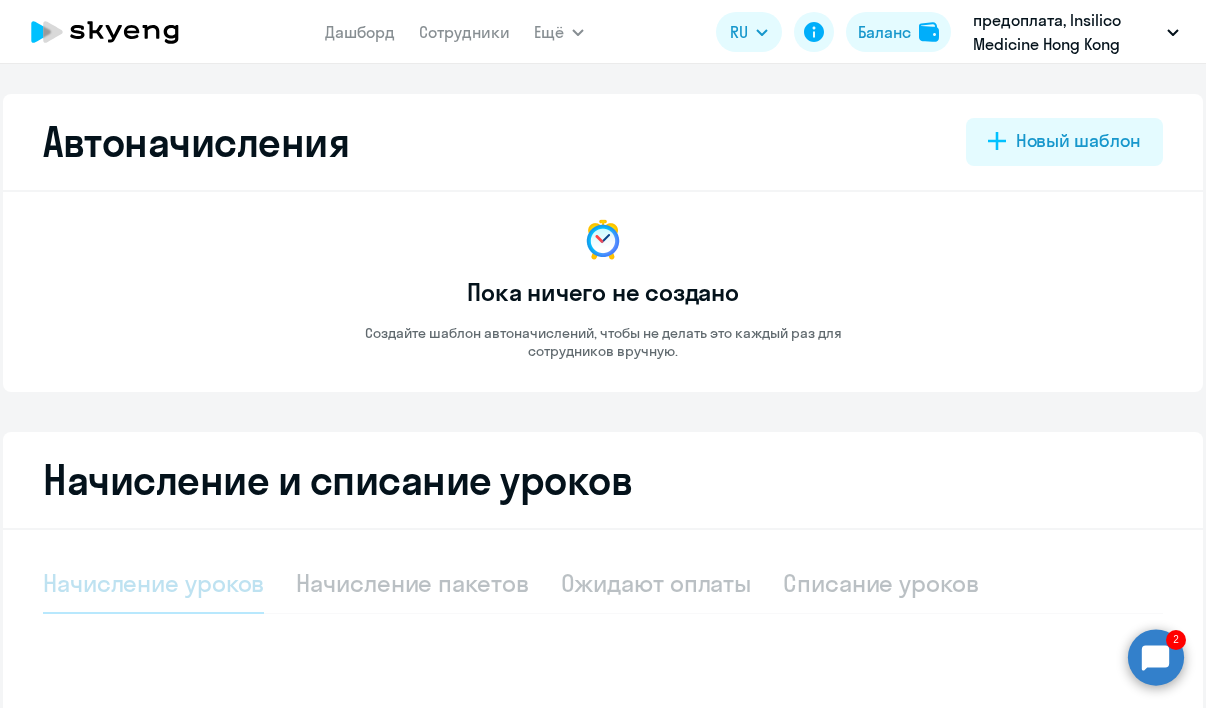 select on "10" 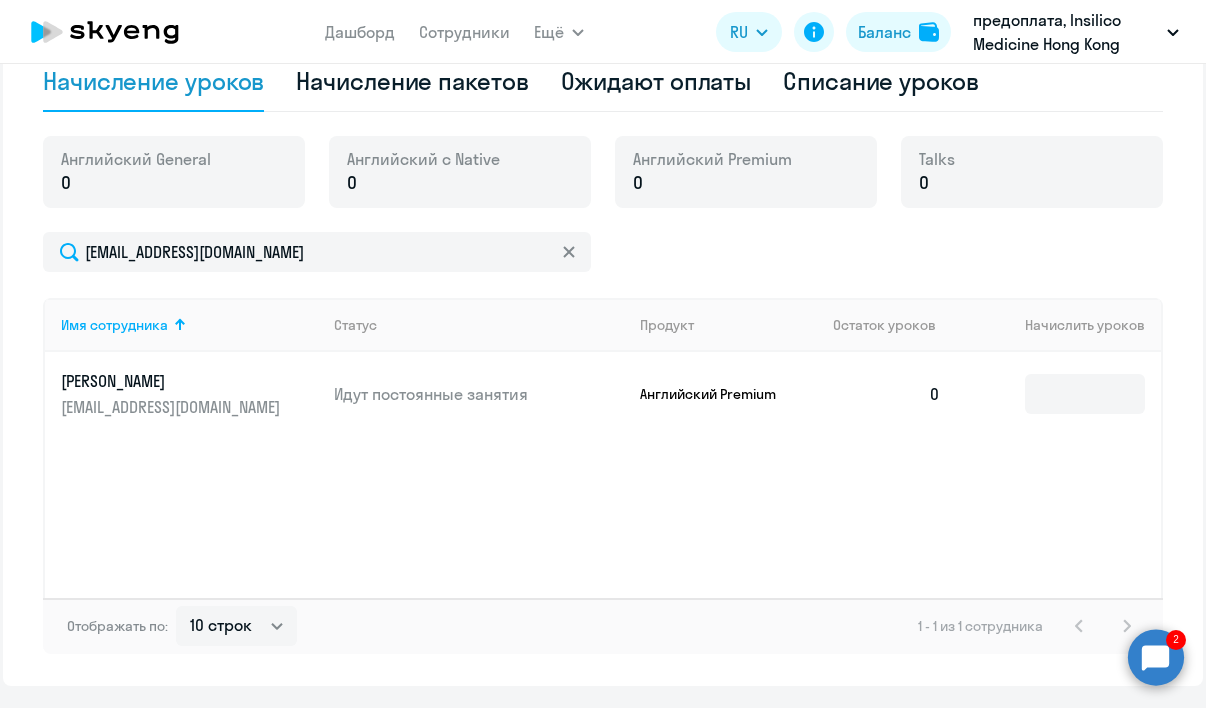 scroll, scrollTop: 507, scrollLeft: 0, axis: vertical 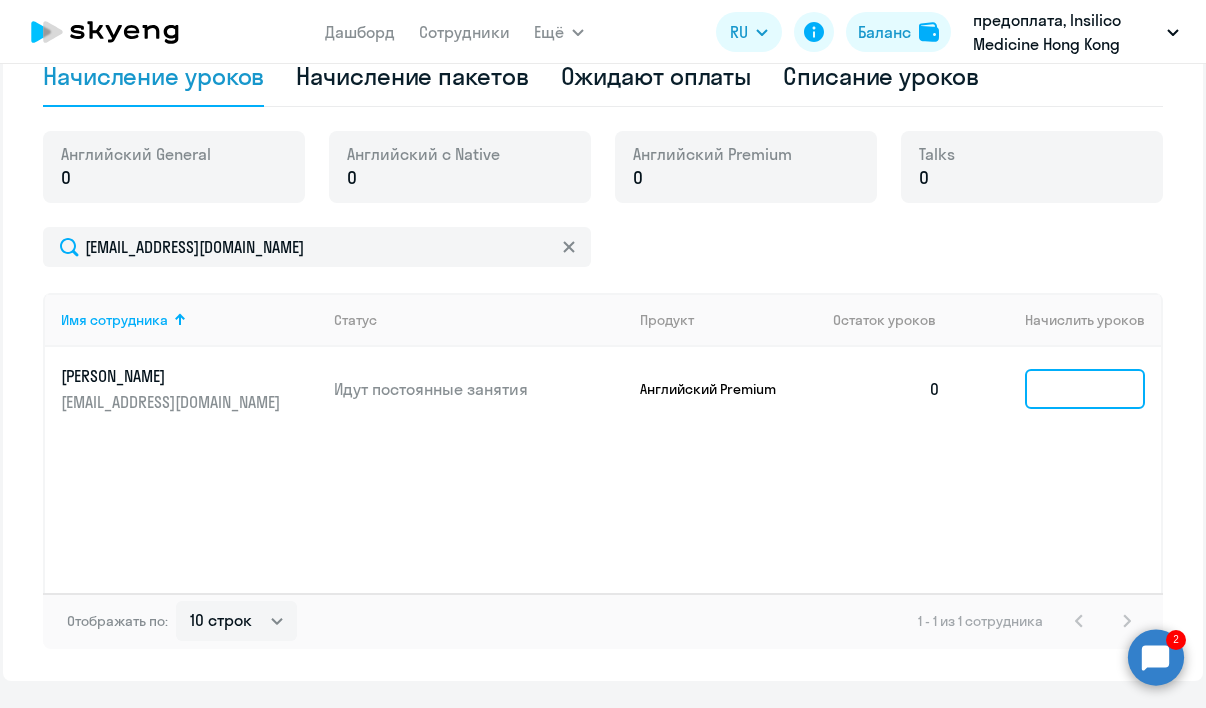click 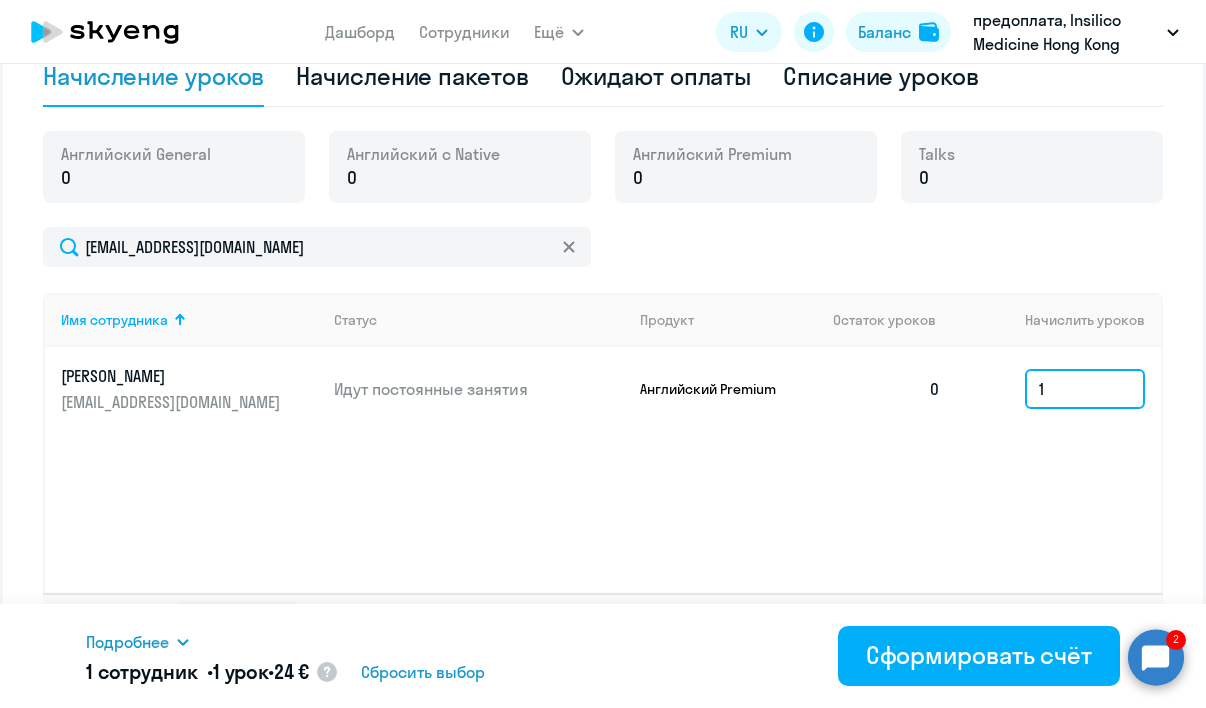 type on "1" 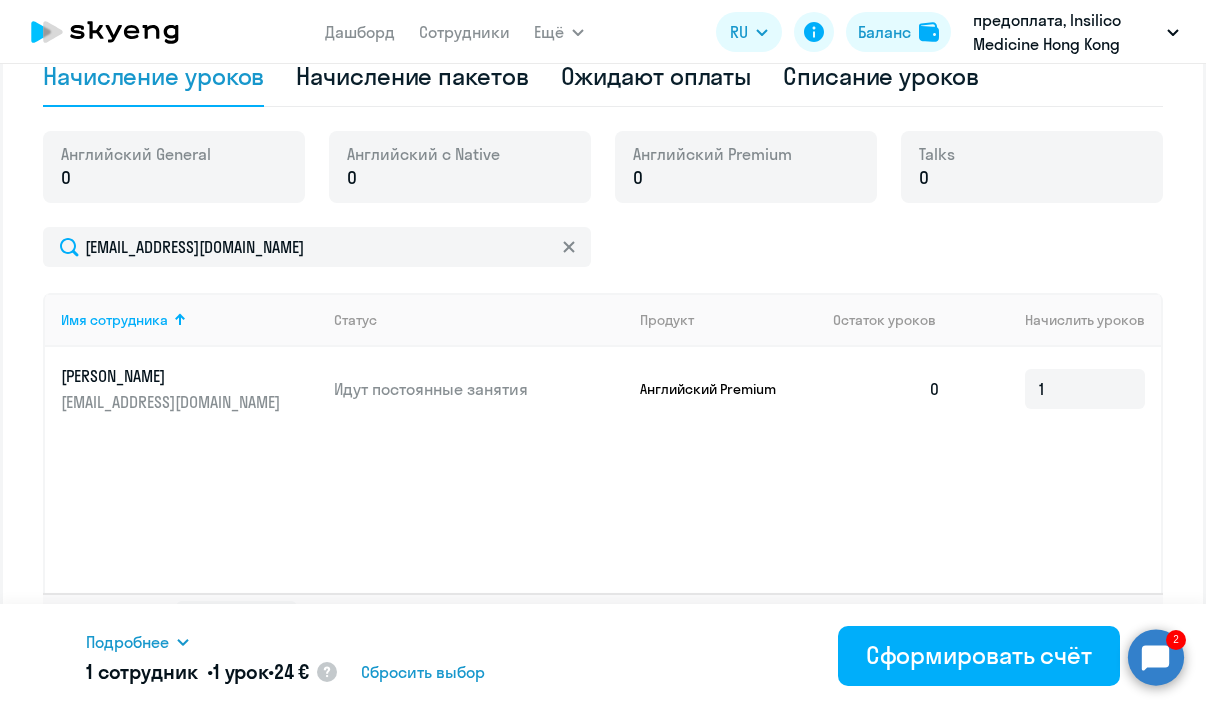 click on "Имя сотрудника   Статус   Продукт   Остаток уроков   Начислить уроков  Gomonuk Daniil [EMAIL_ADDRESS][DOMAIN_NAME] Идут постоянные занятия Английский Premium  0  1" 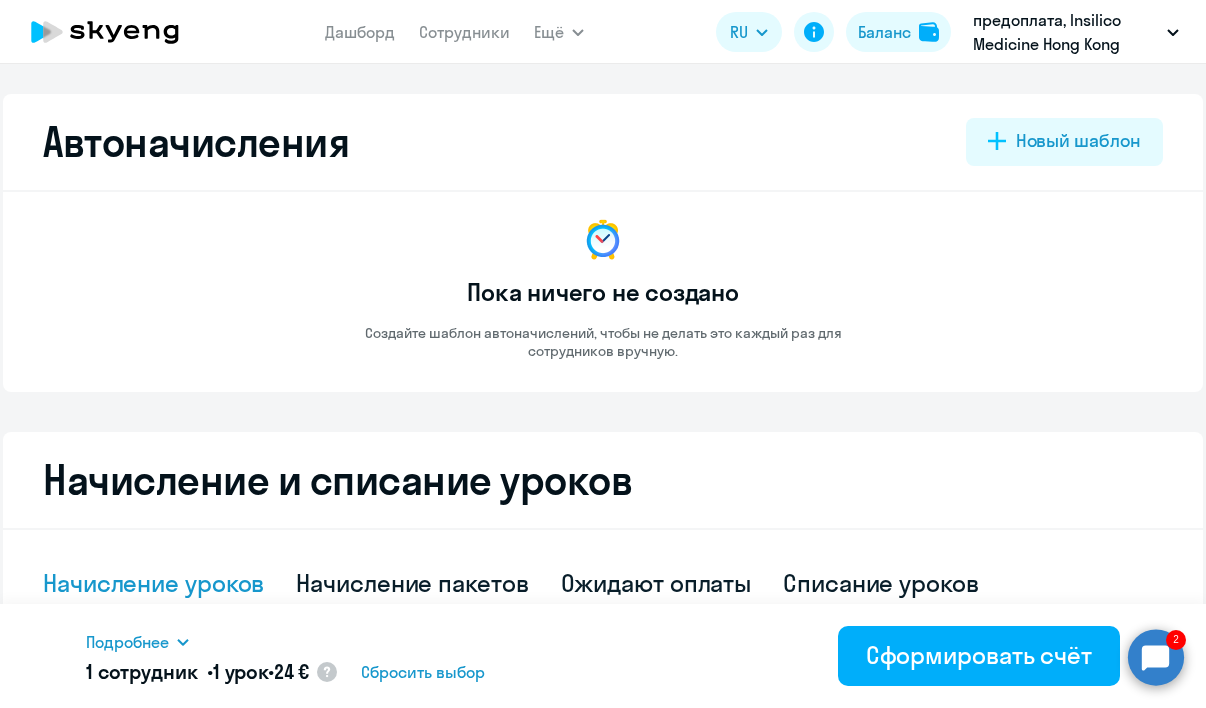 scroll, scrollTop: 0, scrollLeft: 0, axis: both 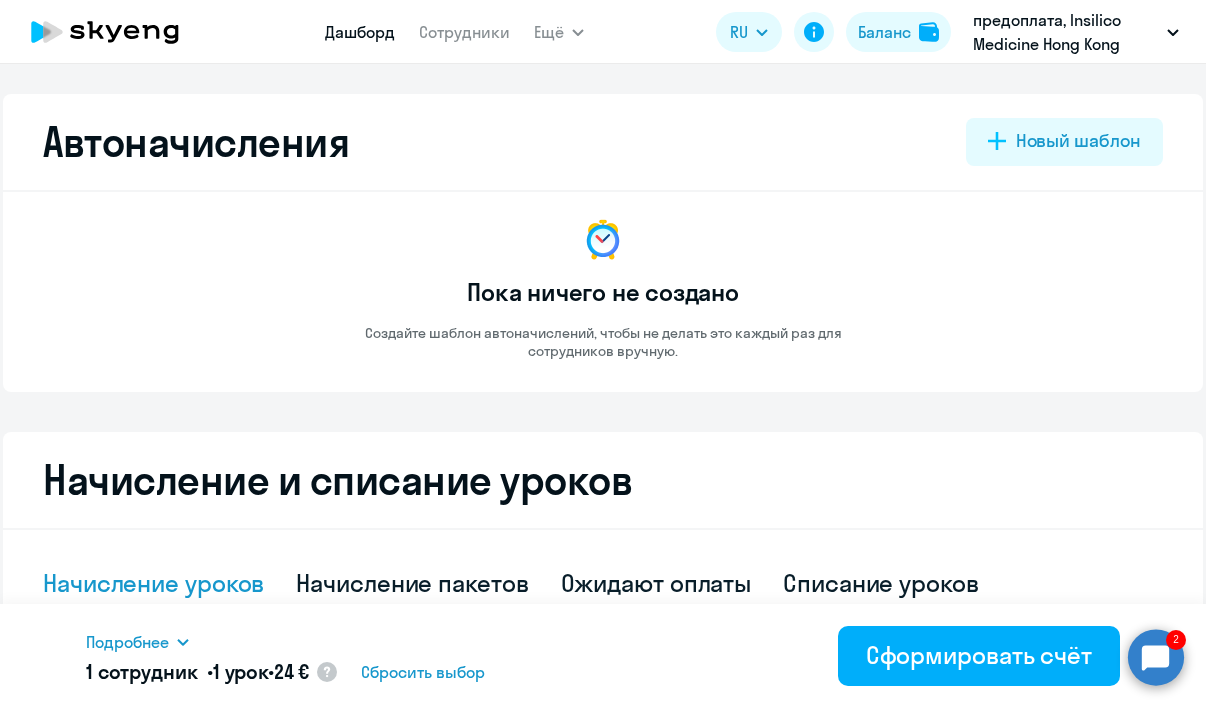 click on "Дашборд" at bounding box center (360, 32) 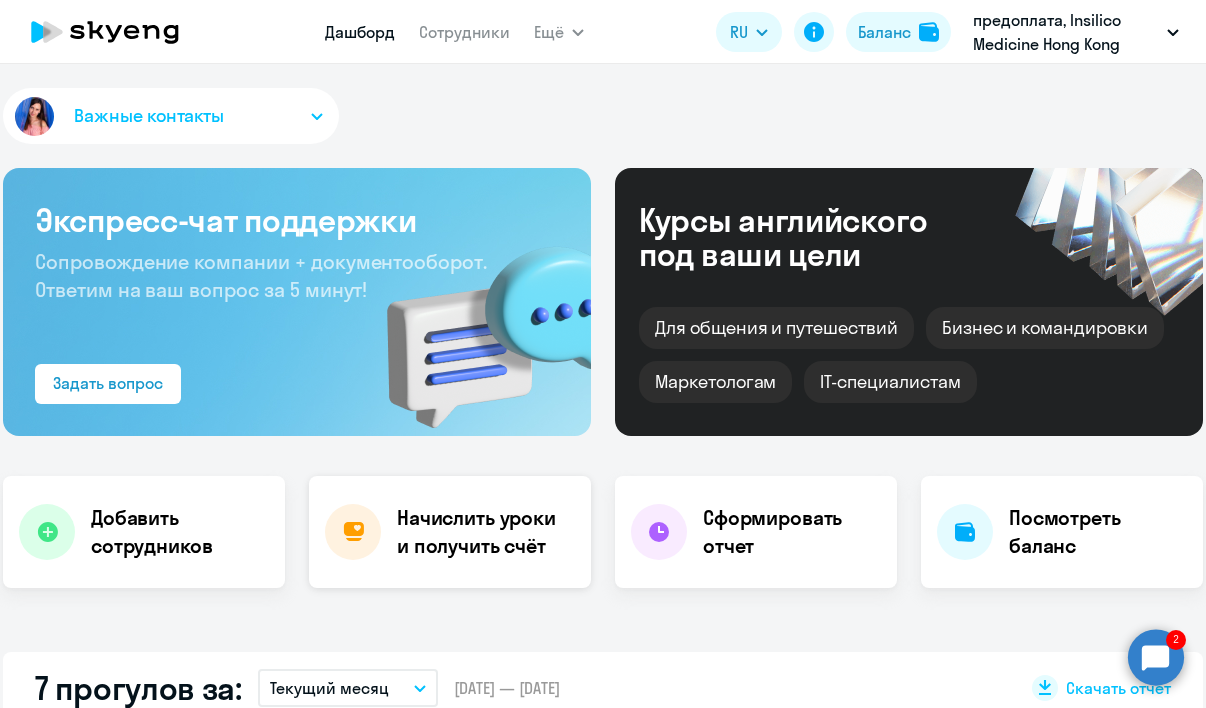click on "Начислить уроки и получить счёт" 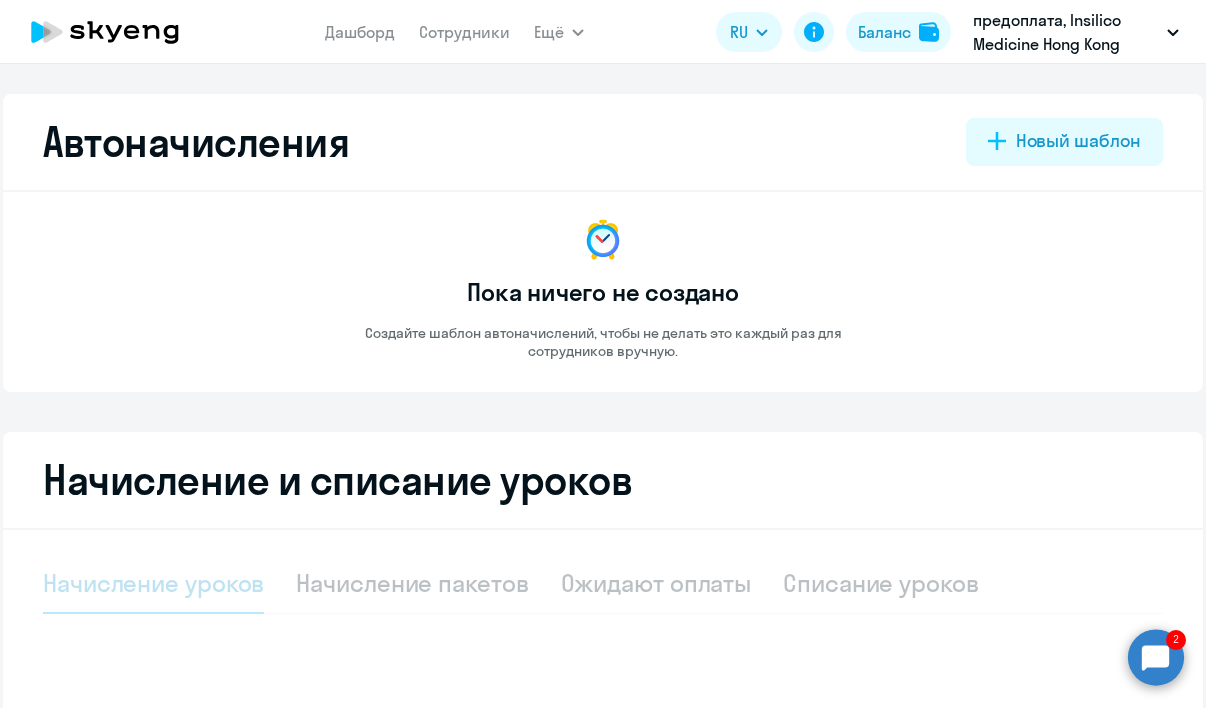 select on "10" 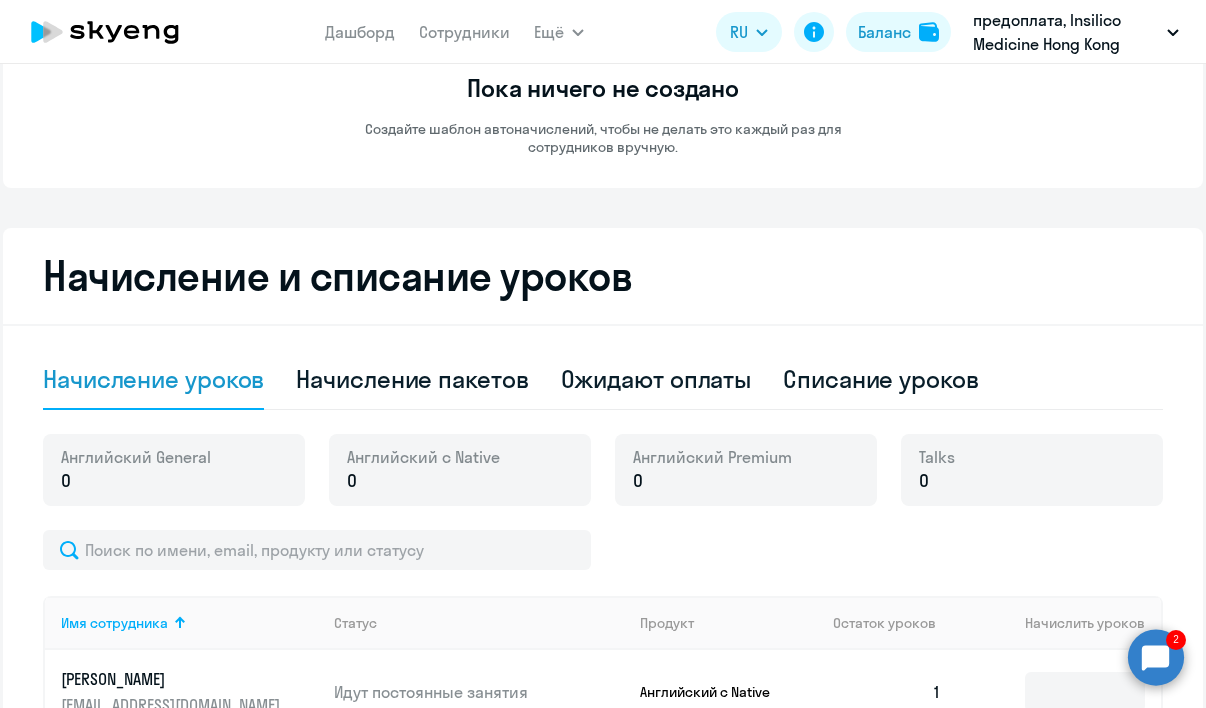 scroll, scrollTop: 298, scrollLeft: 0, axis: vertical 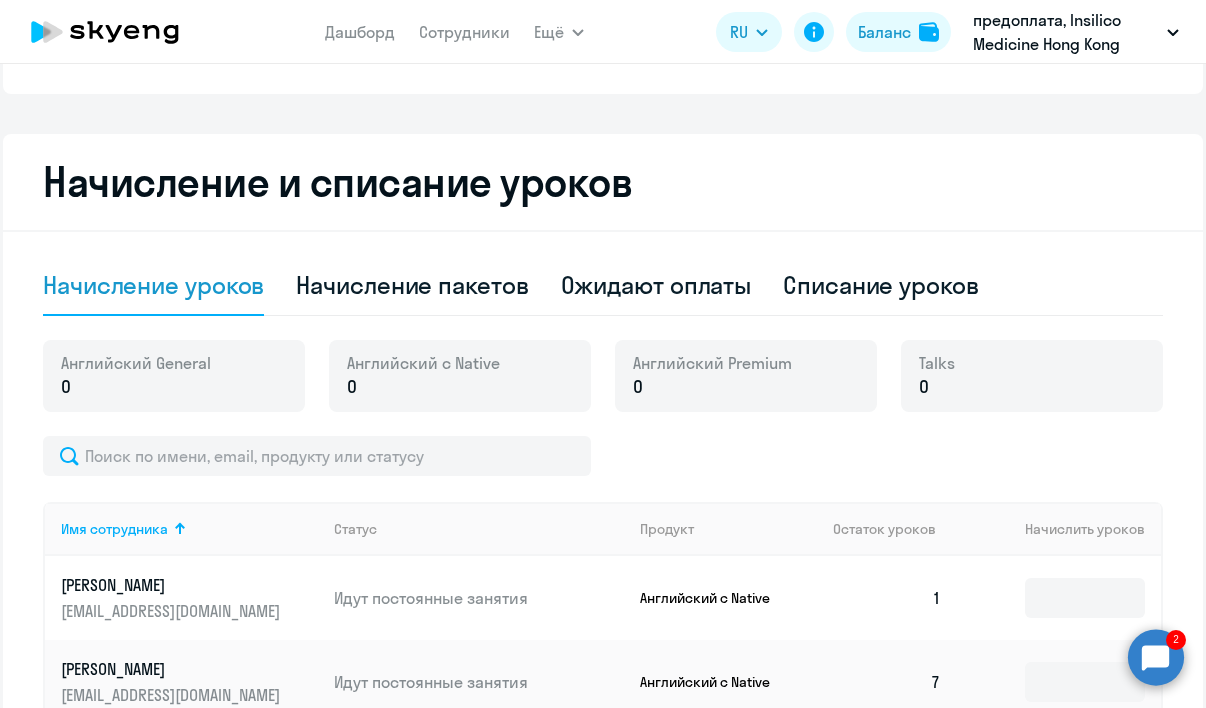 click on "0" 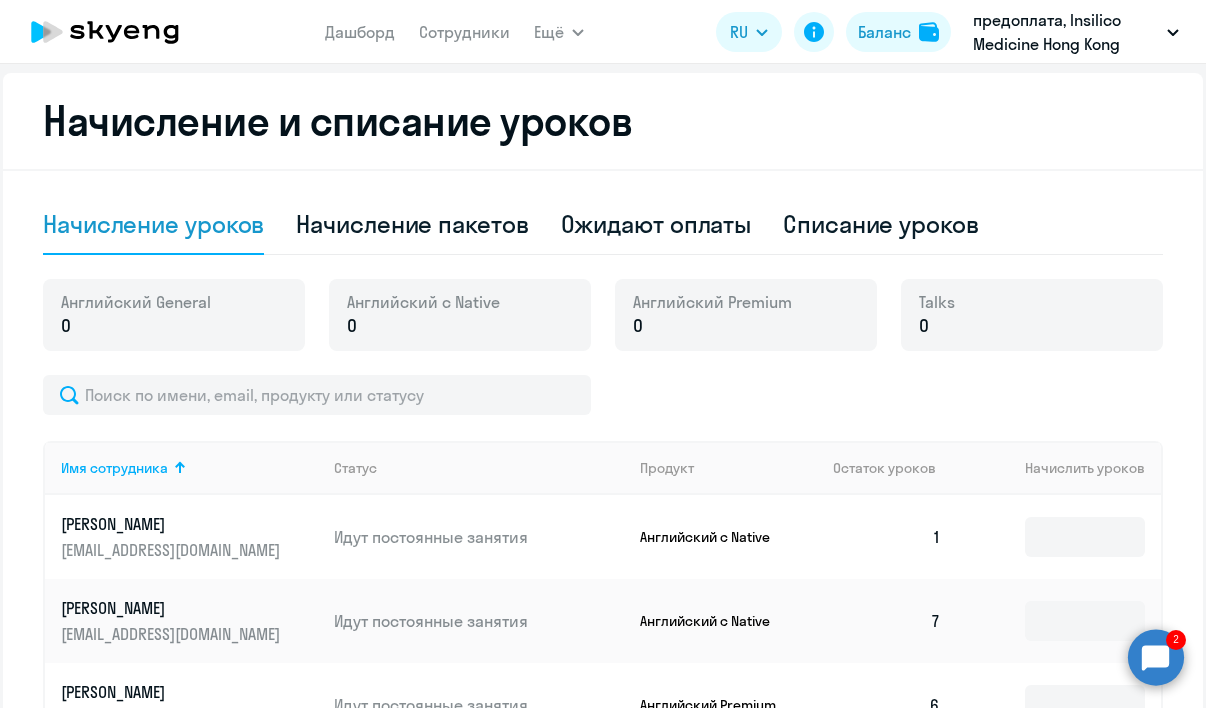 scroll, scrollTop: 415, scrollLeft: 0, axis: vertical 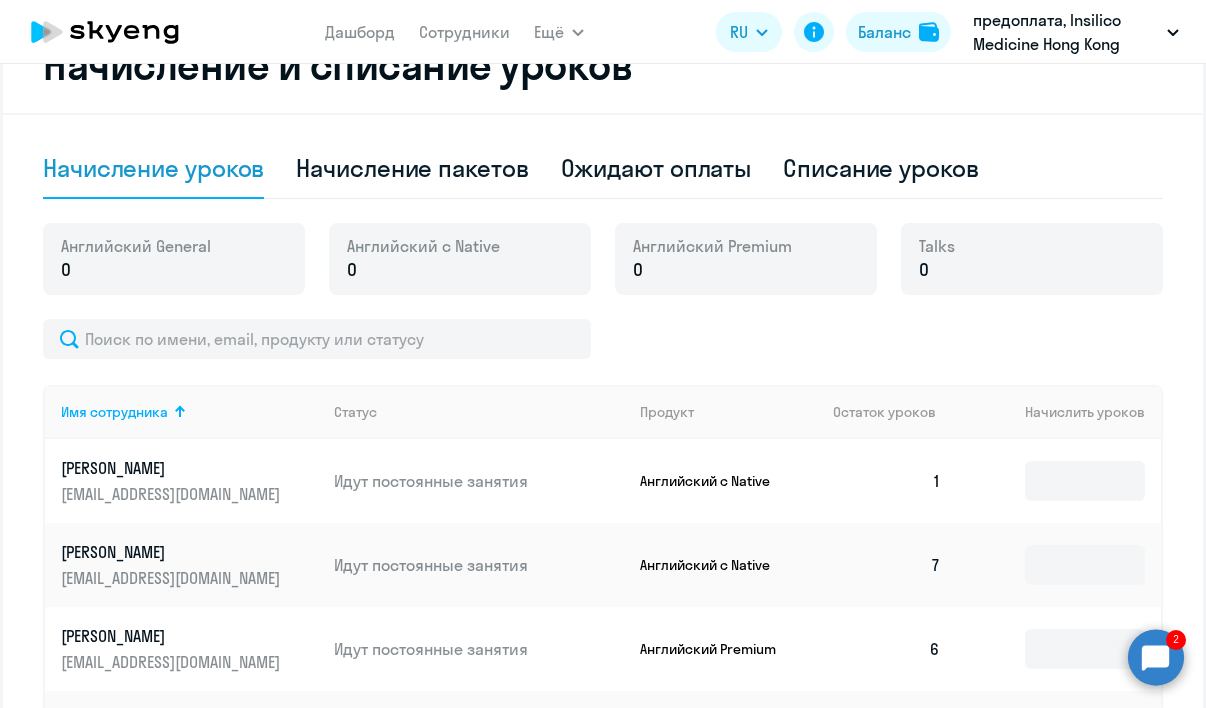 click on "0" 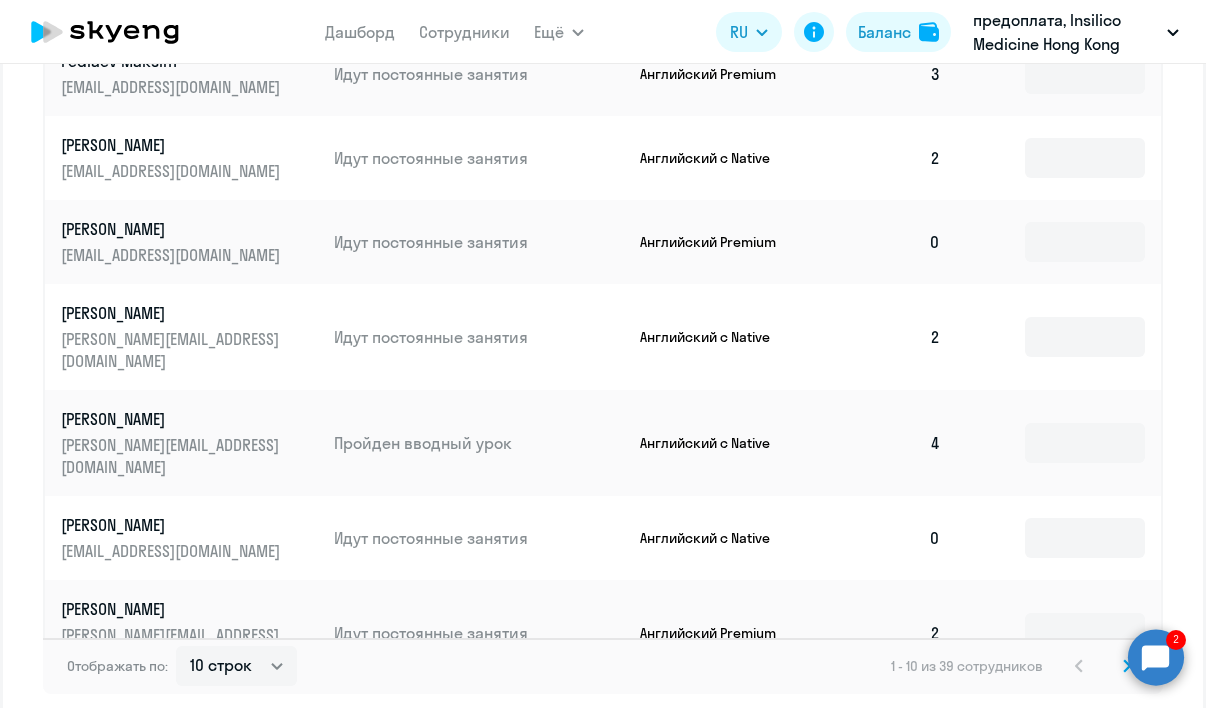scroll, scrollTop: 1085, scrollLeft: 0, axis: vertical 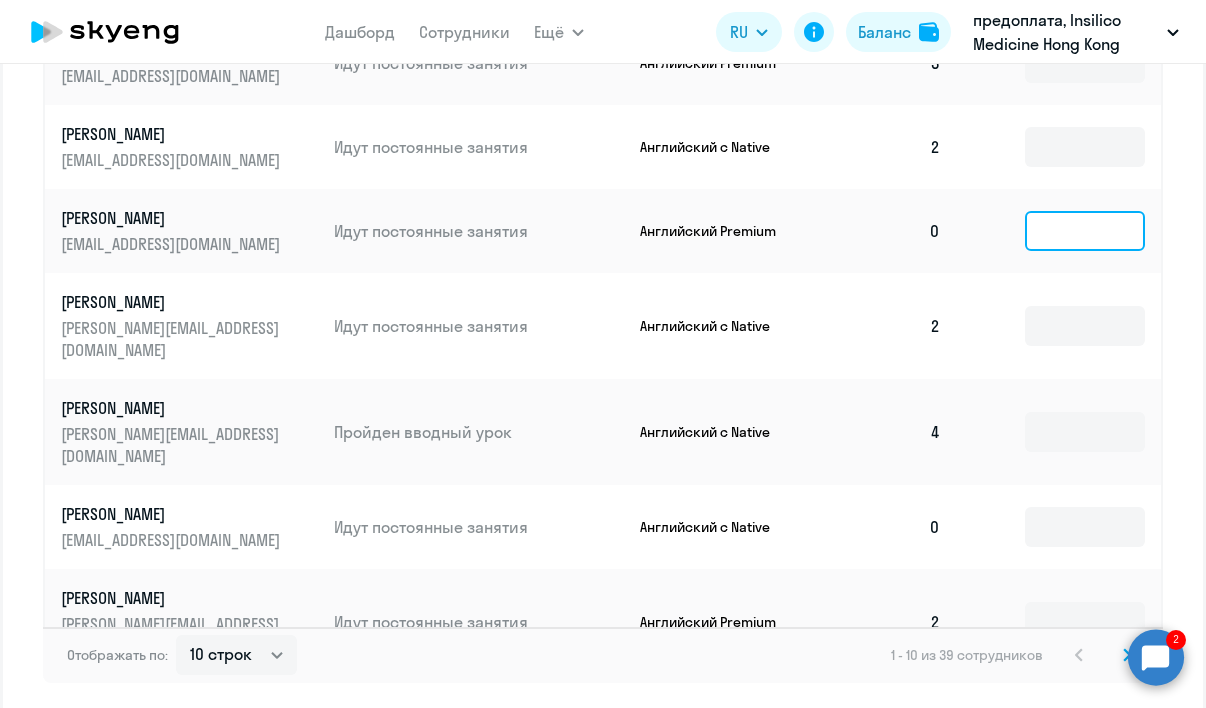 click 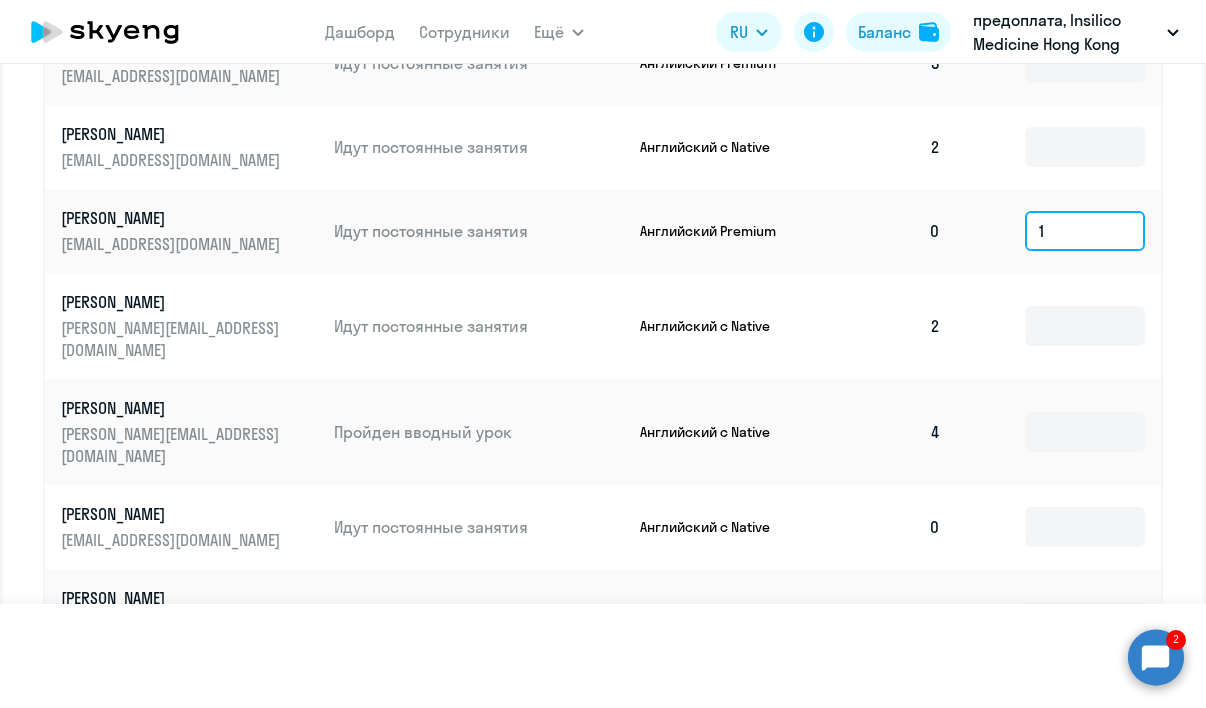 type 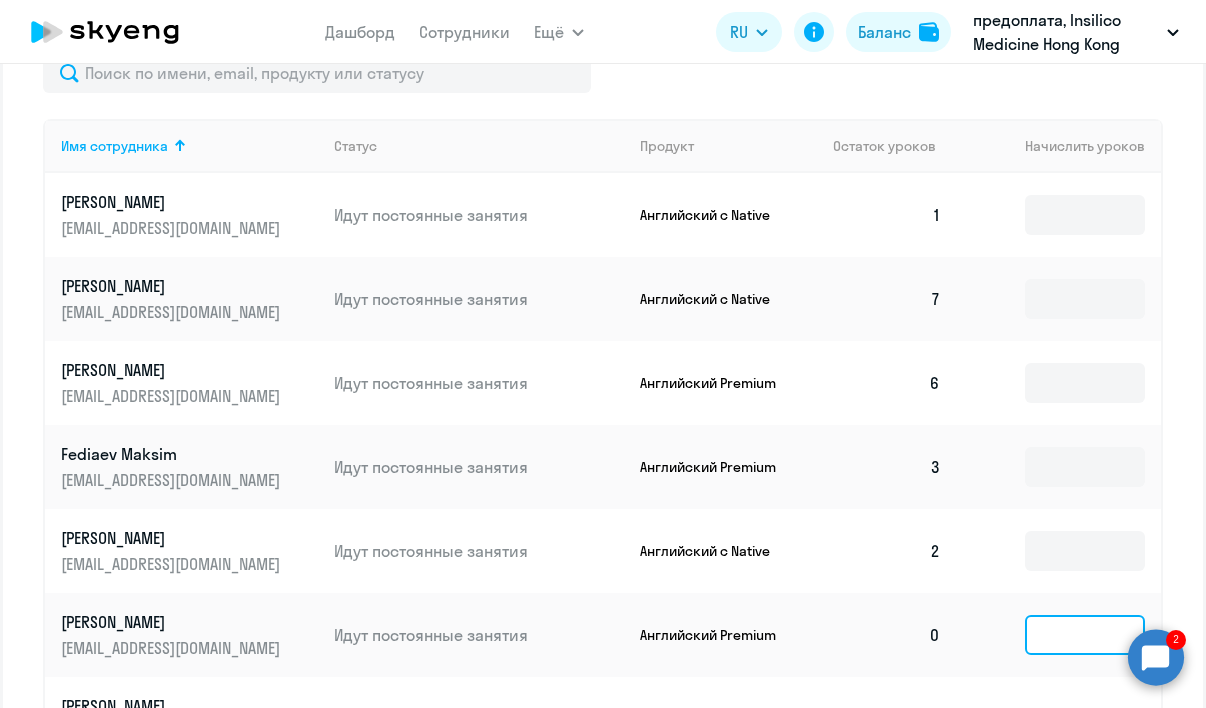 scroll, scrollTop: 405, scrollLeft: 0, axis: vertical 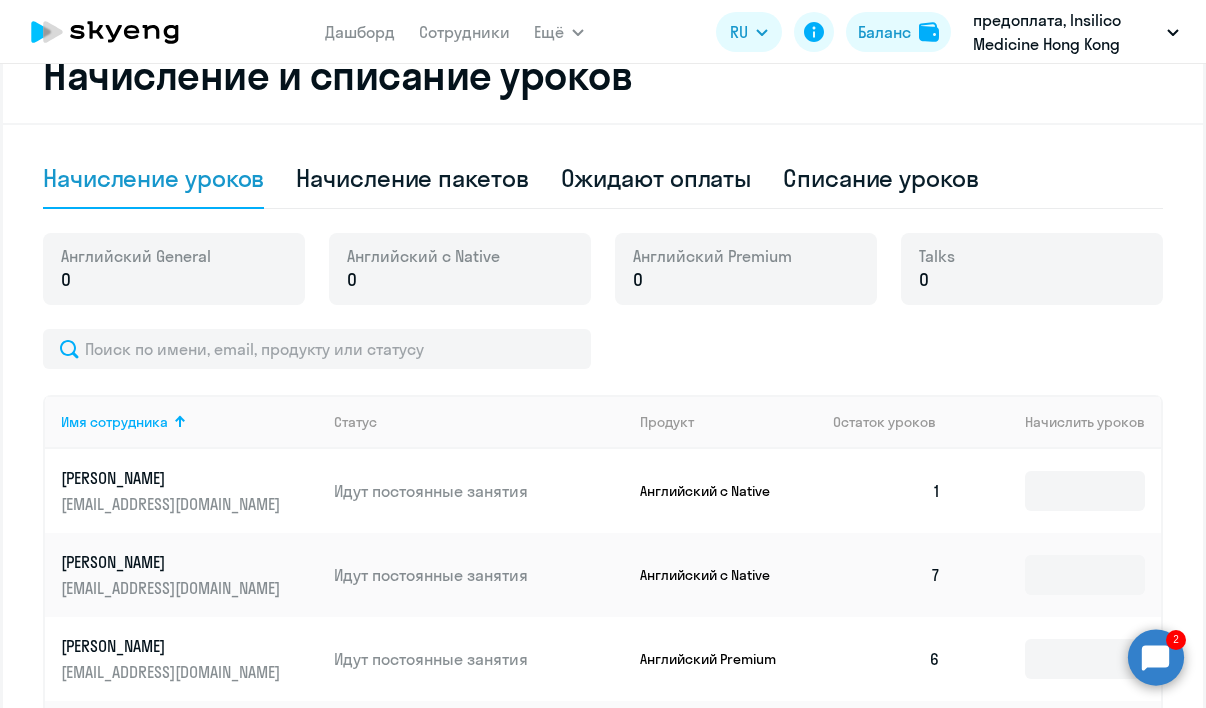 click on "[DEMOGRAPHIC_DATA] General 0 Английский с Native 0 Английский Premium 0 Talks 0" 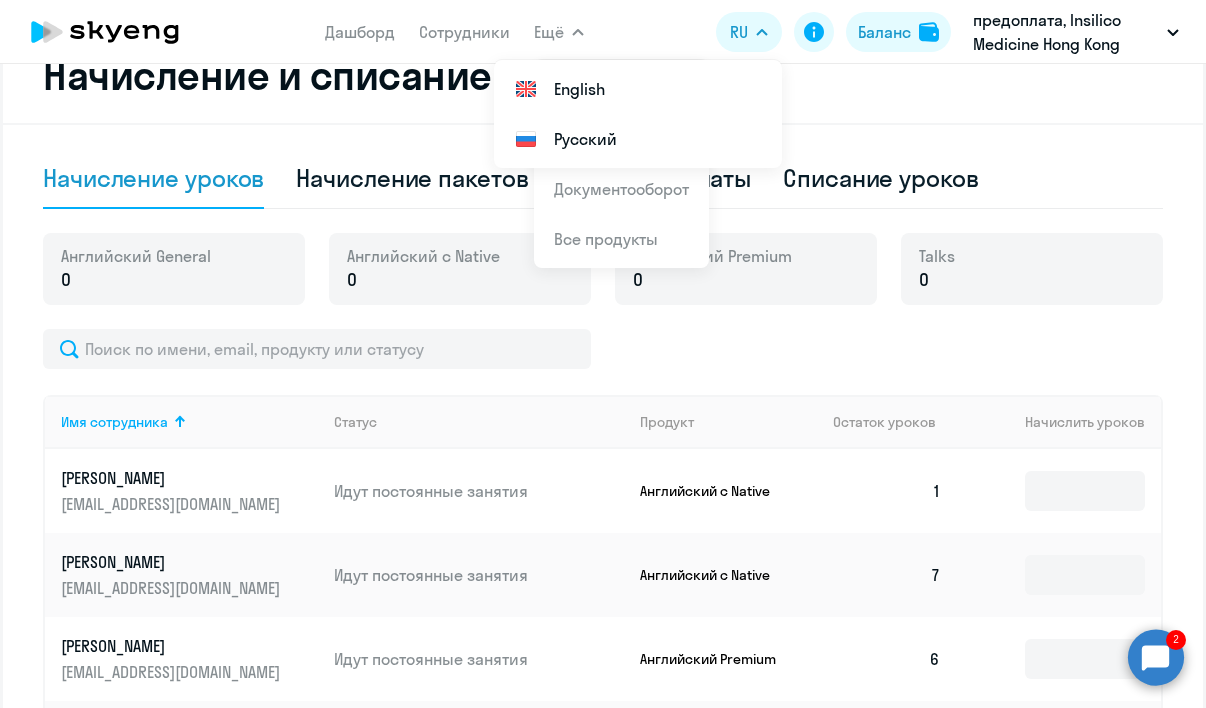click 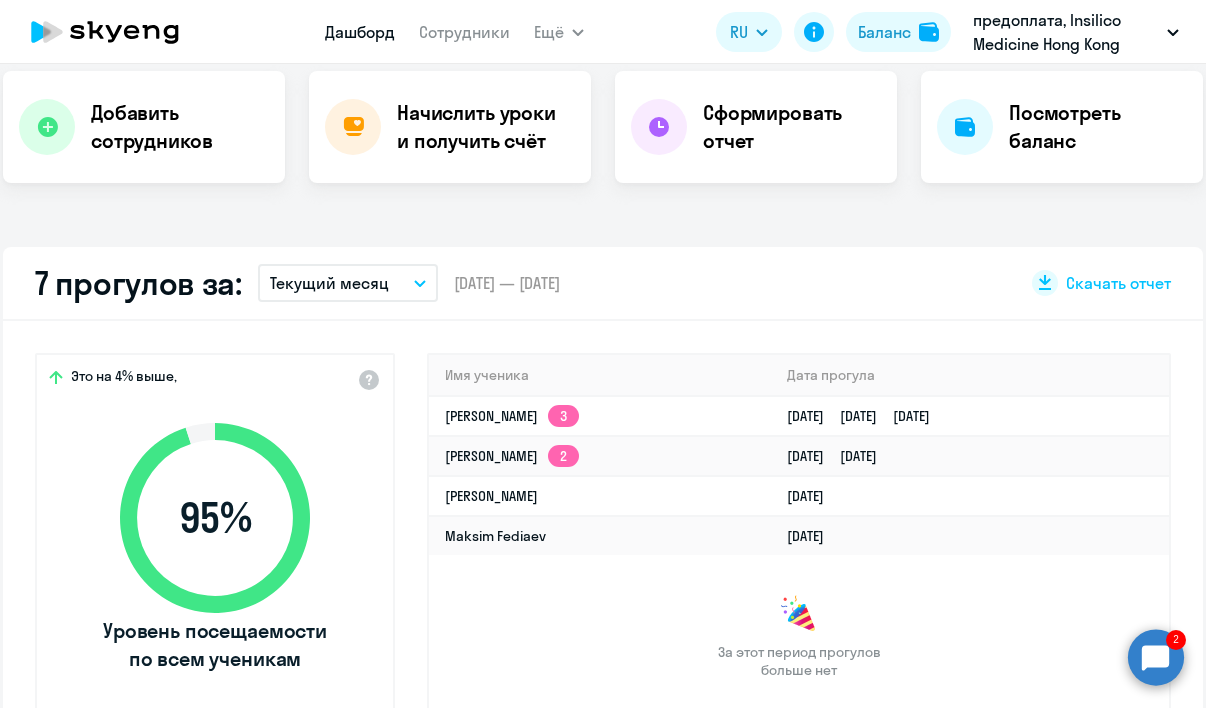 select on "30" 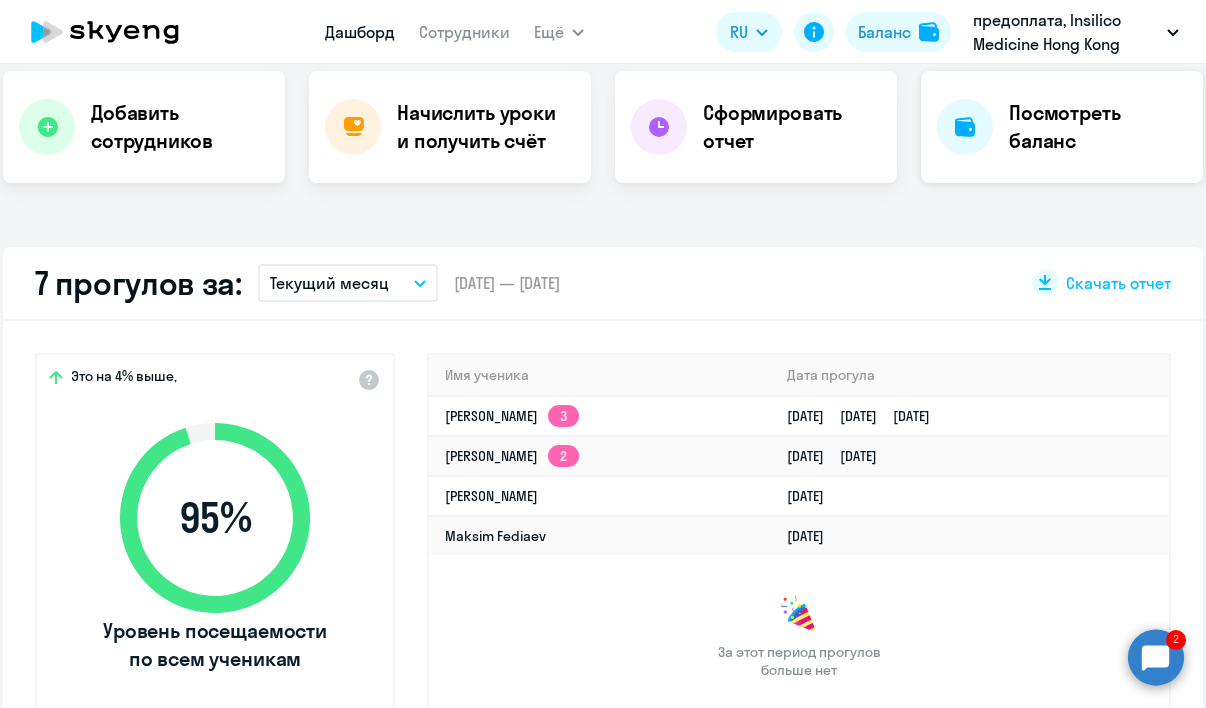 click on "Посмотреть баланс" 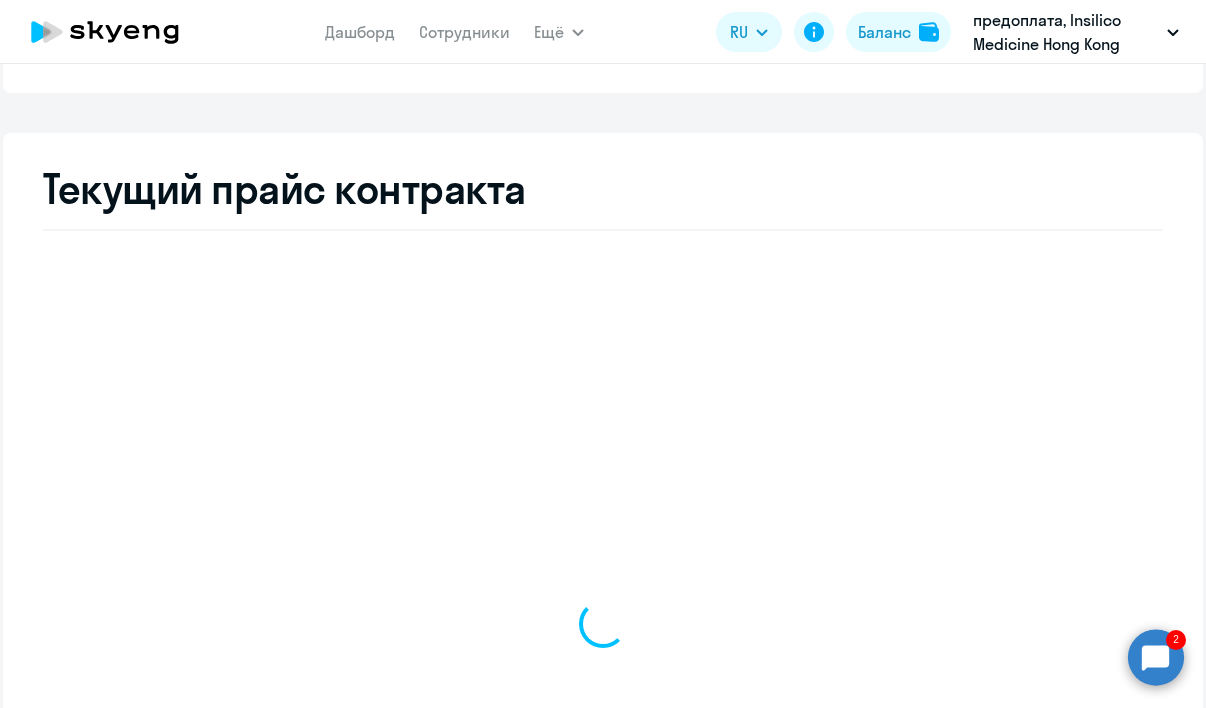 select on "english_adult_not_native_speaker" 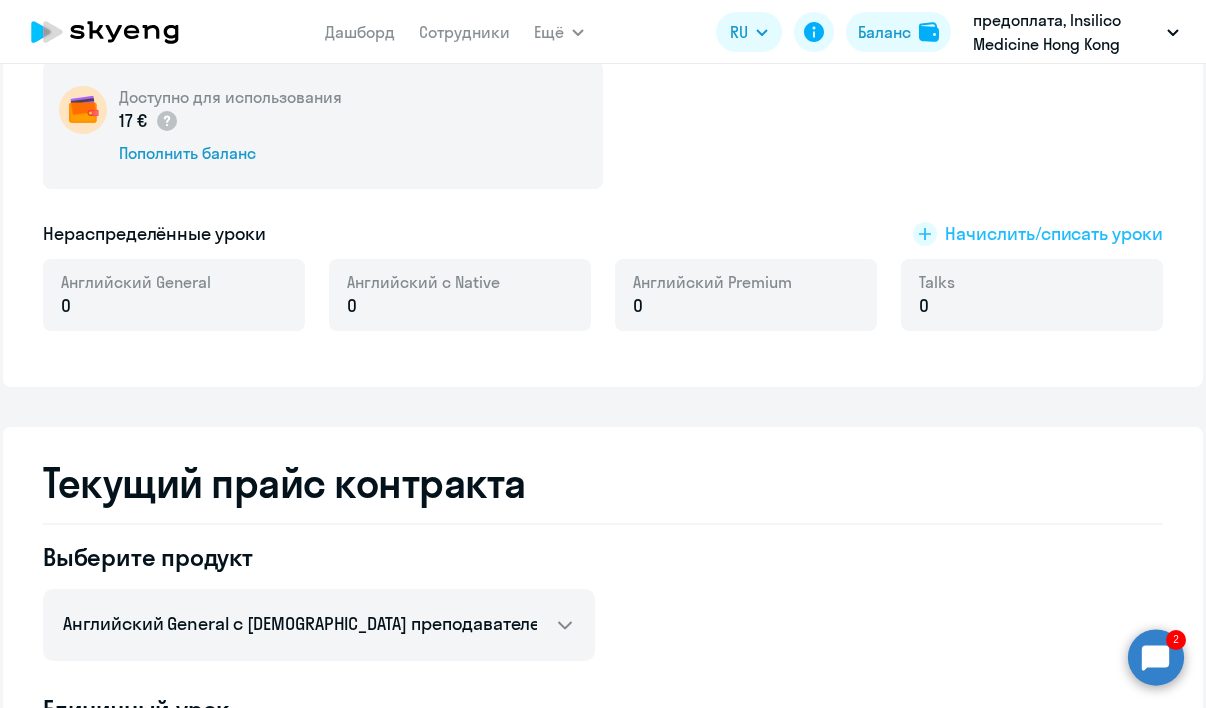 click on "Начислить/списать уроки" 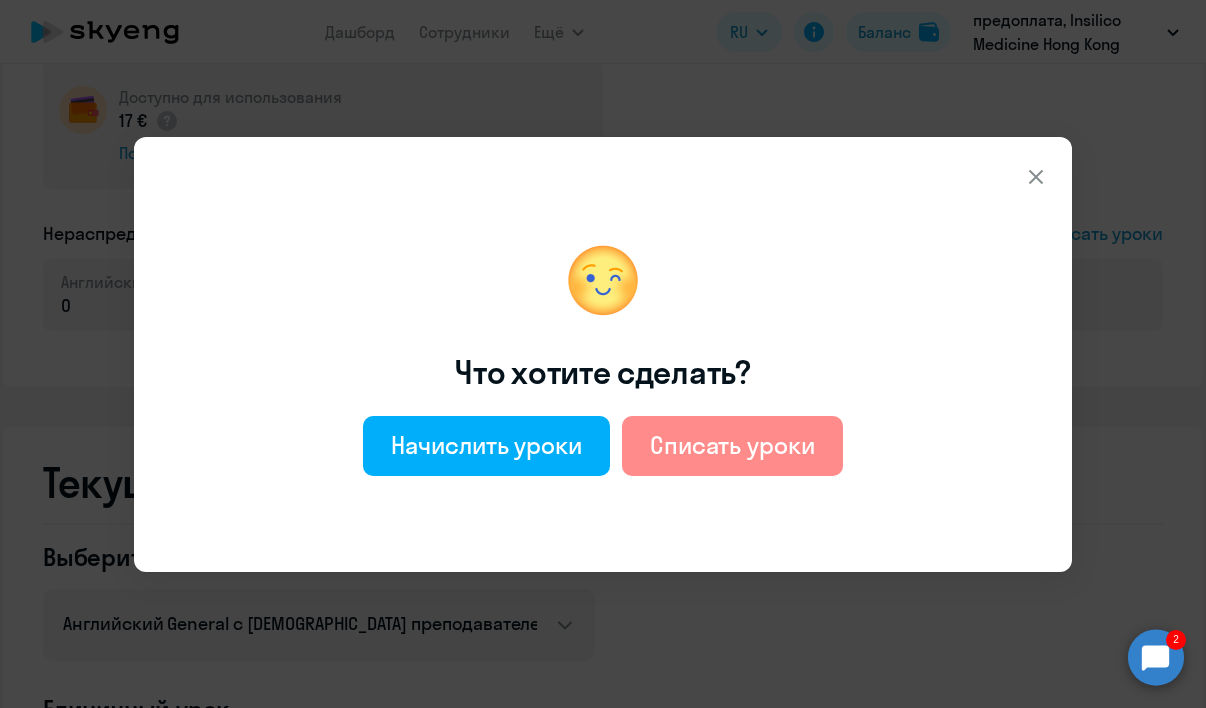 click on "Списать уроки" at bounding box center (732, 446) 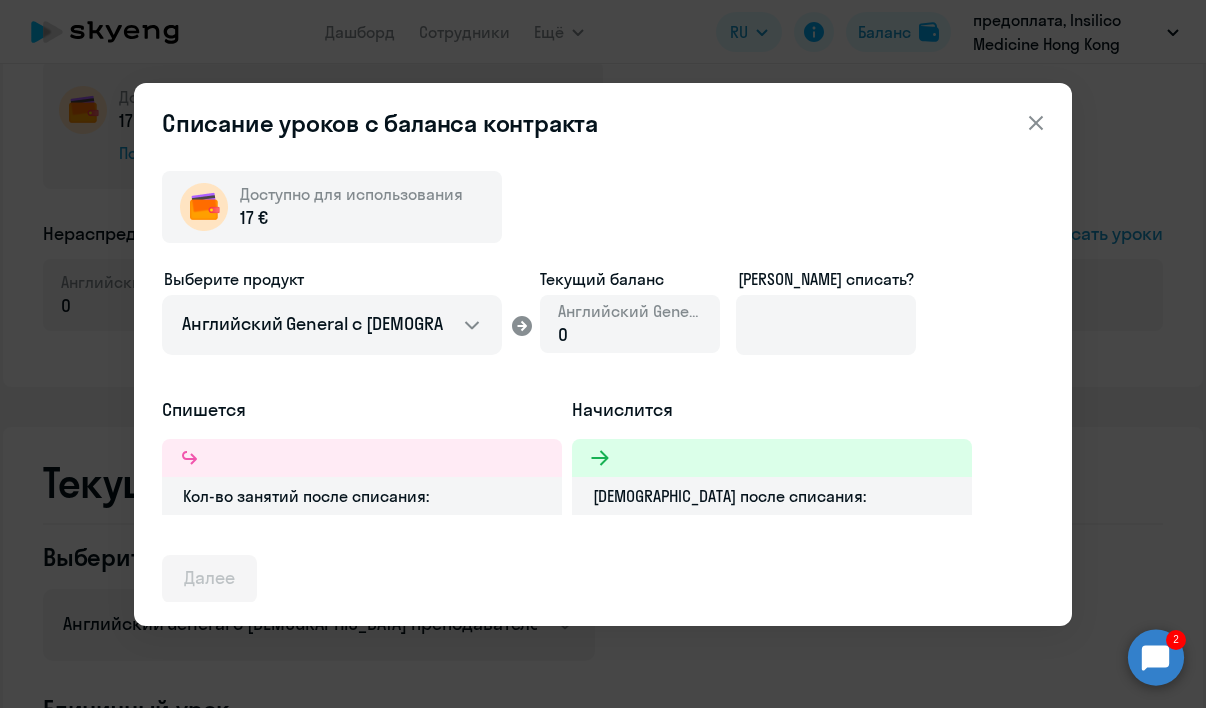 click on "Кол-во занятий после списания:" at bounding box center (362, 496) 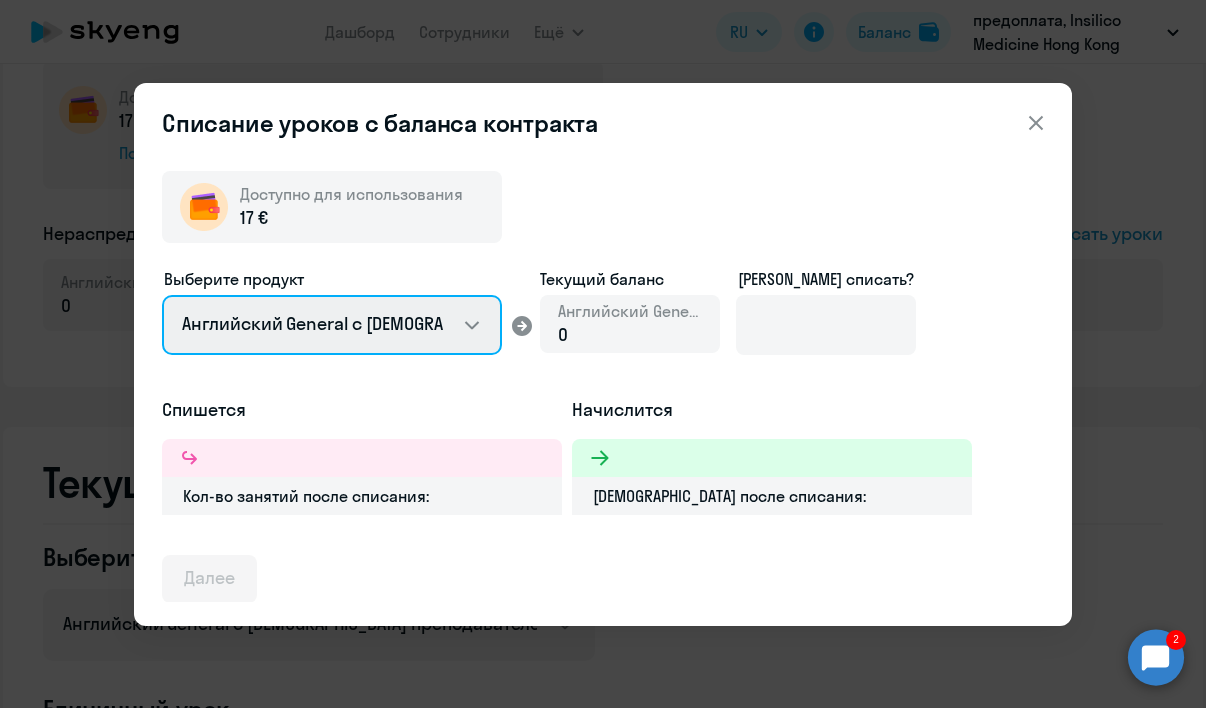 select on "english_adult_not_native_speaker_premium" 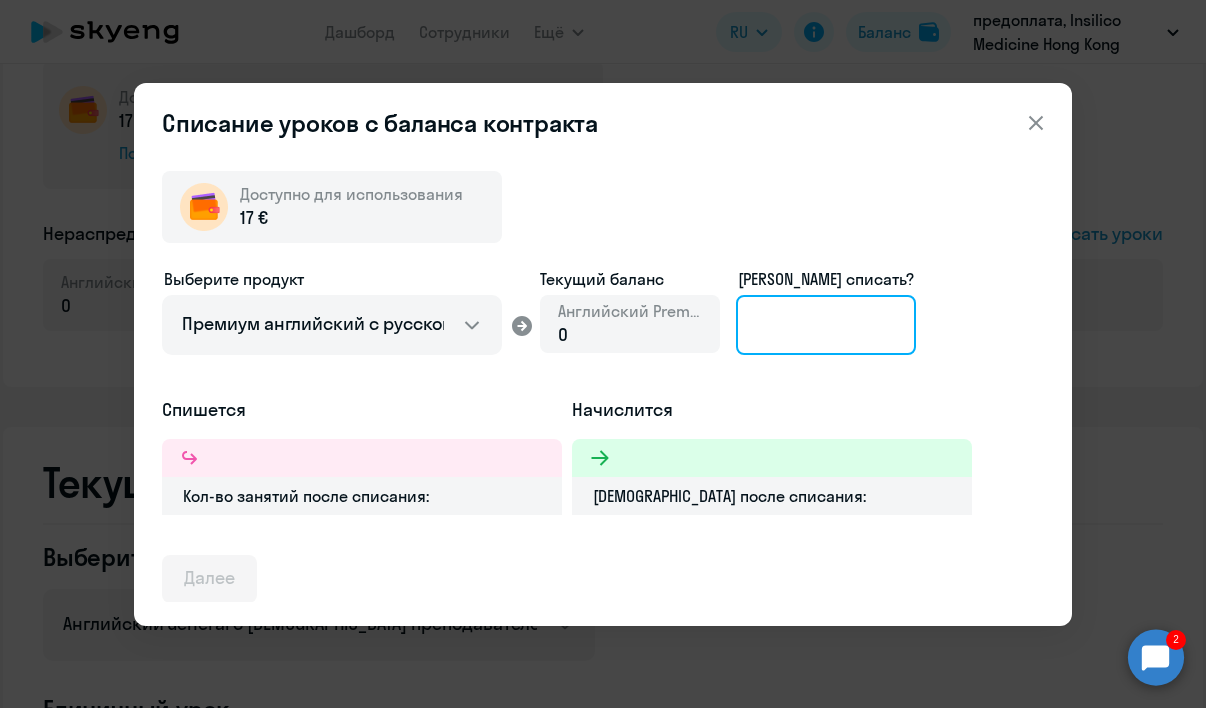 click 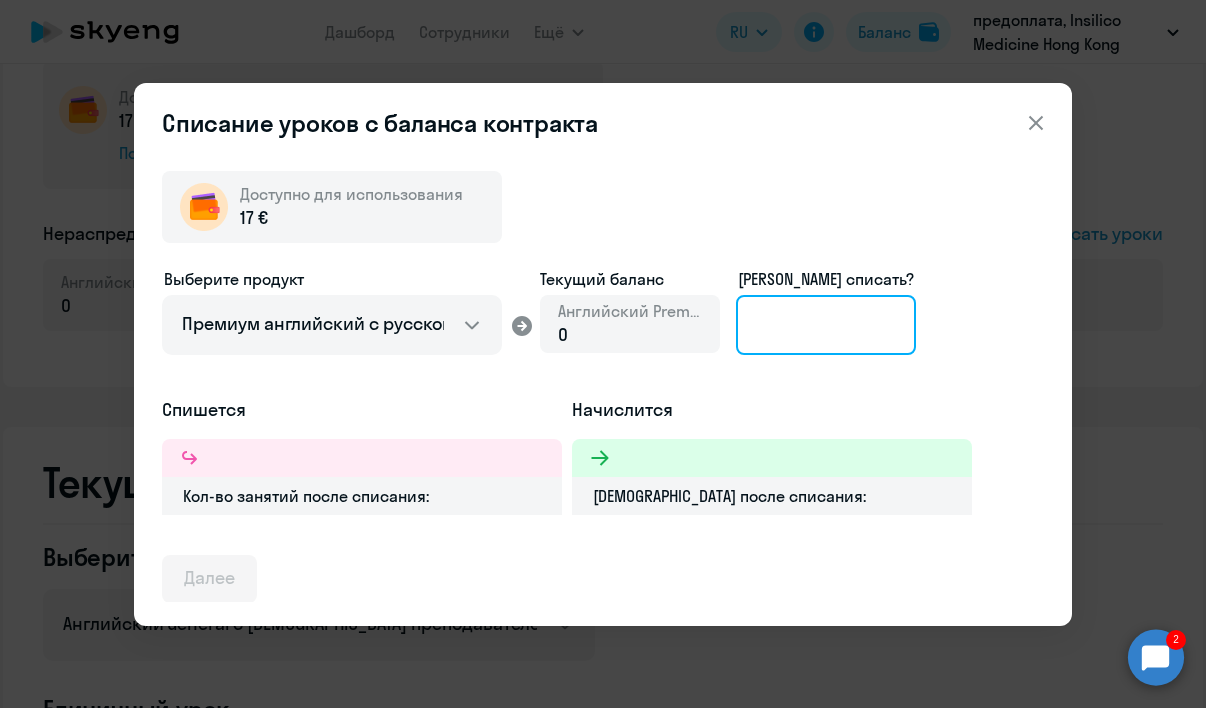 type on "2" 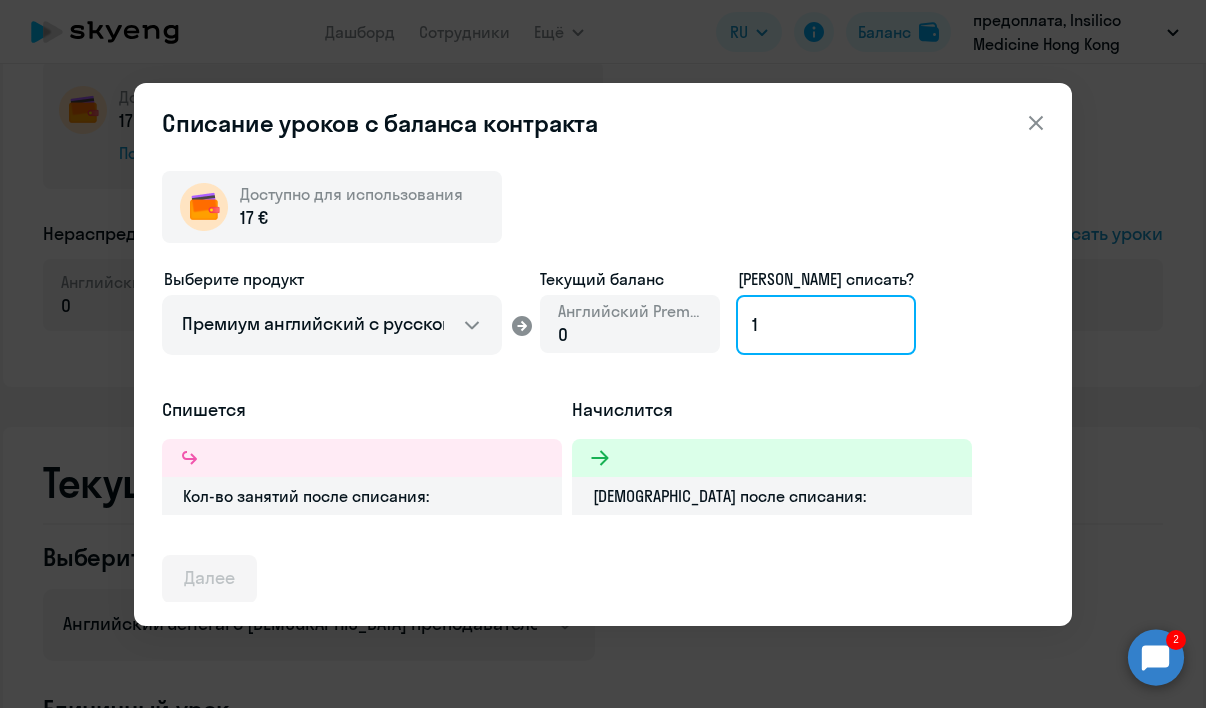 type 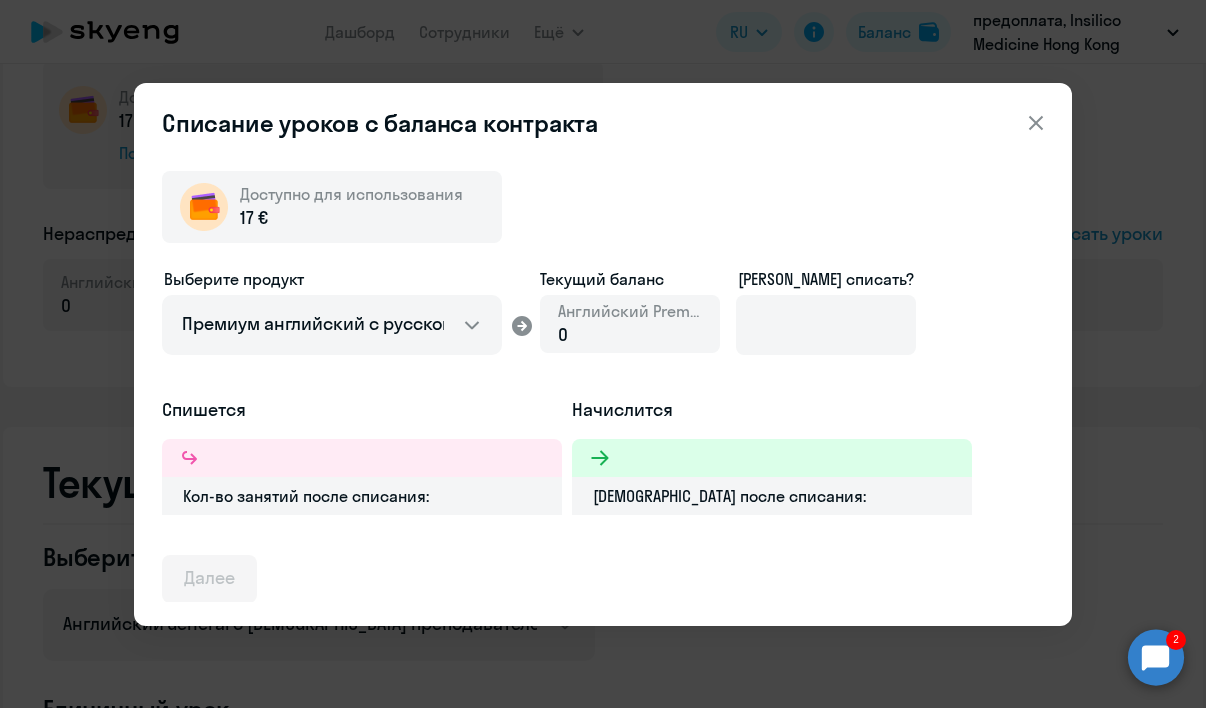click 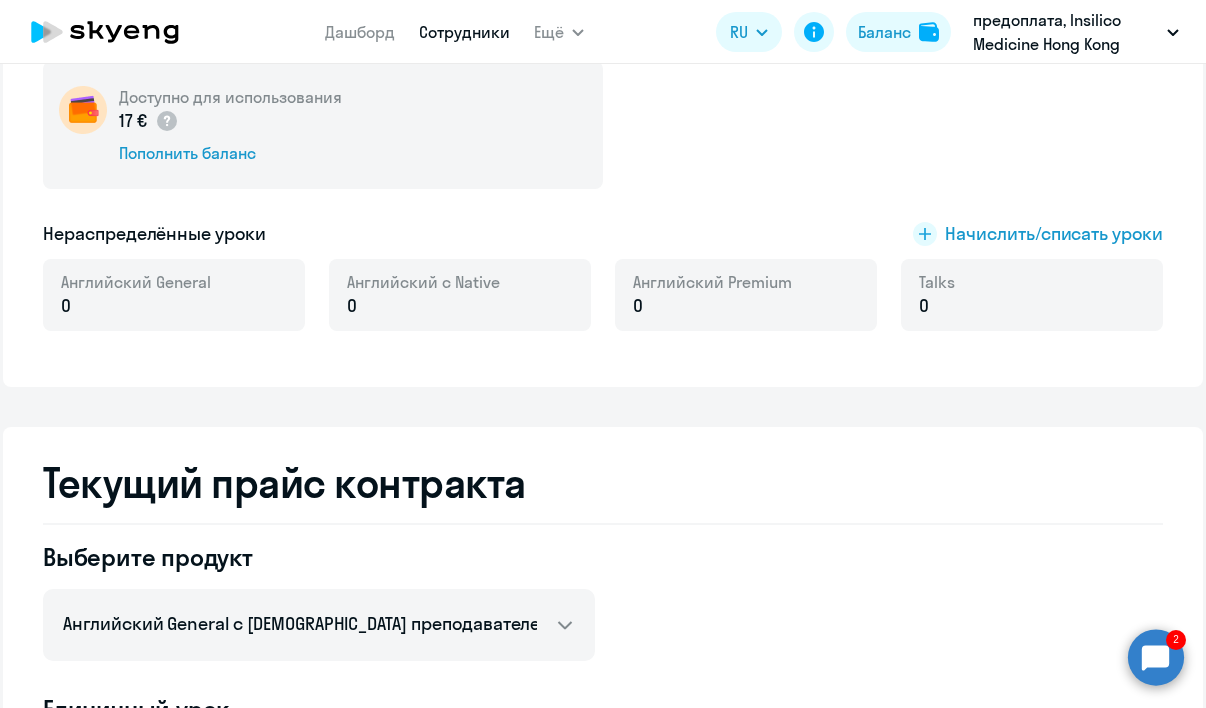 click on "Сотрудники" at bounding box center [464, 32] 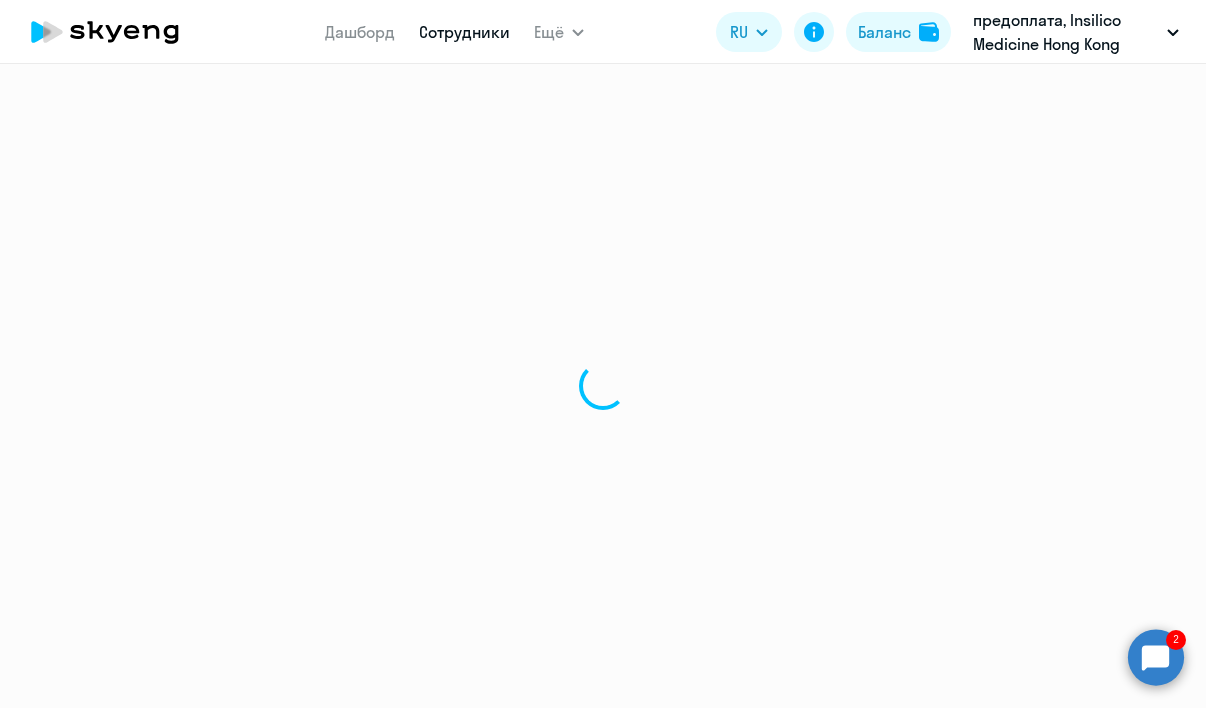 scroll, scrollTop: 0, scrollLeft: 0, axis: both 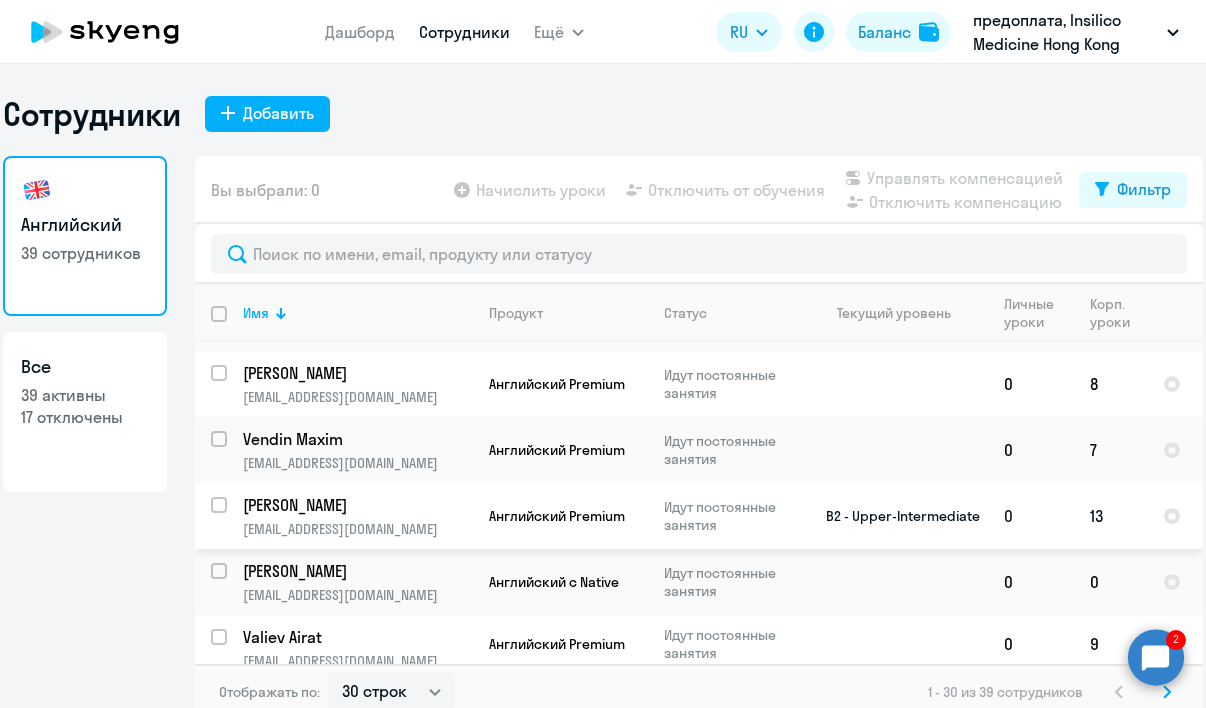 click at bounding box center [231, 517] 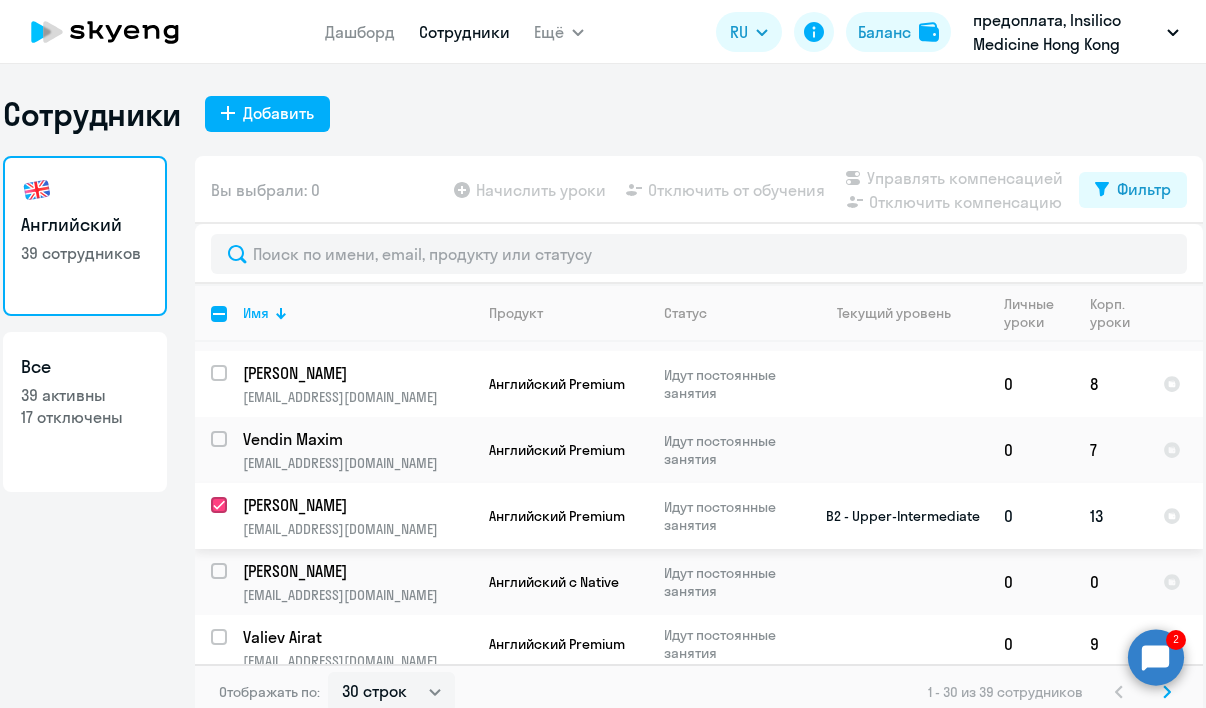 checkbox on "true" 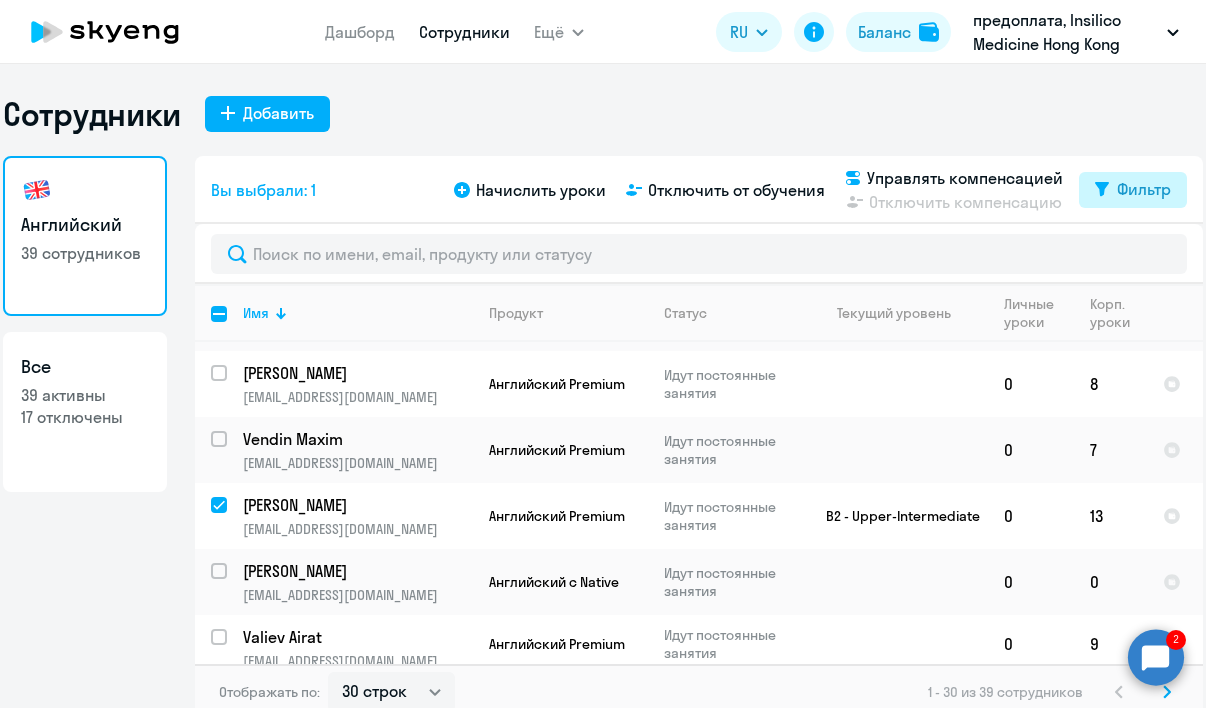 click on "Фильтр" 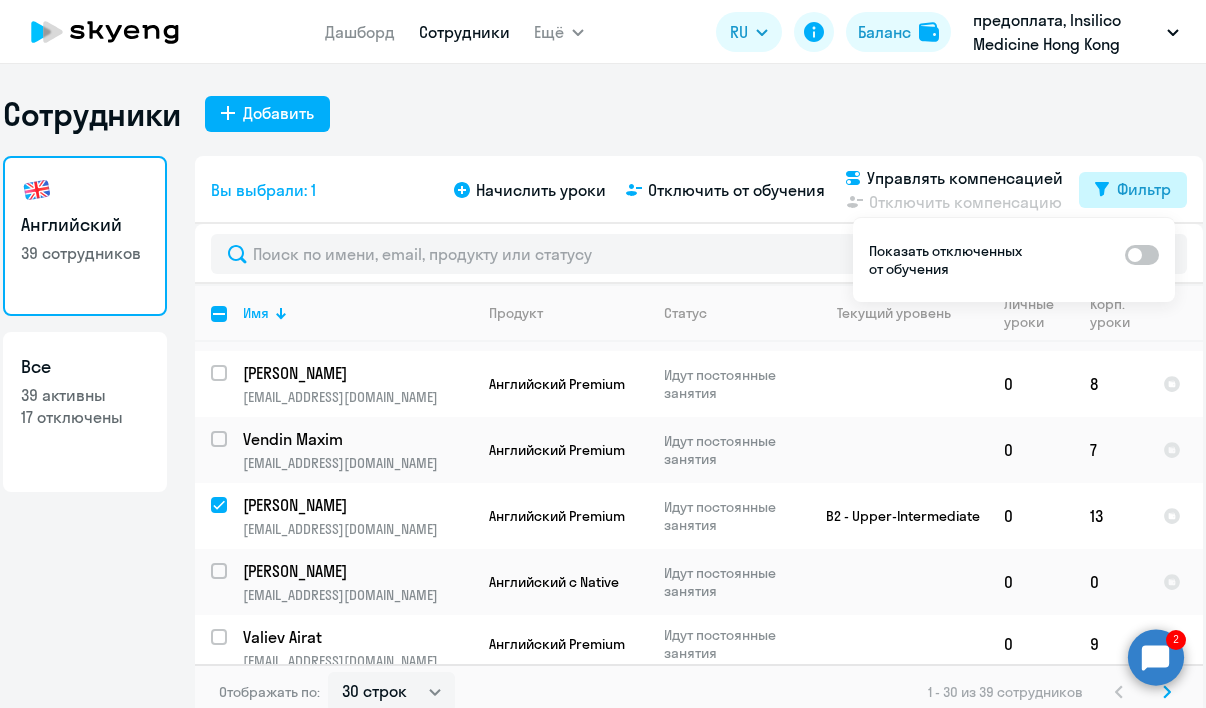 click on "Фильтр" 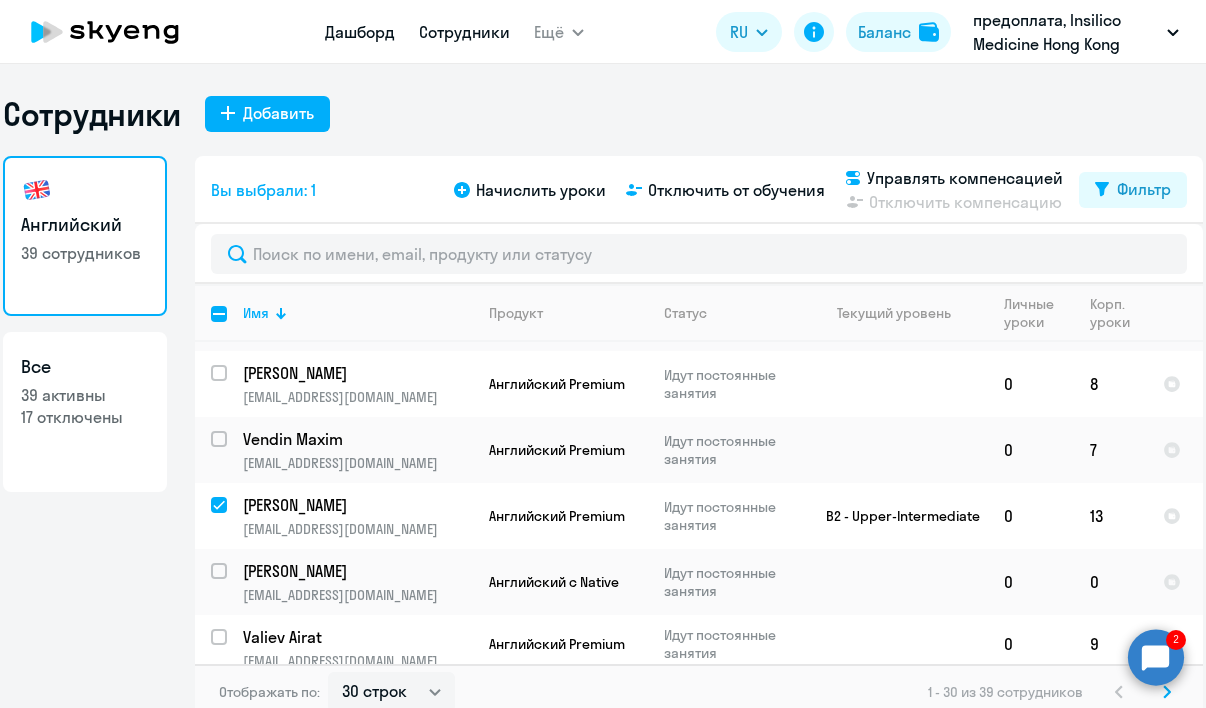 click on "Дашборд" at bounding box center (360, 32) 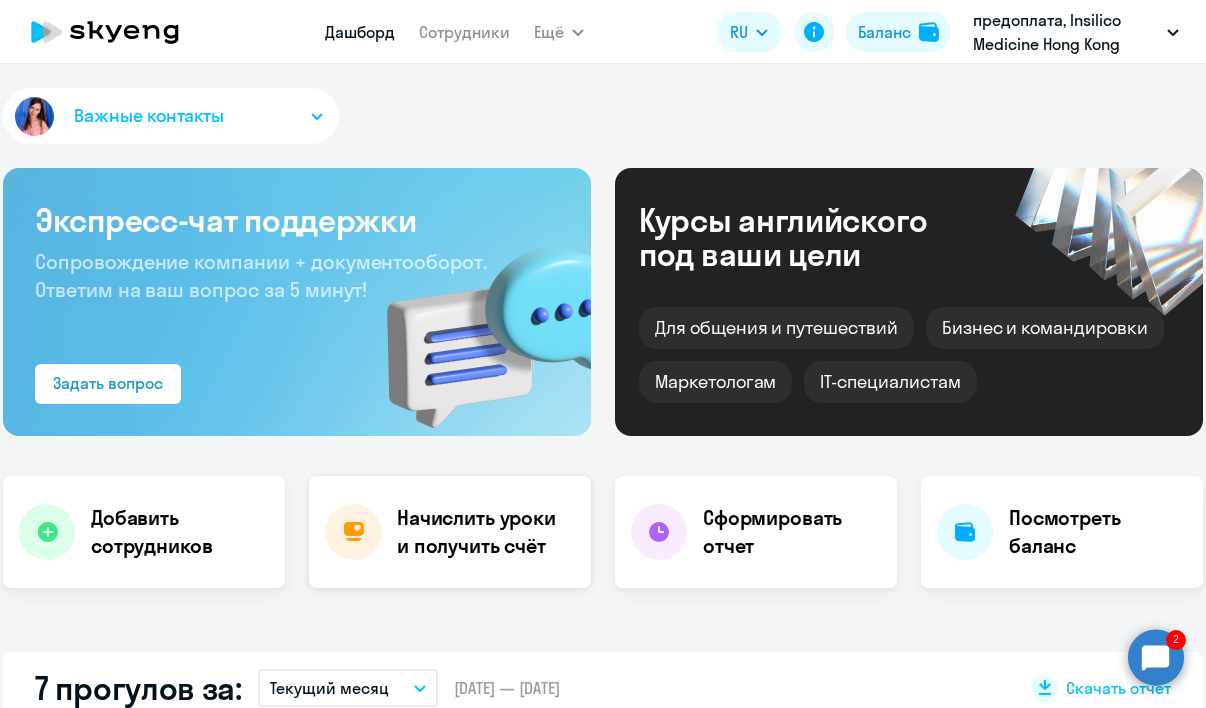 click on "Начислить уроки и получить счёт" 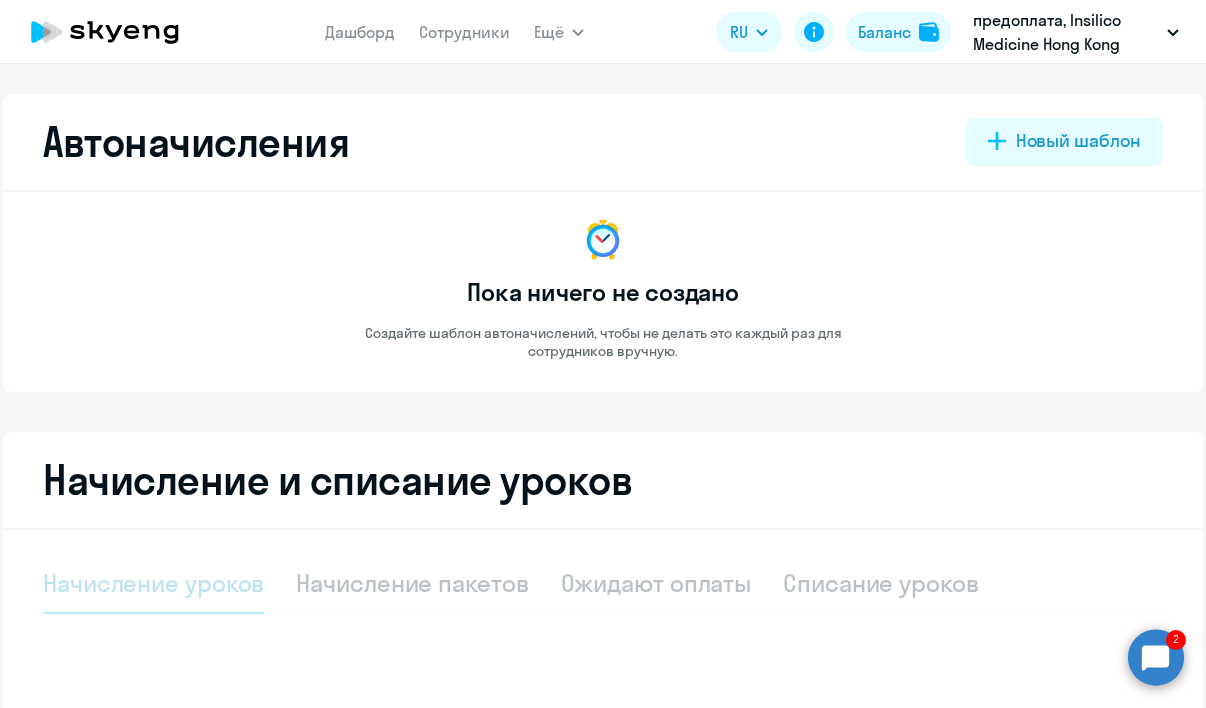 select on "10" 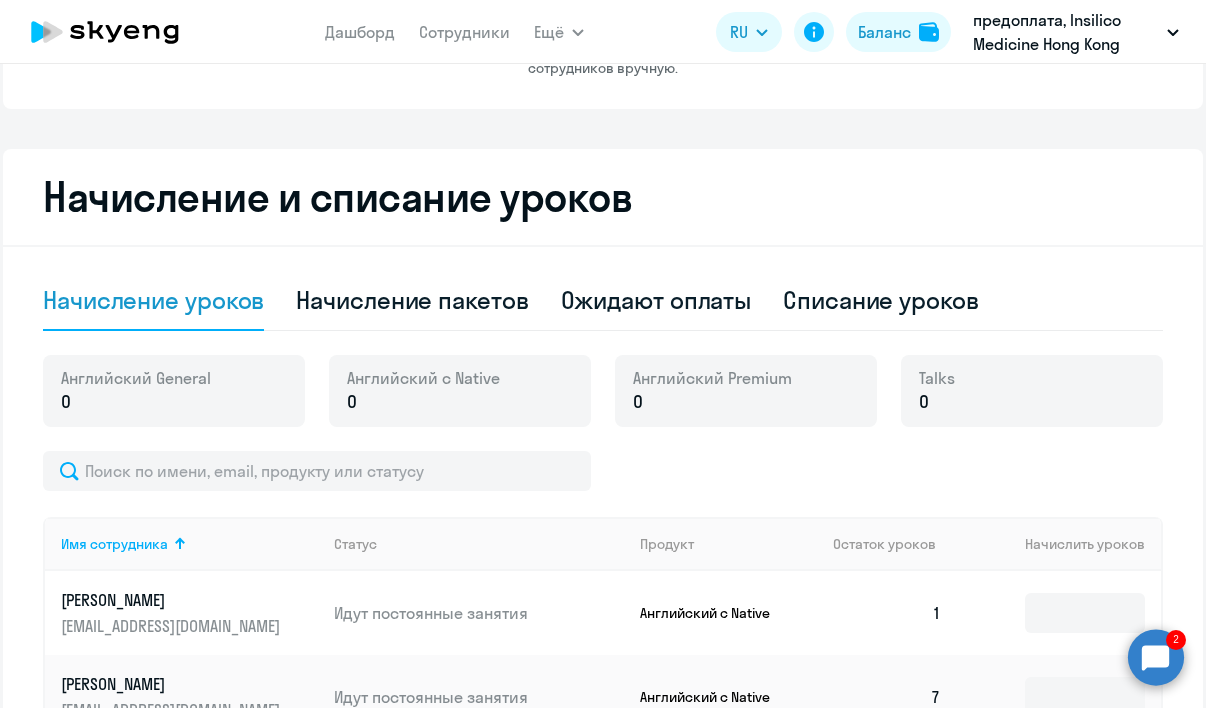 scroll, scrollTop: 285, scrollLeft: 0, axis: vertical 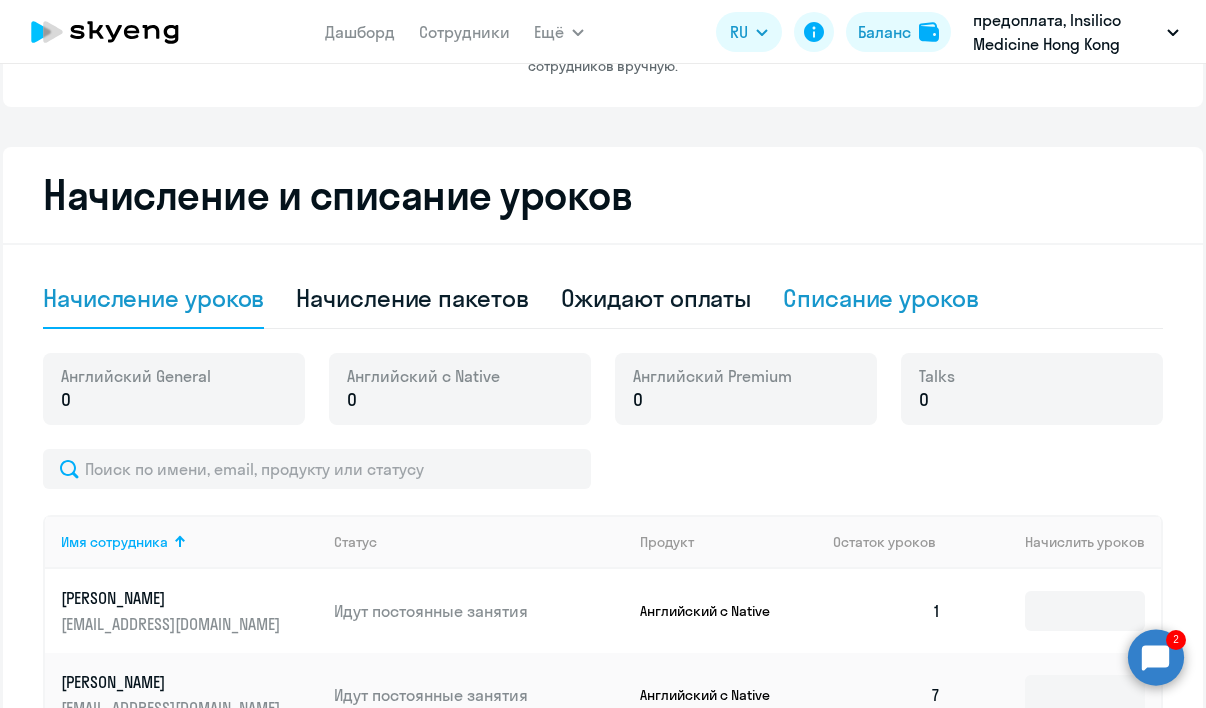 click on "Списание уроков" 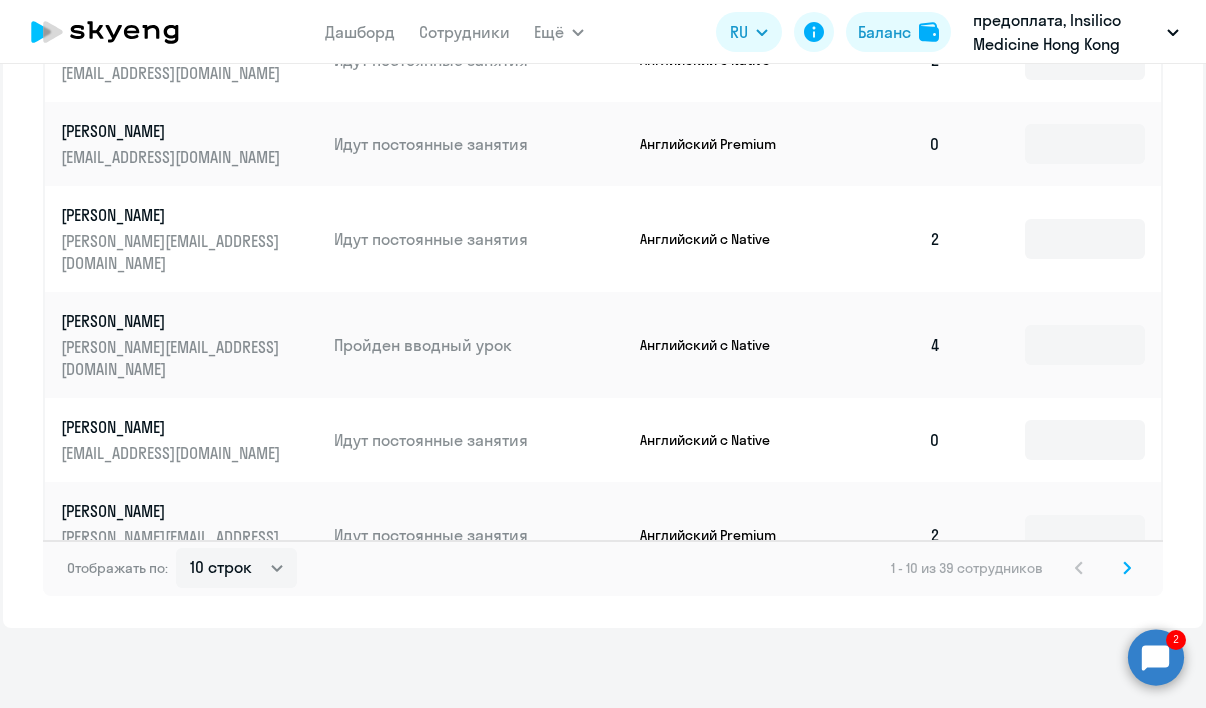 scroll, scrollTop: 1058, scrollLeft: 0, axis: vertical 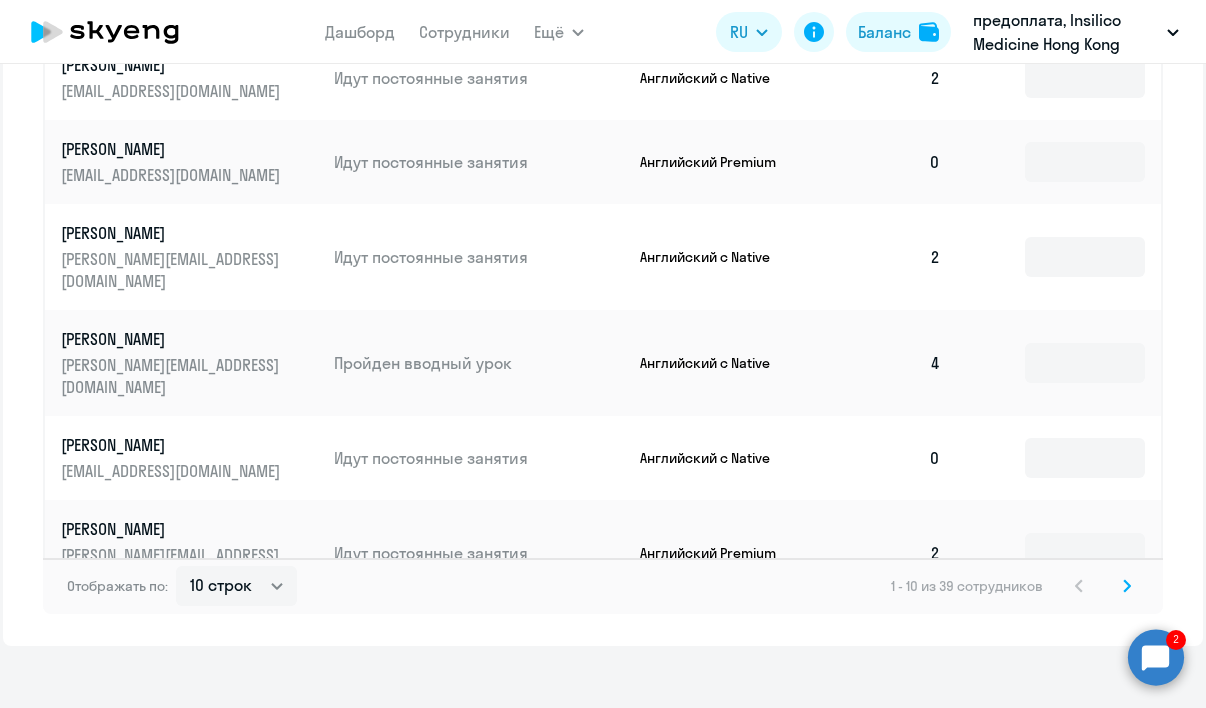 click 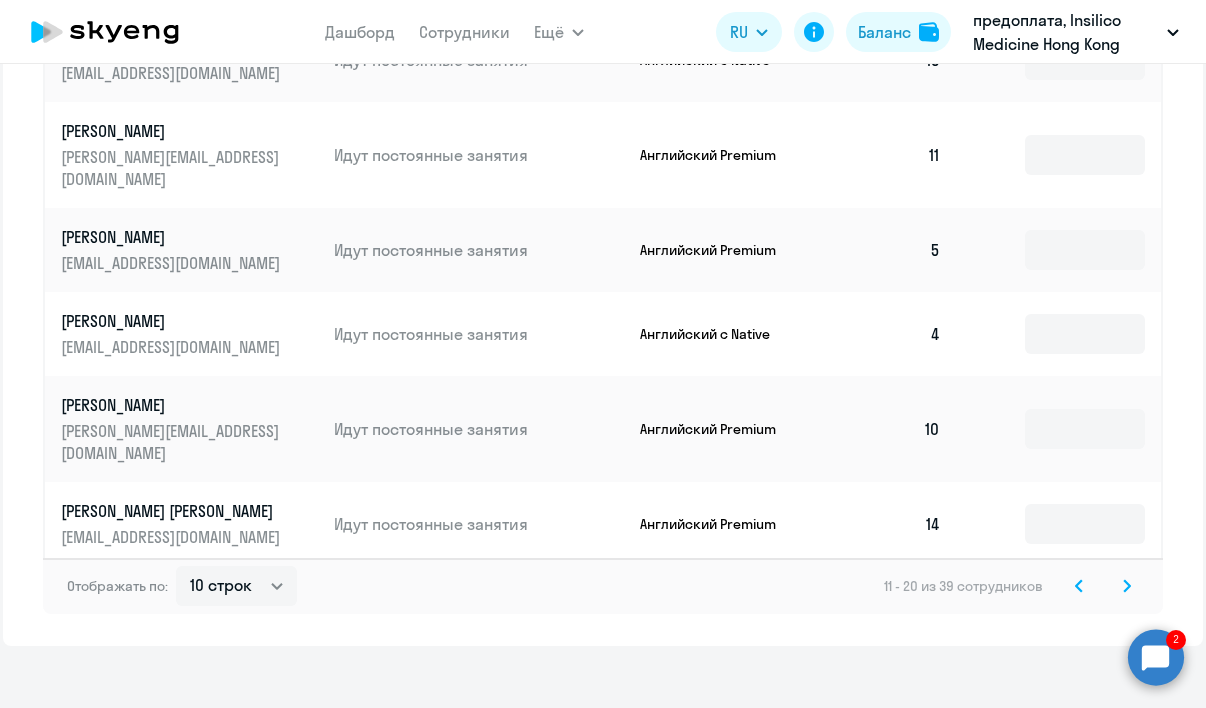 scroll, scrollTop: 1040, scrollLeft: 0, axis: vertical 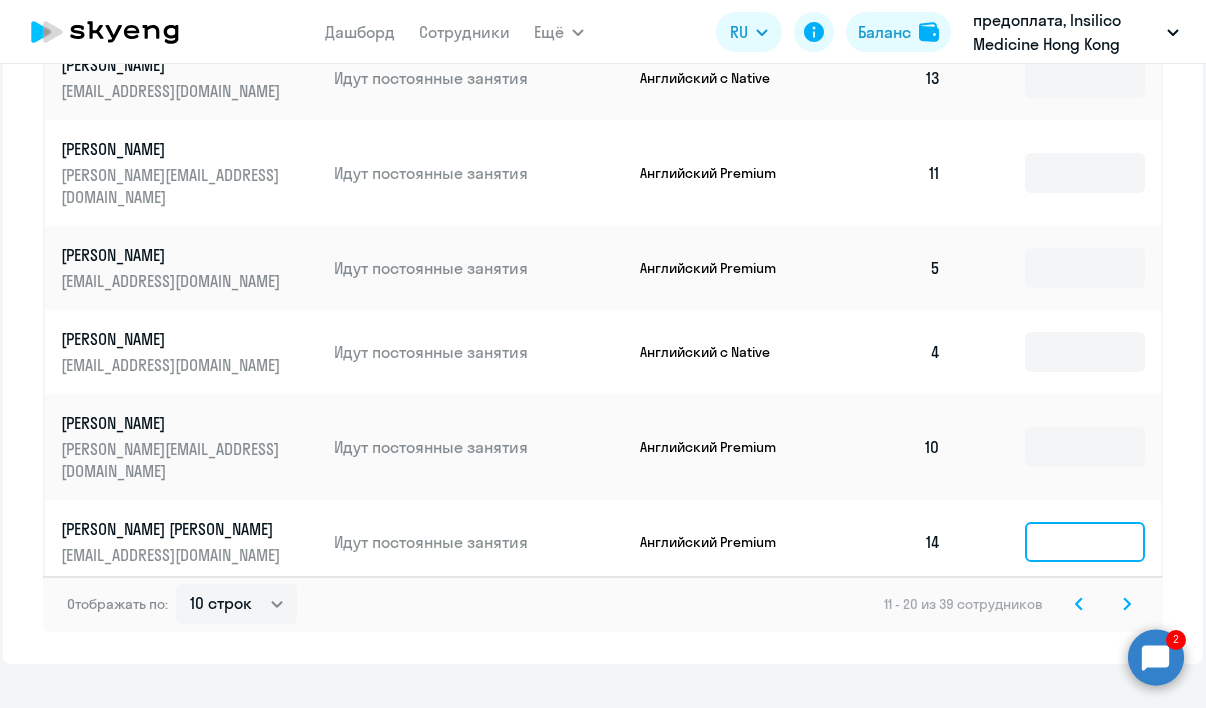 click 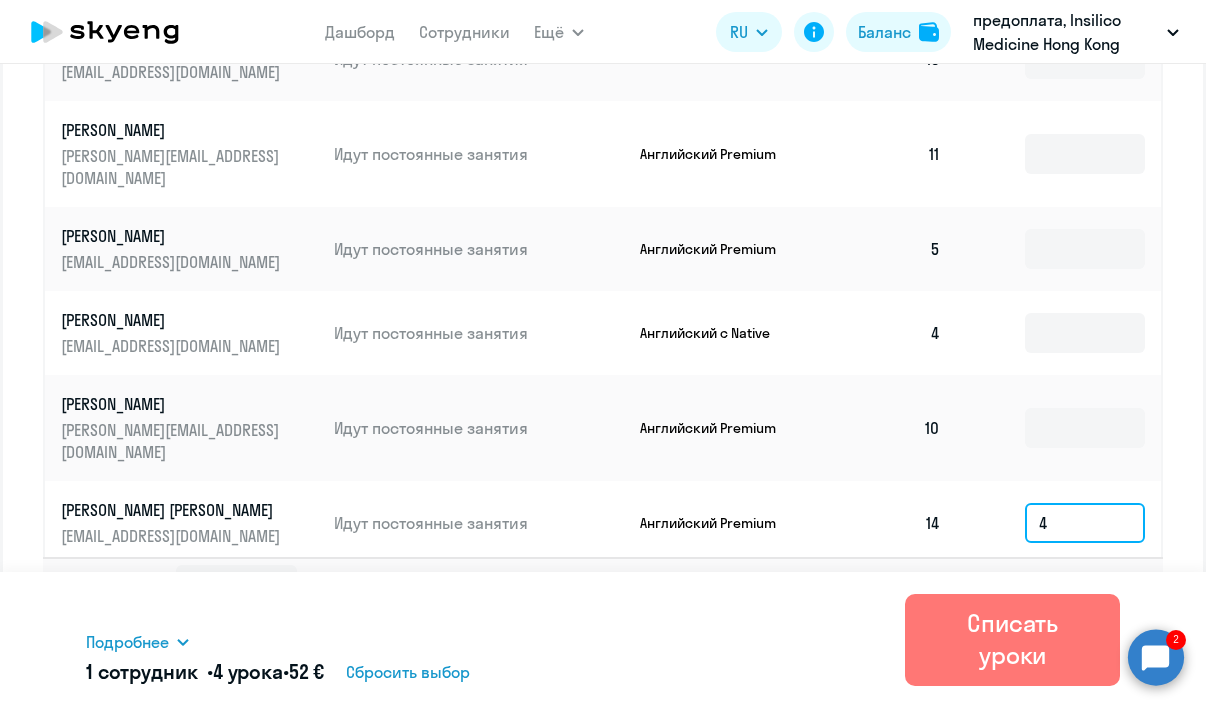 scroll, scrollTop: 1058, scrollLeft: 0, axis: vertical 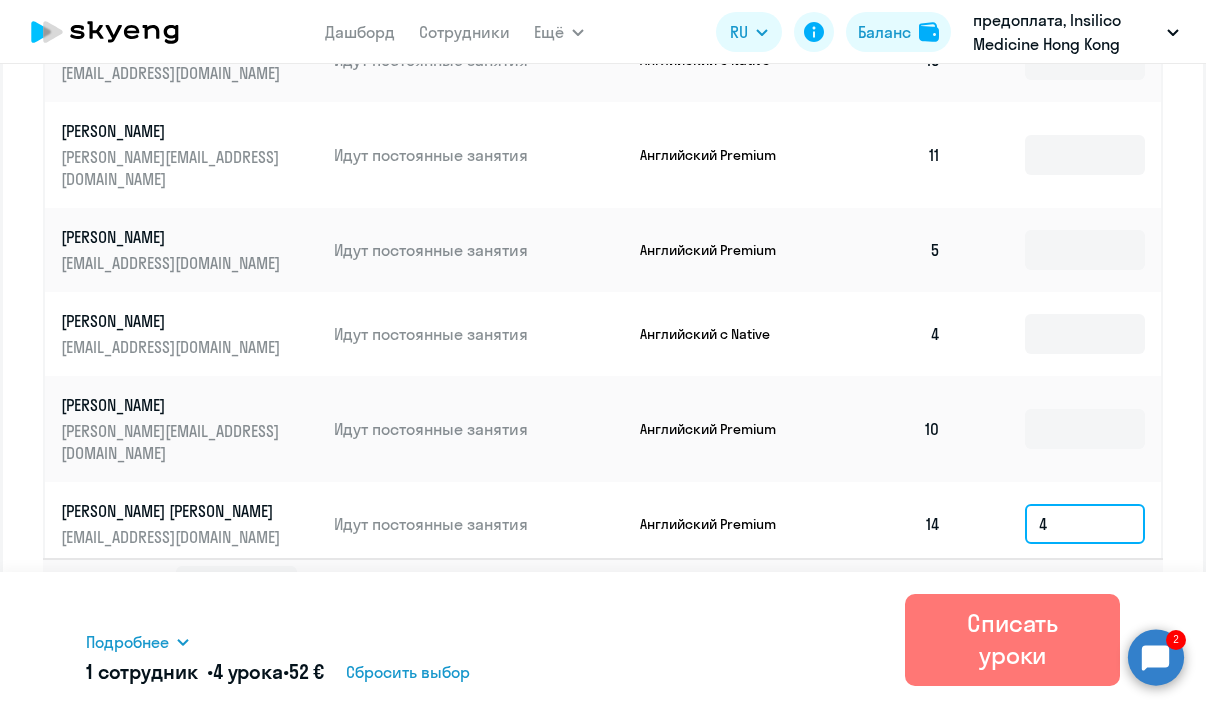 type on "4" 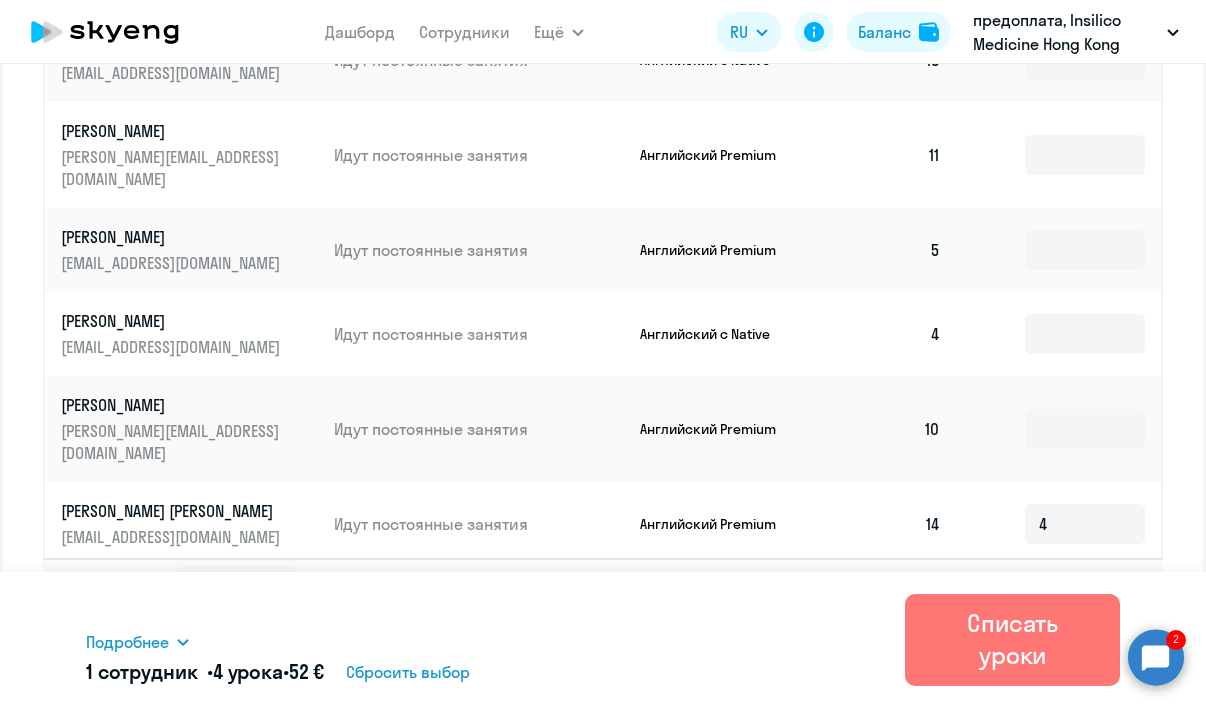 click 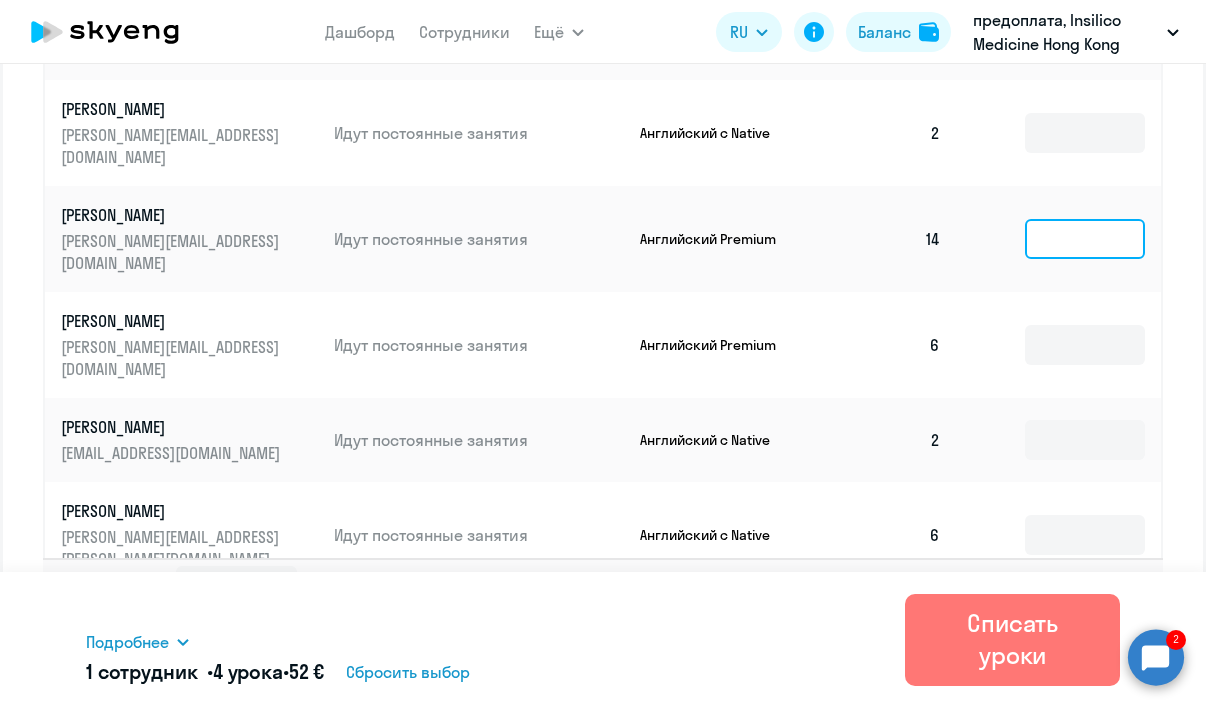 click 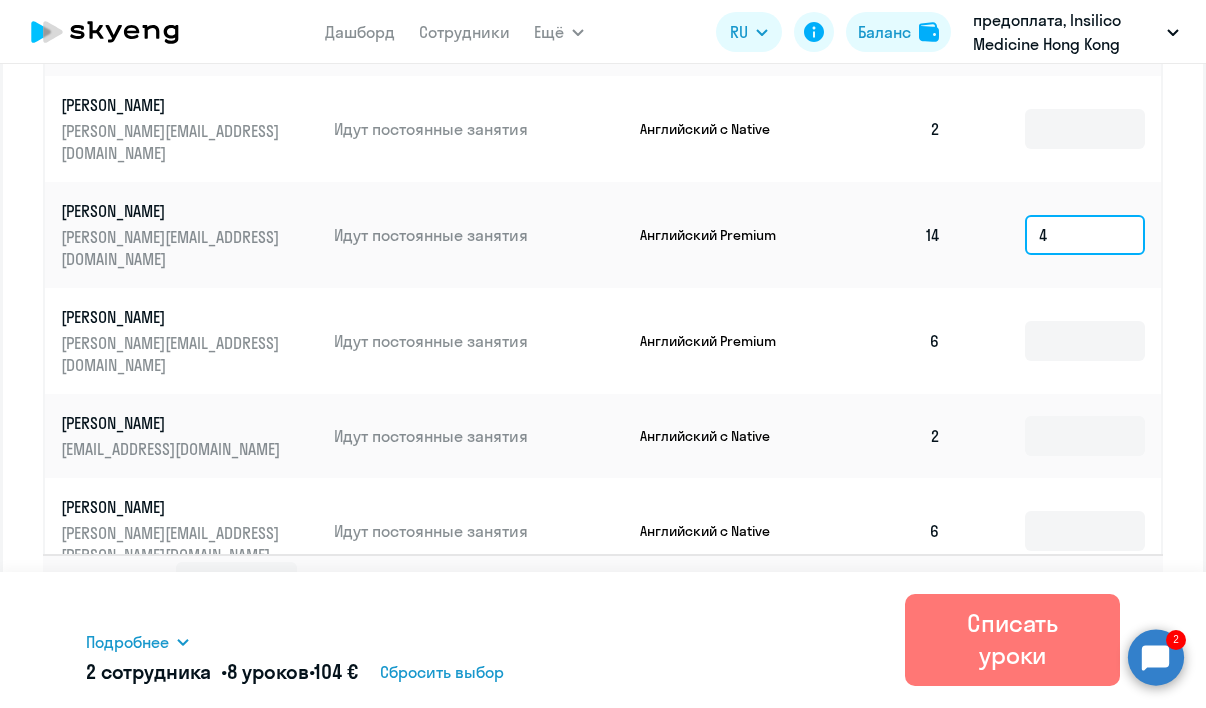 scroll, scrollTop: 1058, scrollLeft: 0, axis: vertical 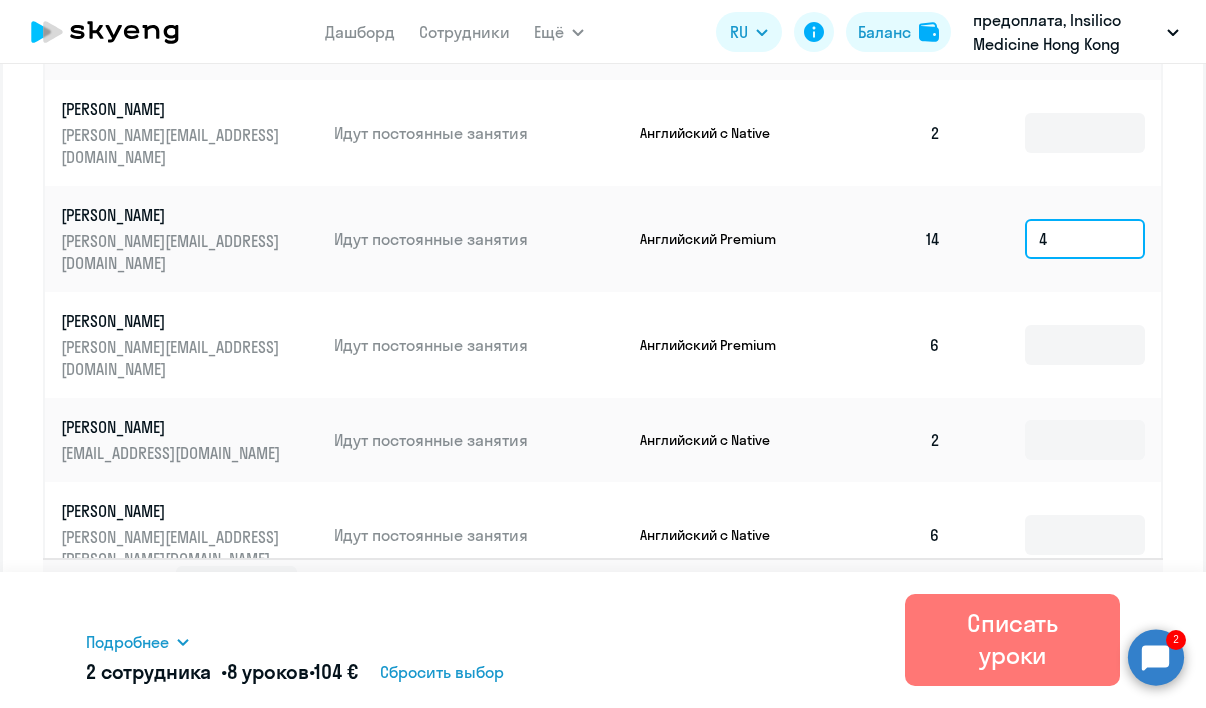 type on "4" 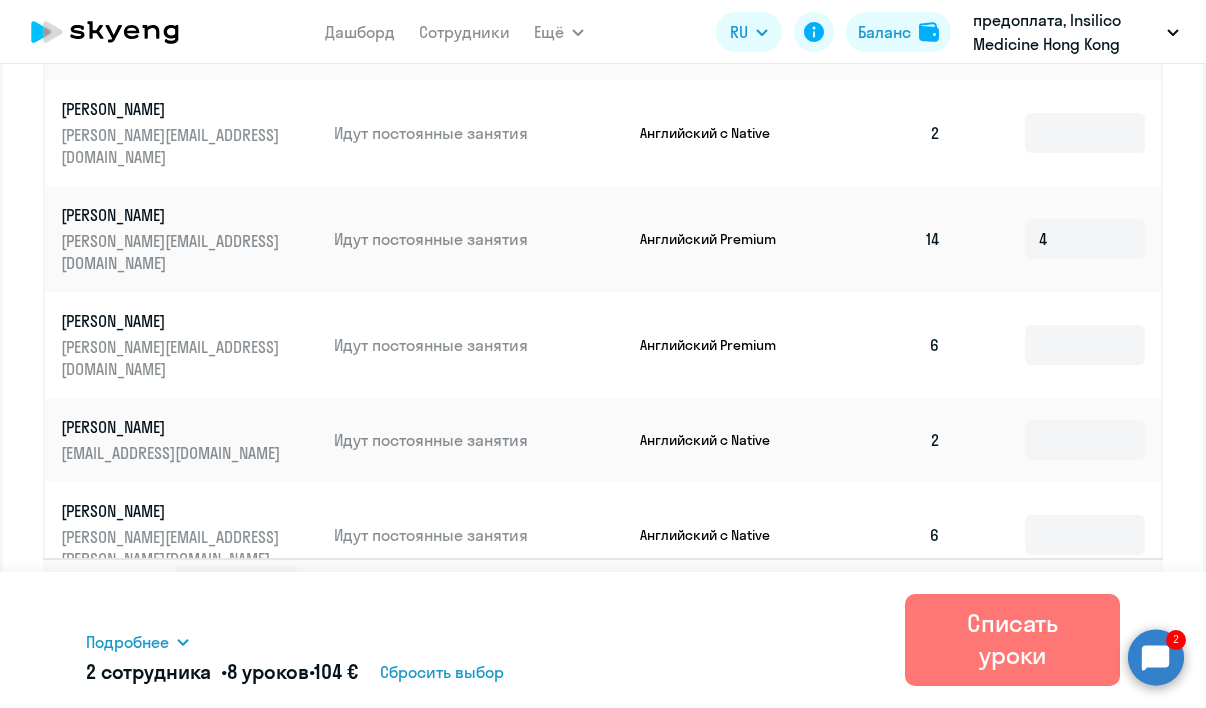 click 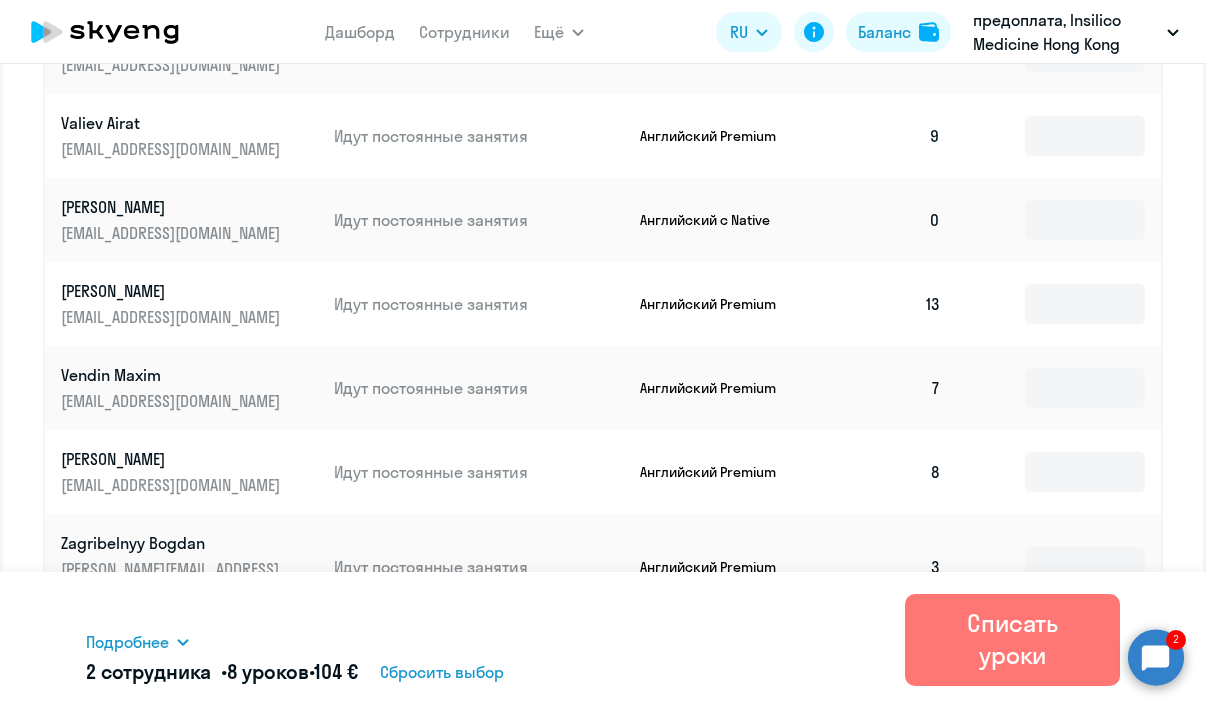 scroll, scrollTop: 836, scrollLeft: 0, axis: vertical 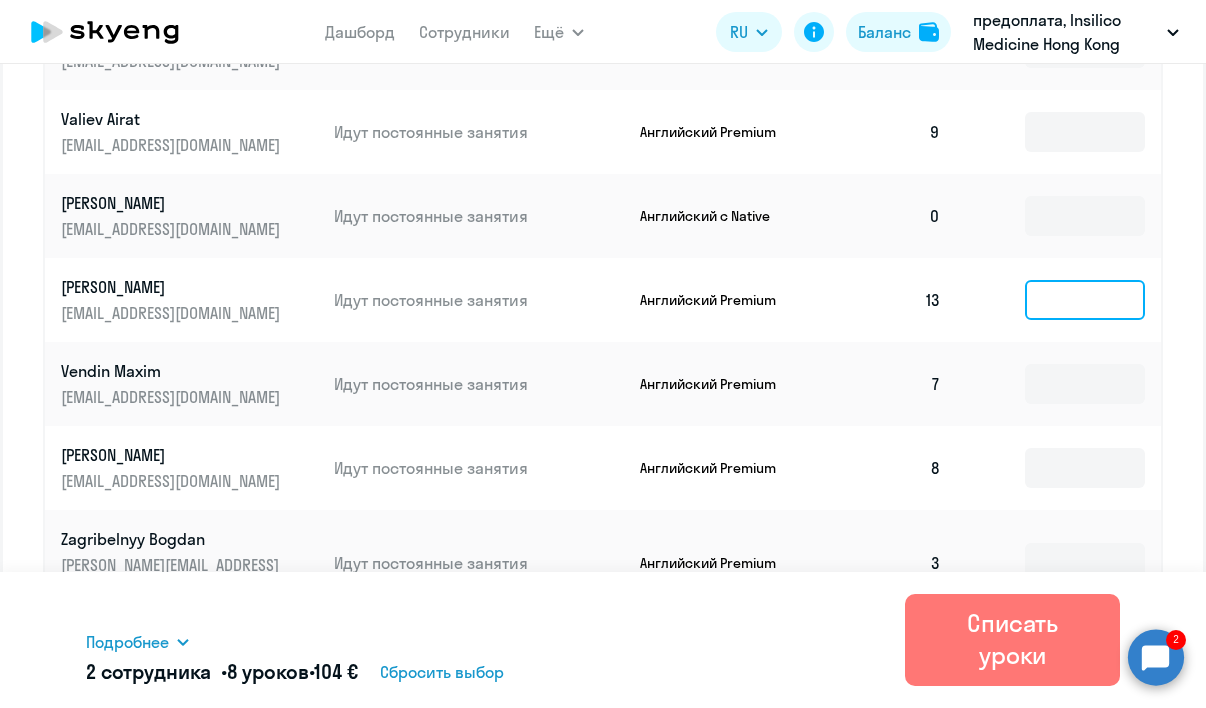 click 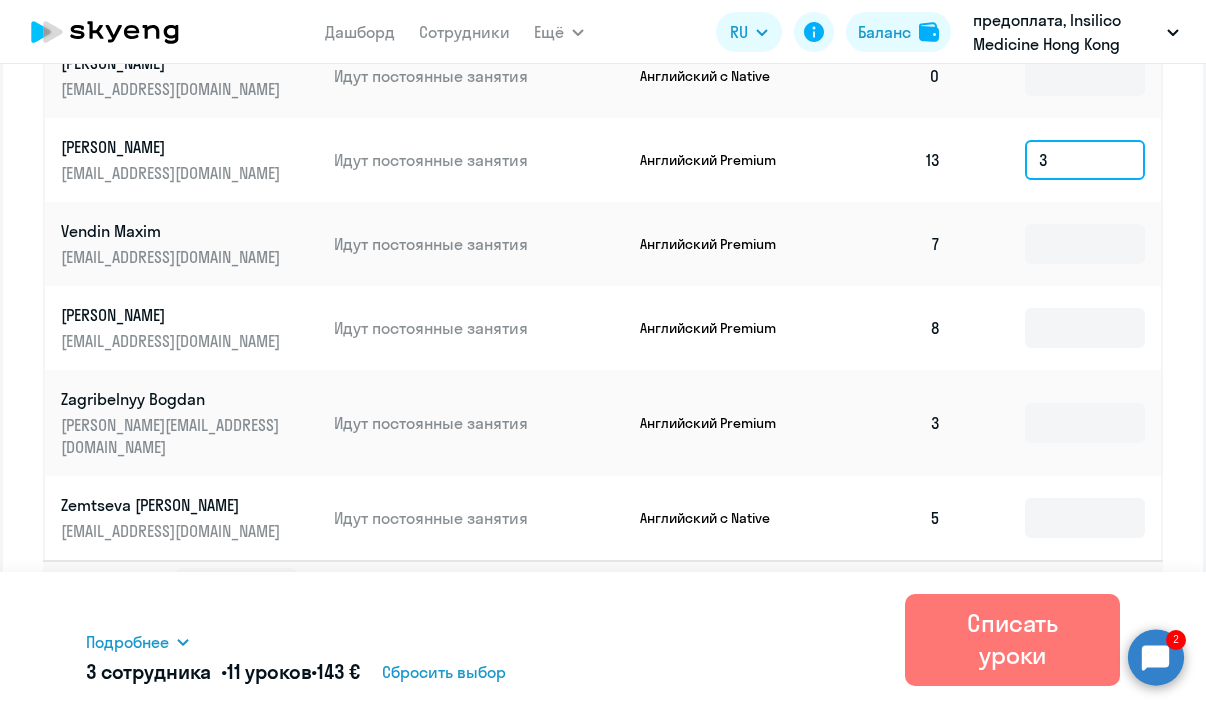 scroll, scrollTop: 974, scrollLeft: 0, axis: vertical 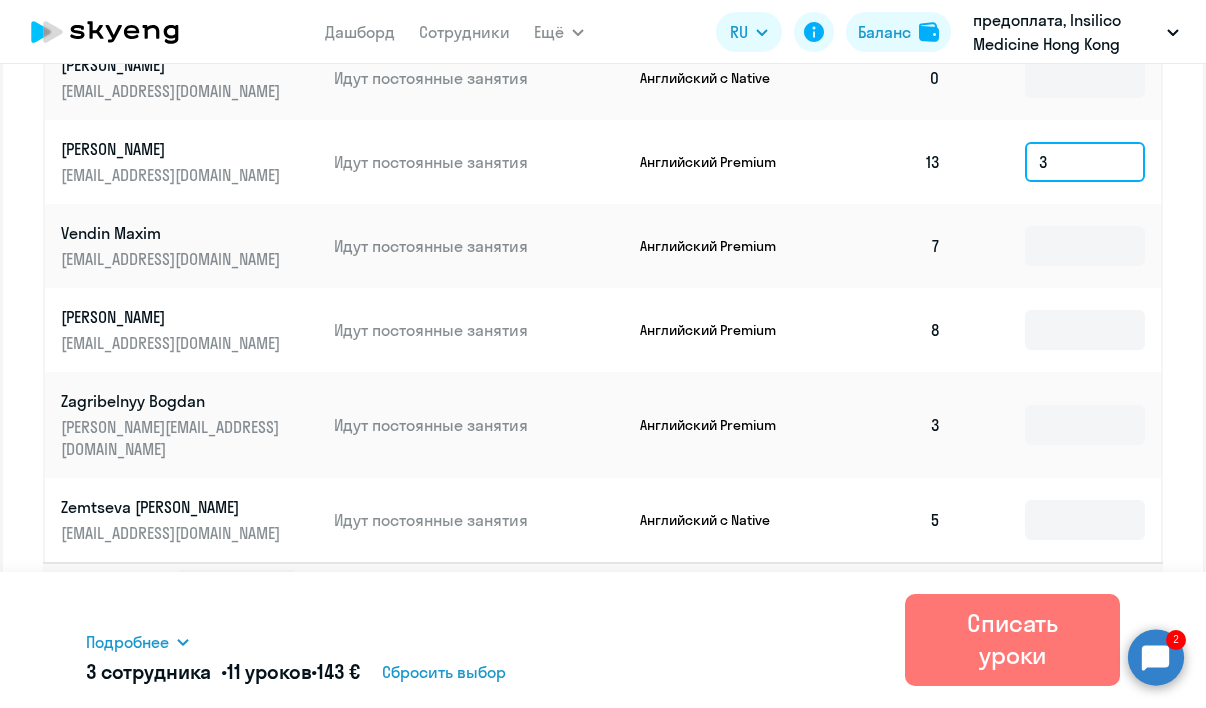 type on "3" 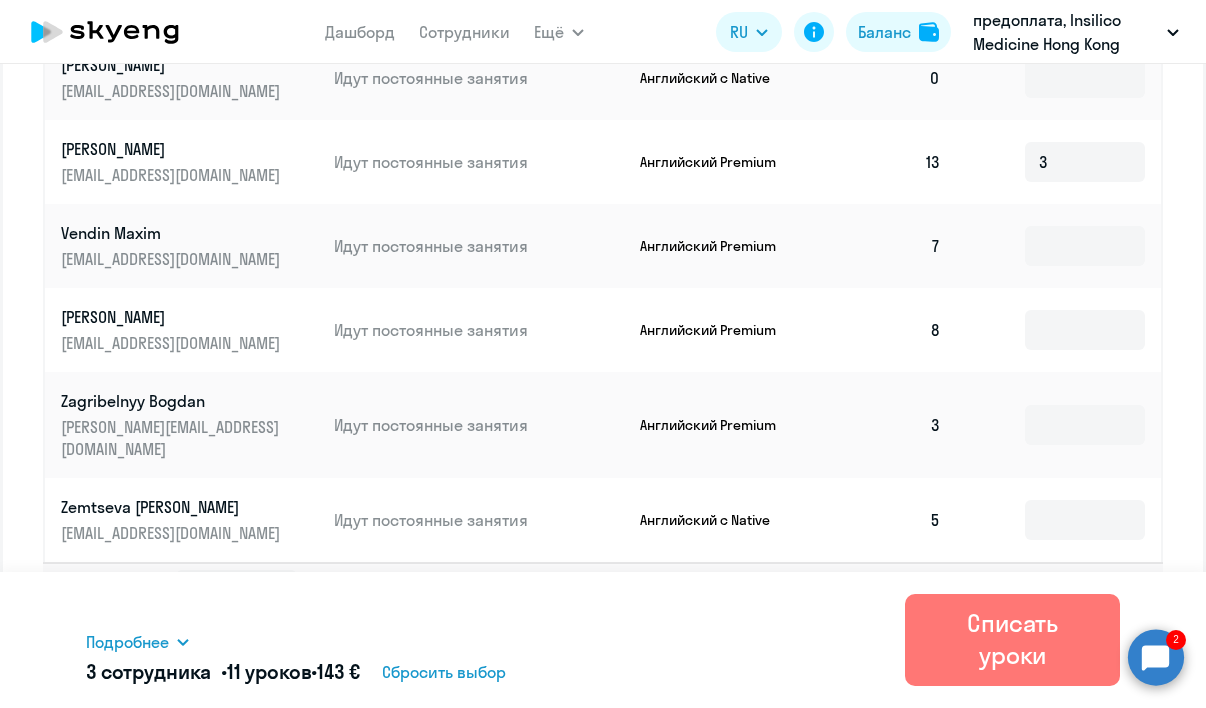 click on "31 - 39 из 39 сотрудников" 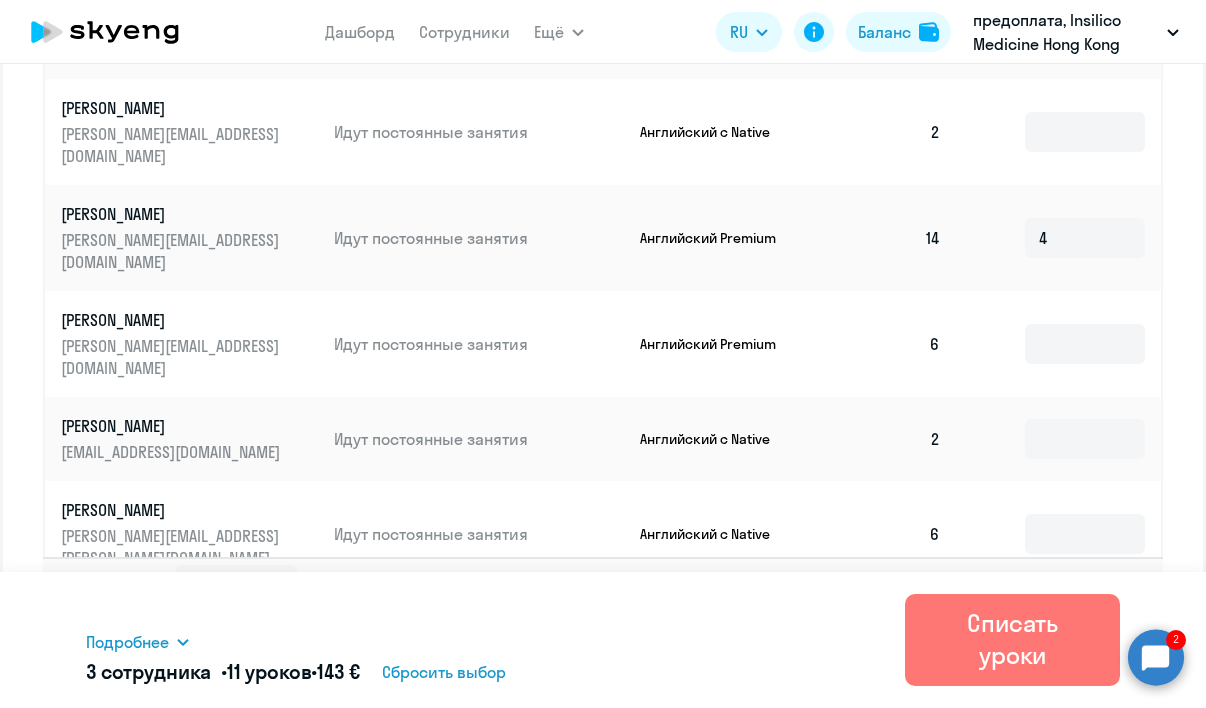 scroll, scrollTop: 1058, scrollLeft: 0, axis: vertical 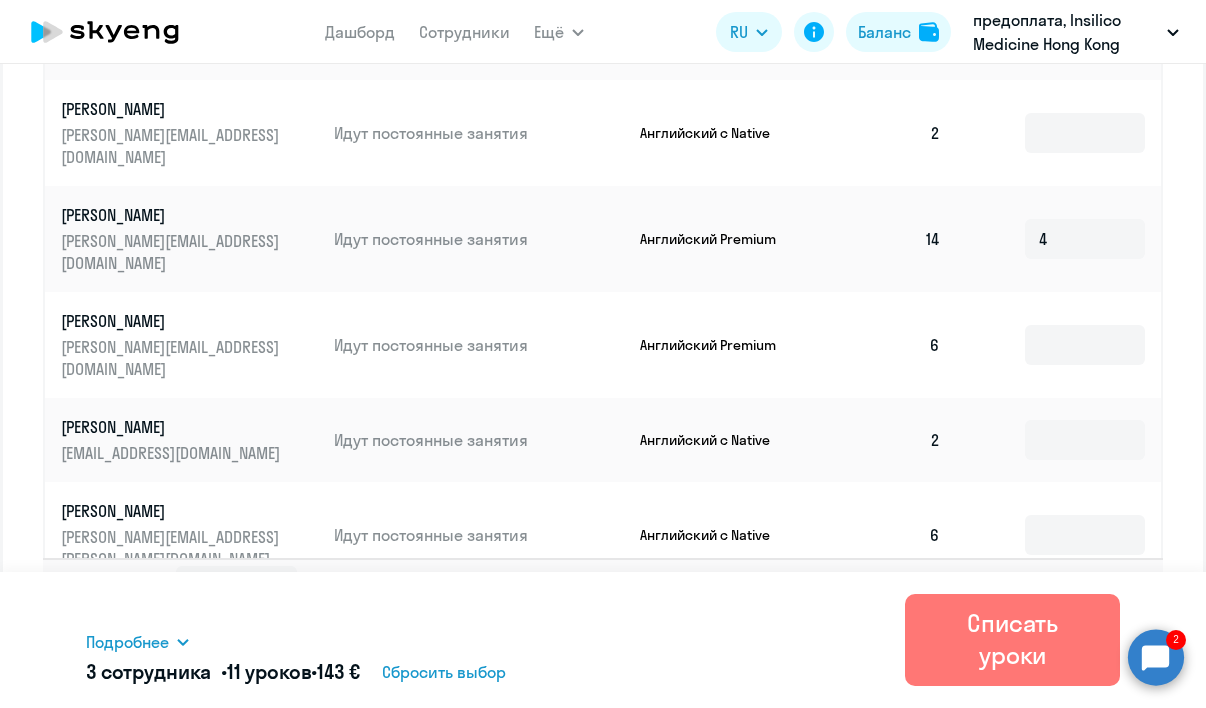 click 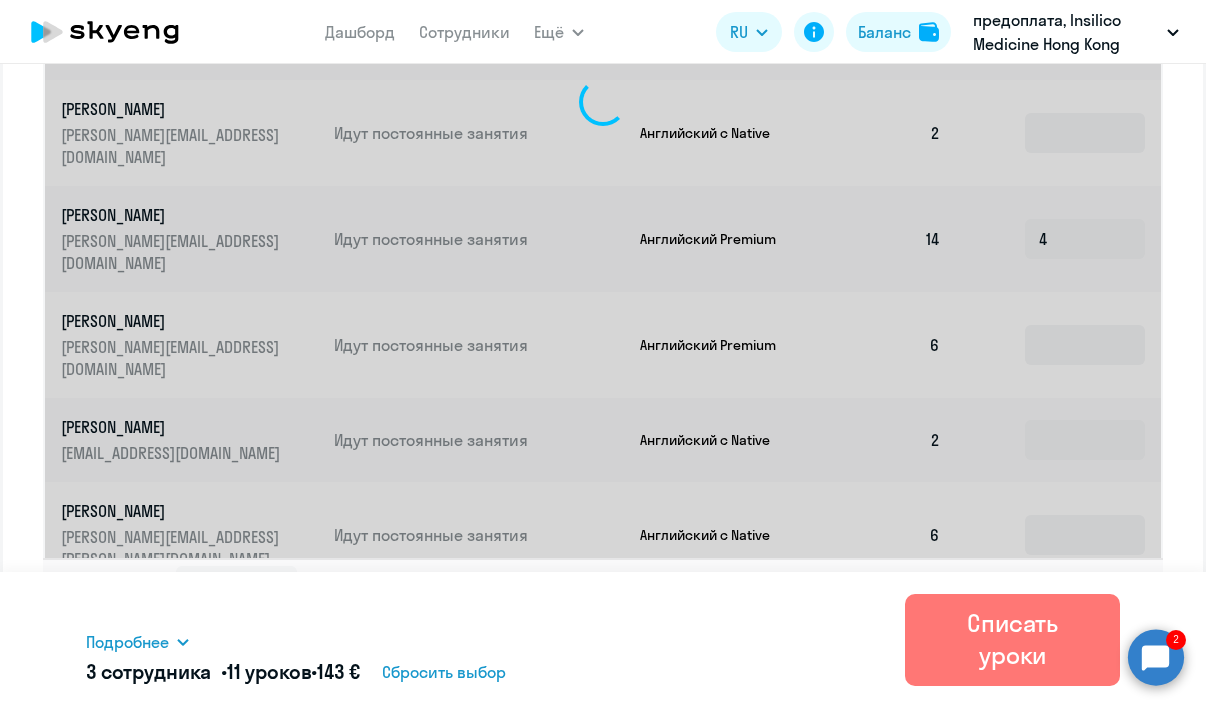 scroll, scrollTop: 974, scrollLeft: 0, axis: vertical 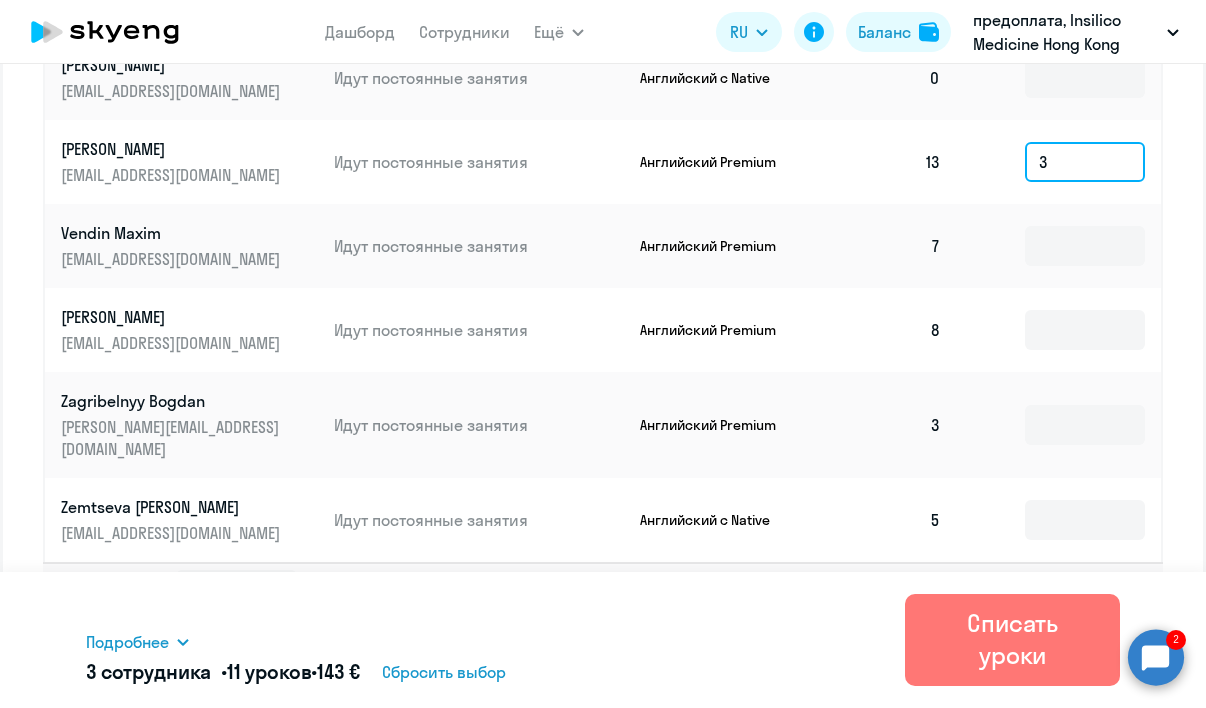 click on "3" 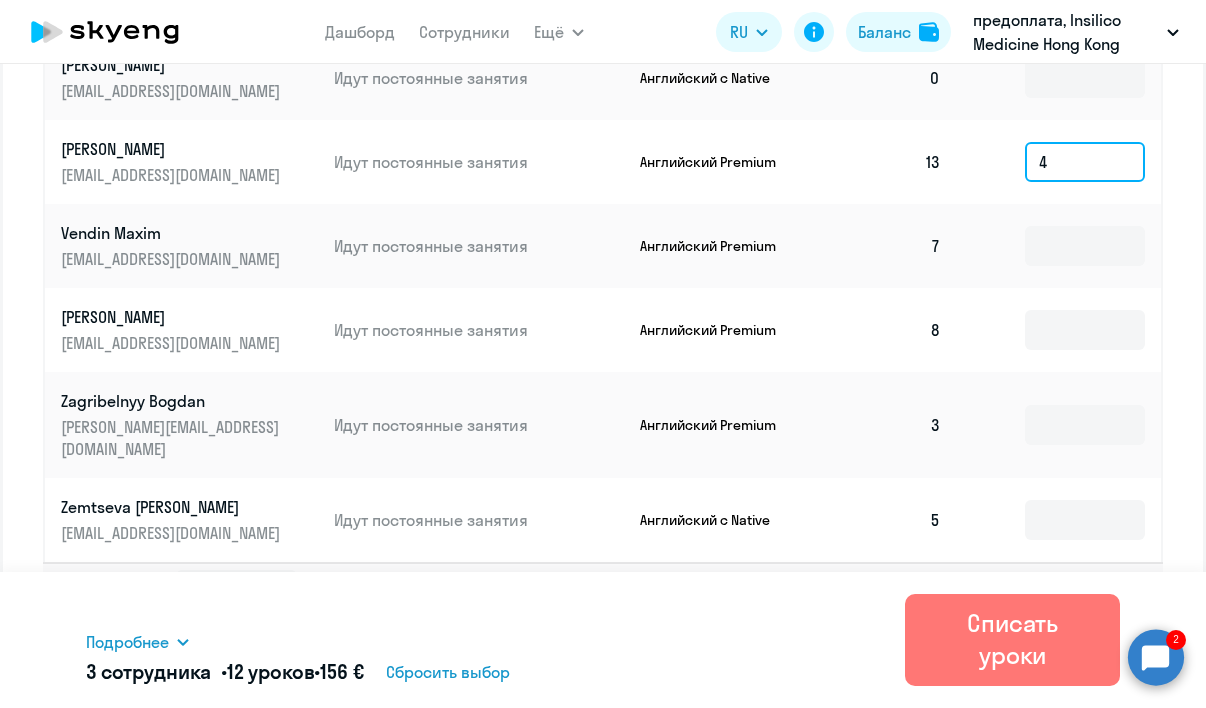 type on "4" 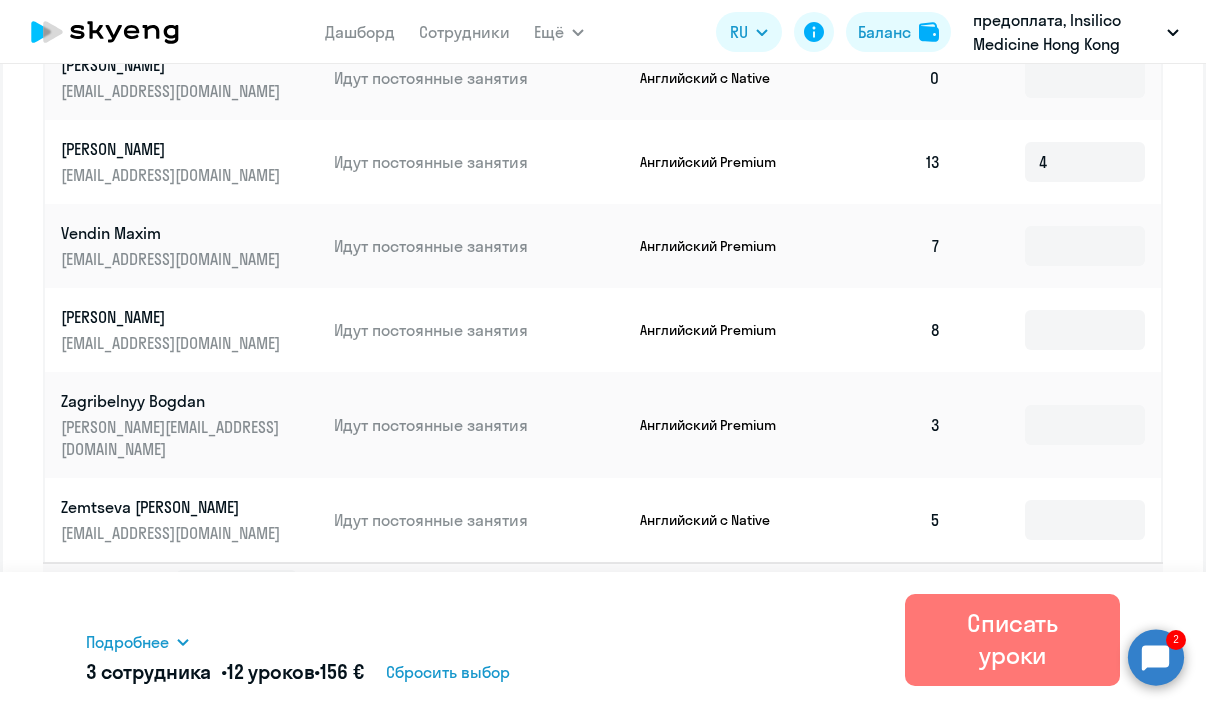 click 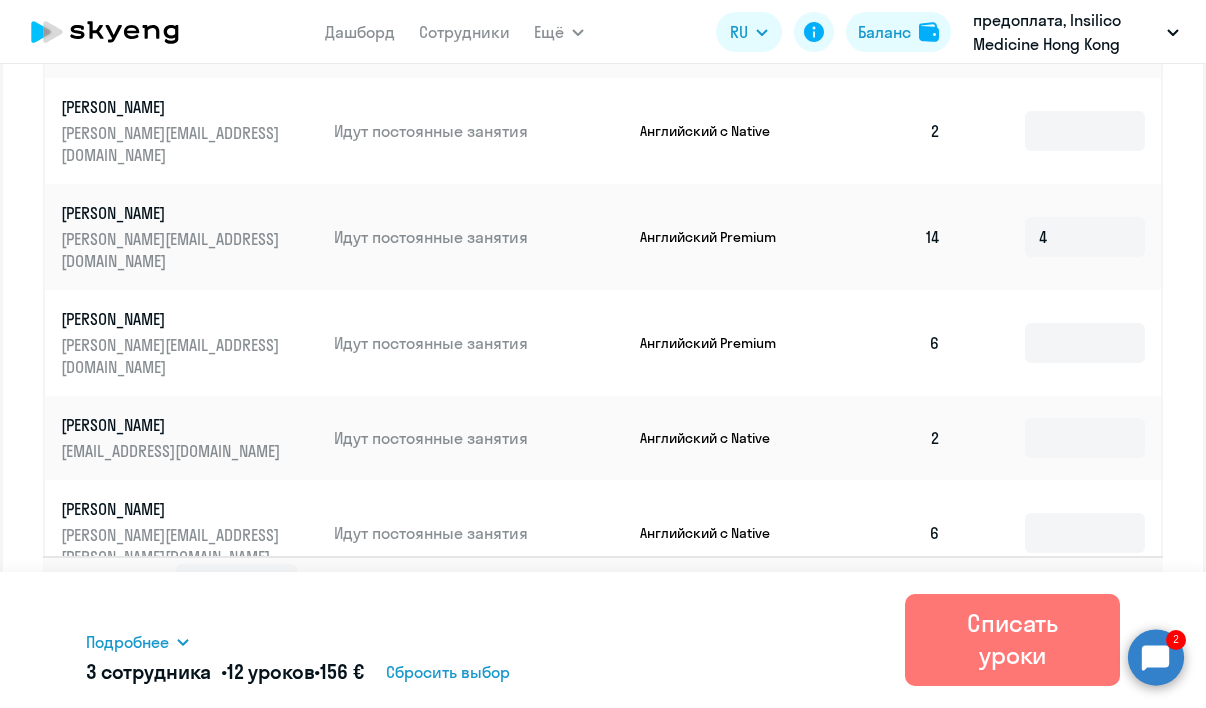 scroll, scrollTop: 1058, scrollLeft: 0, axis: vertical 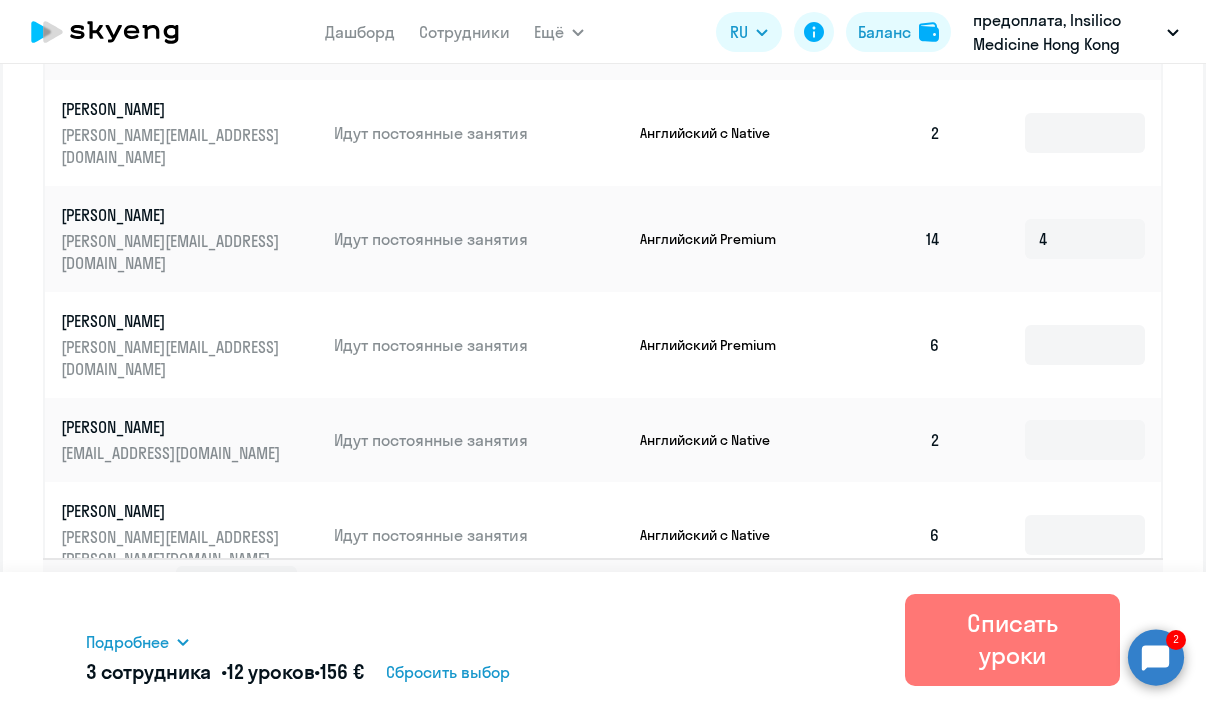 click 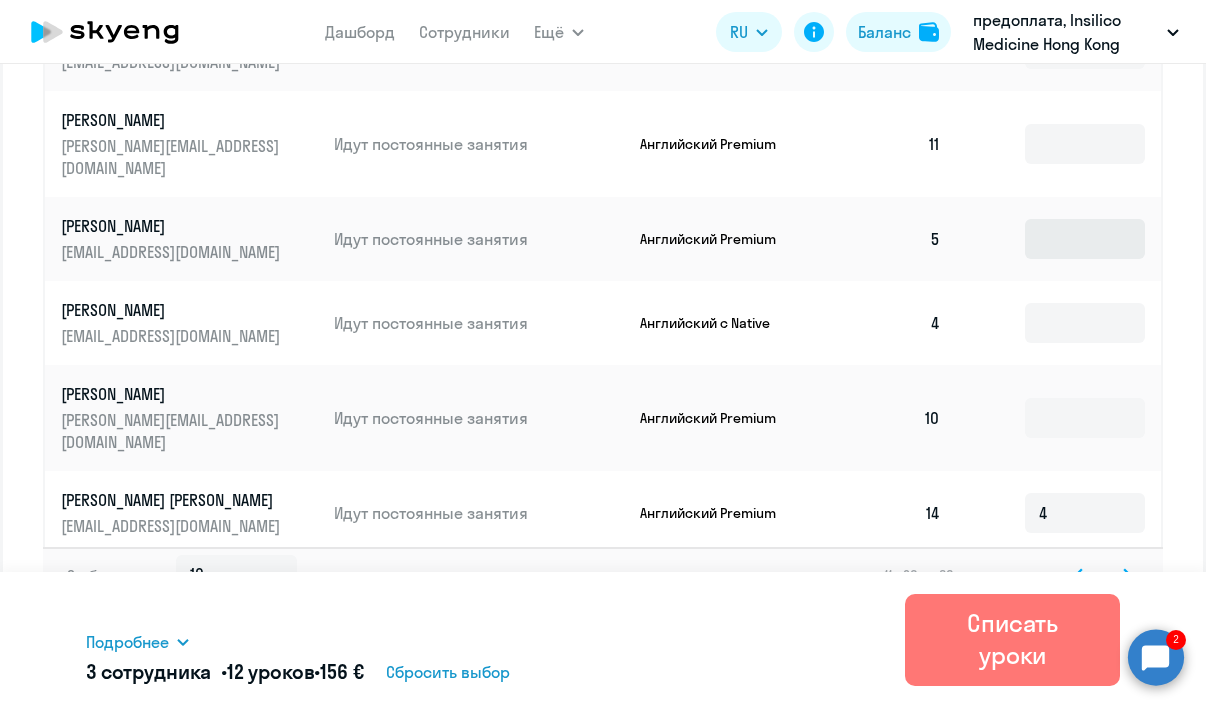 scroll, scrollTop: 1058, scrollLeft: 0, axis: vertical 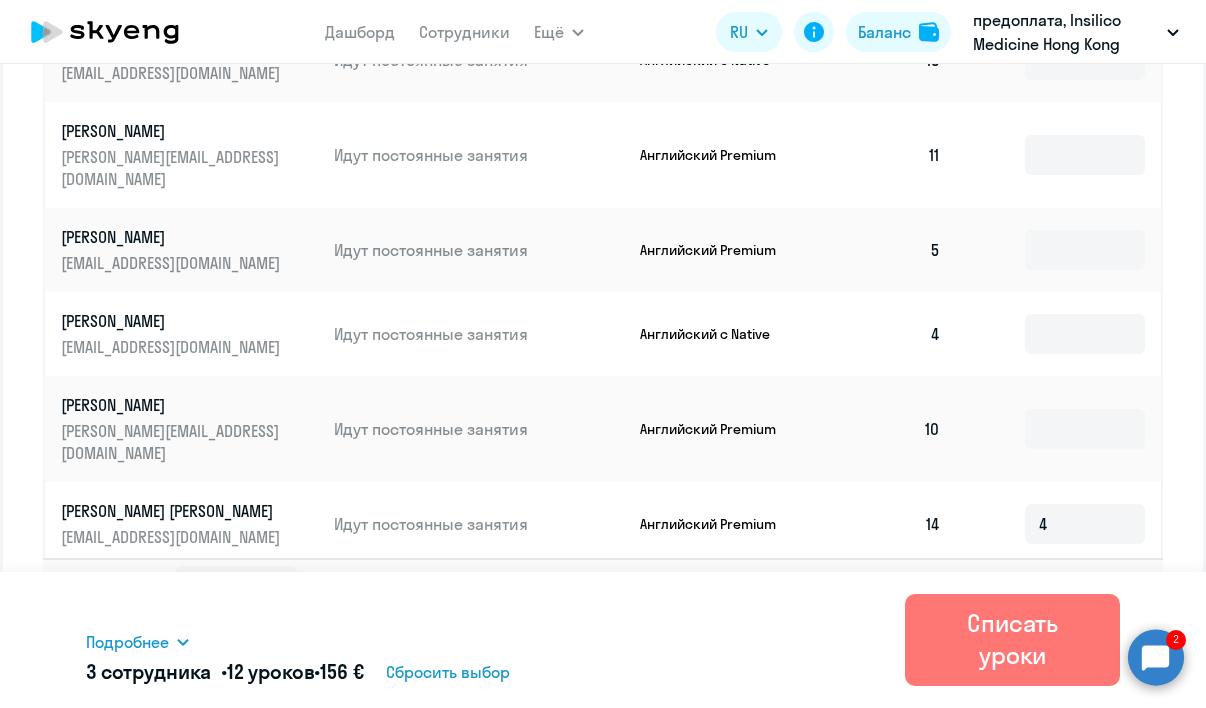 click 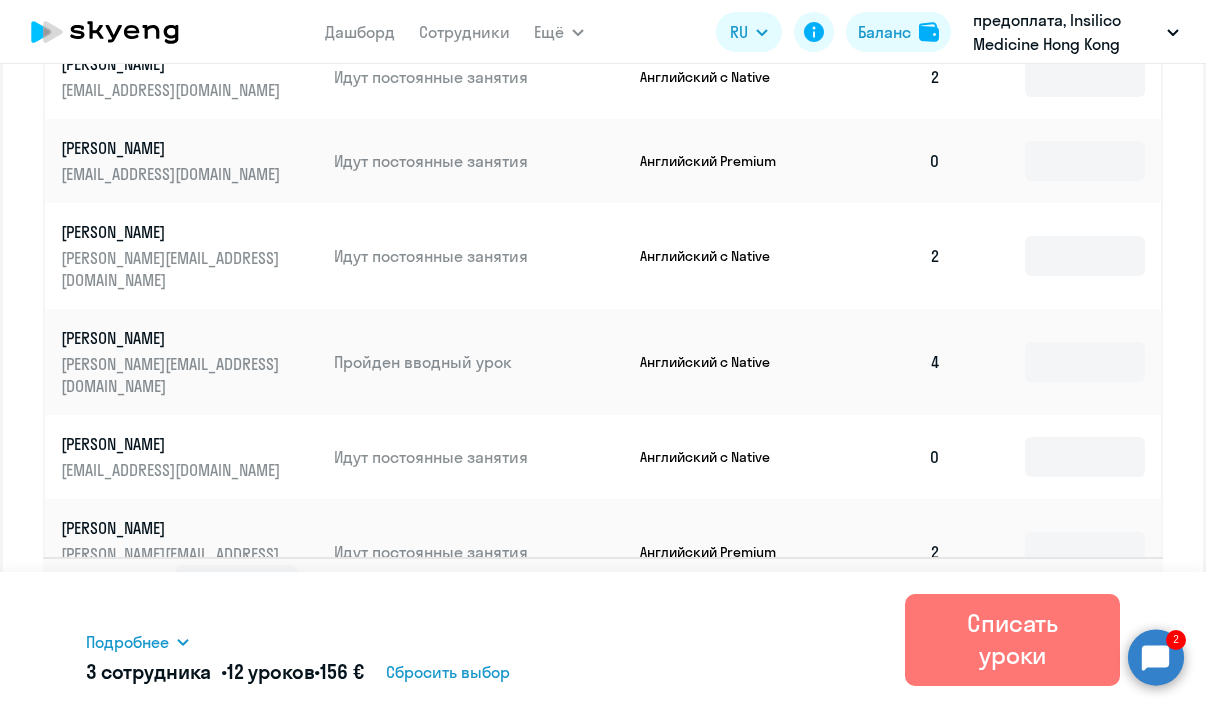 scroll, scrollTop: 1058, scrollLeft: 0, axis: vertical 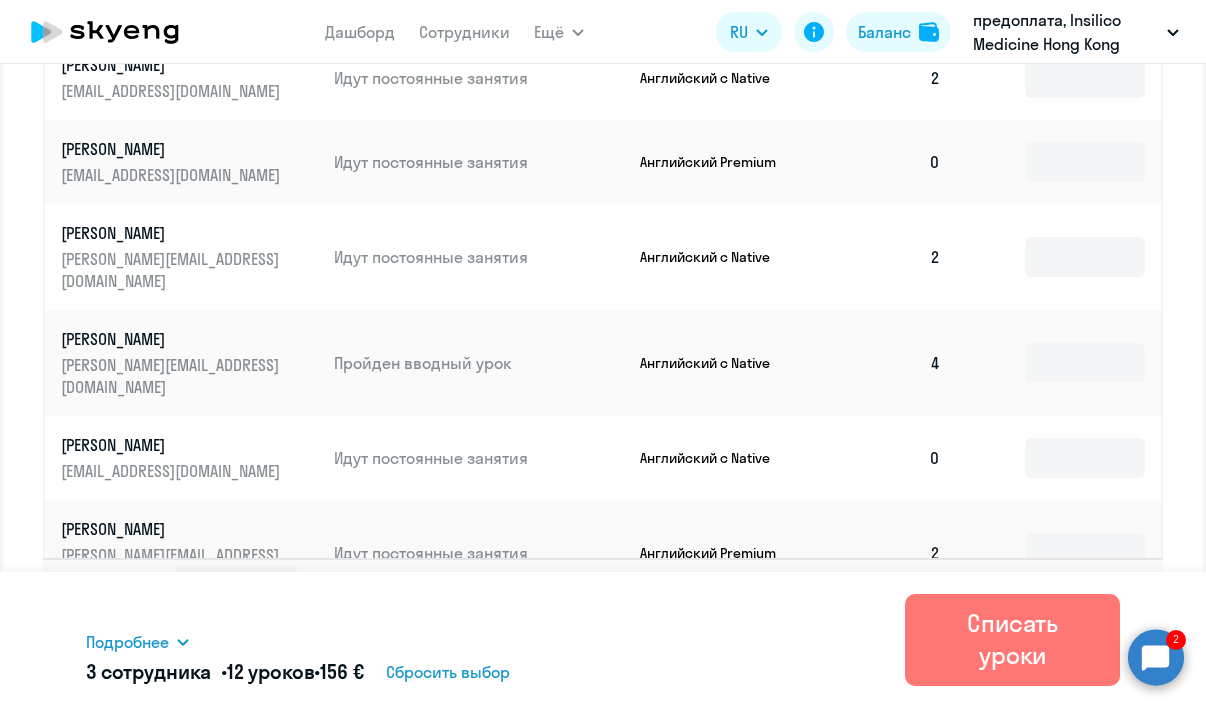 click 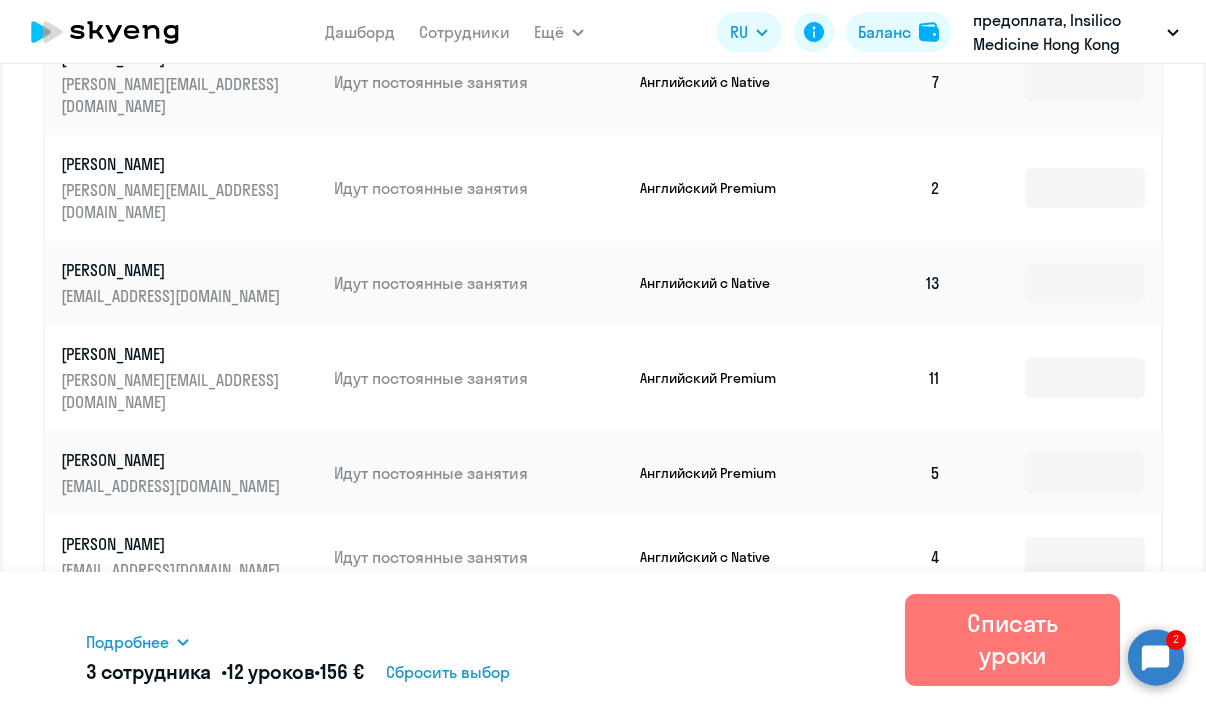 scroll, scrollTop: 798, scrollLeft: 0, axis: vertical 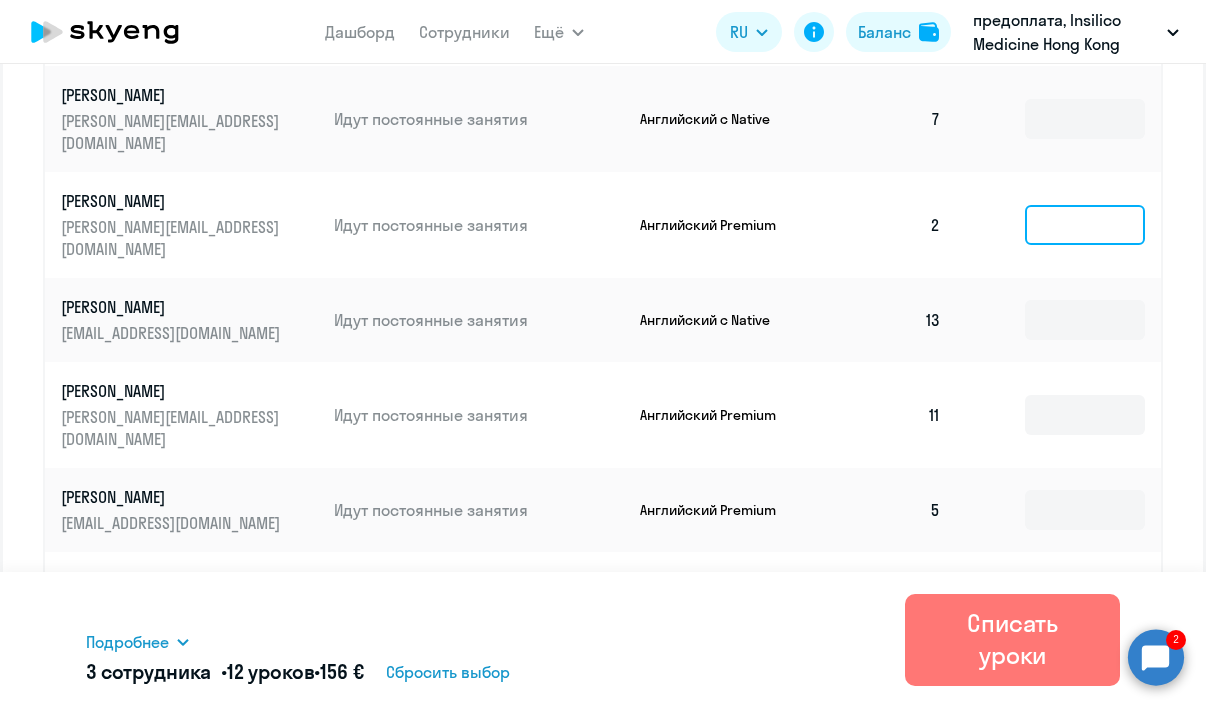 click 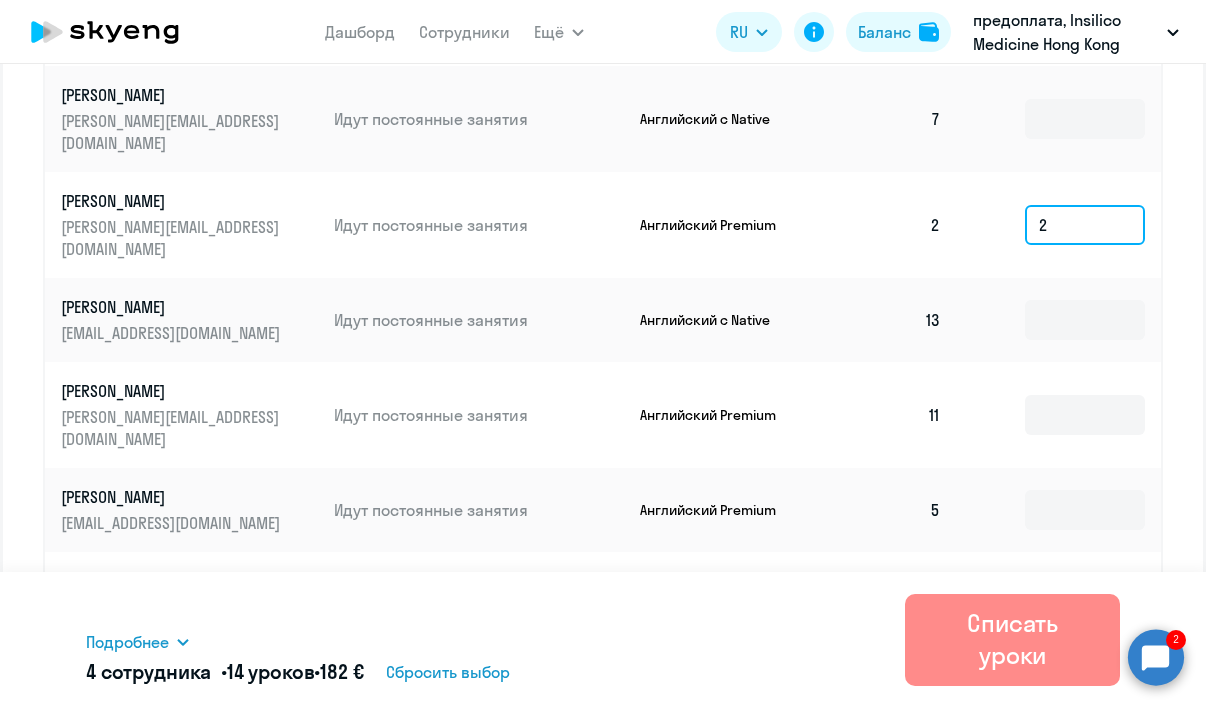 type on "2" 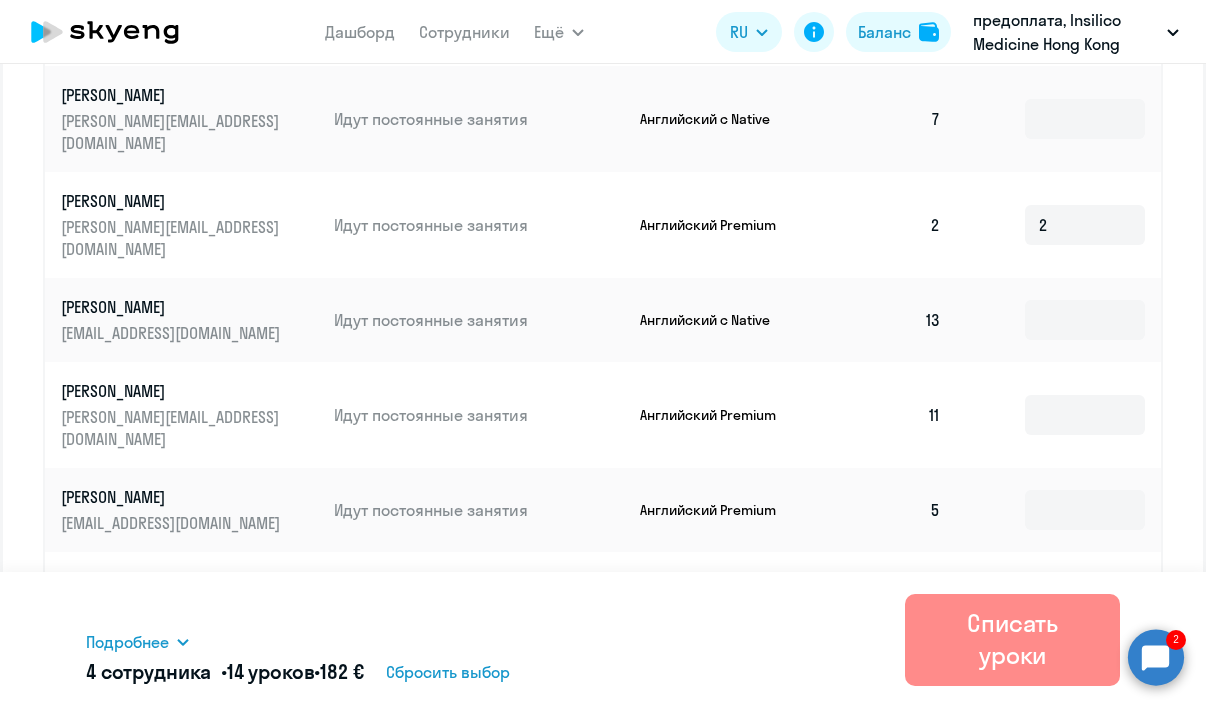 click on "Списать уроки" at bounding box center (1012, 639) 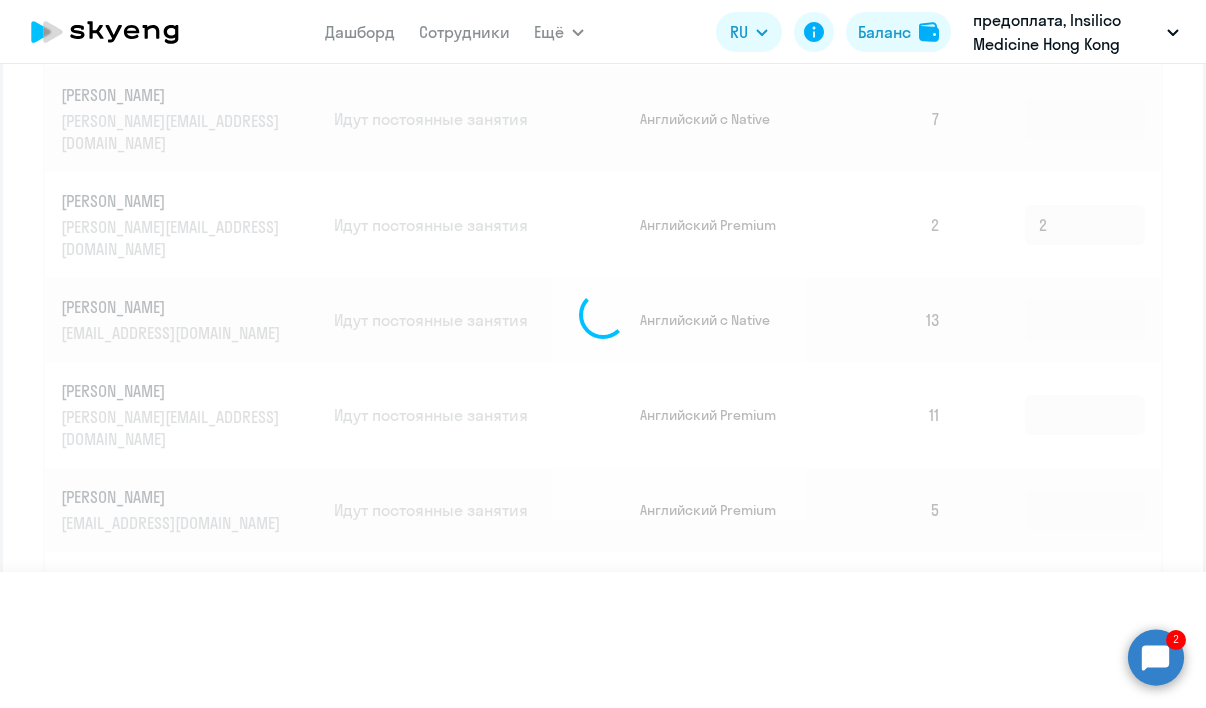 type 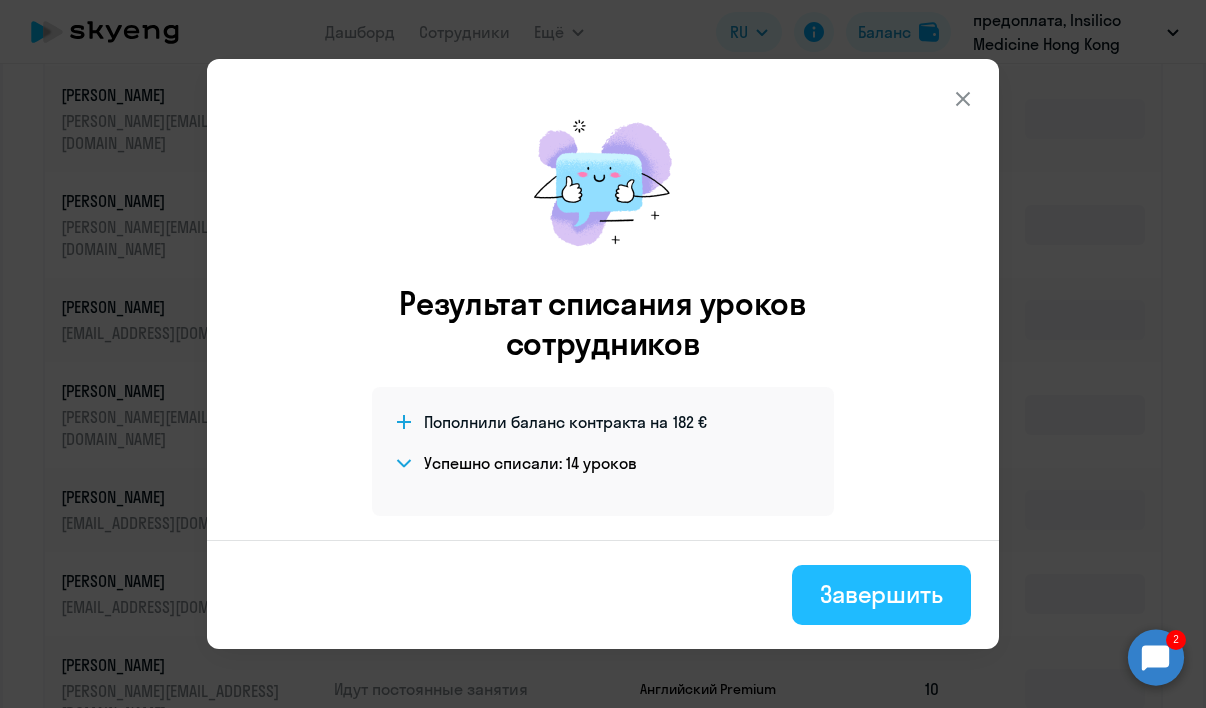 click on "Завершить" at bounding box center (881, 594) 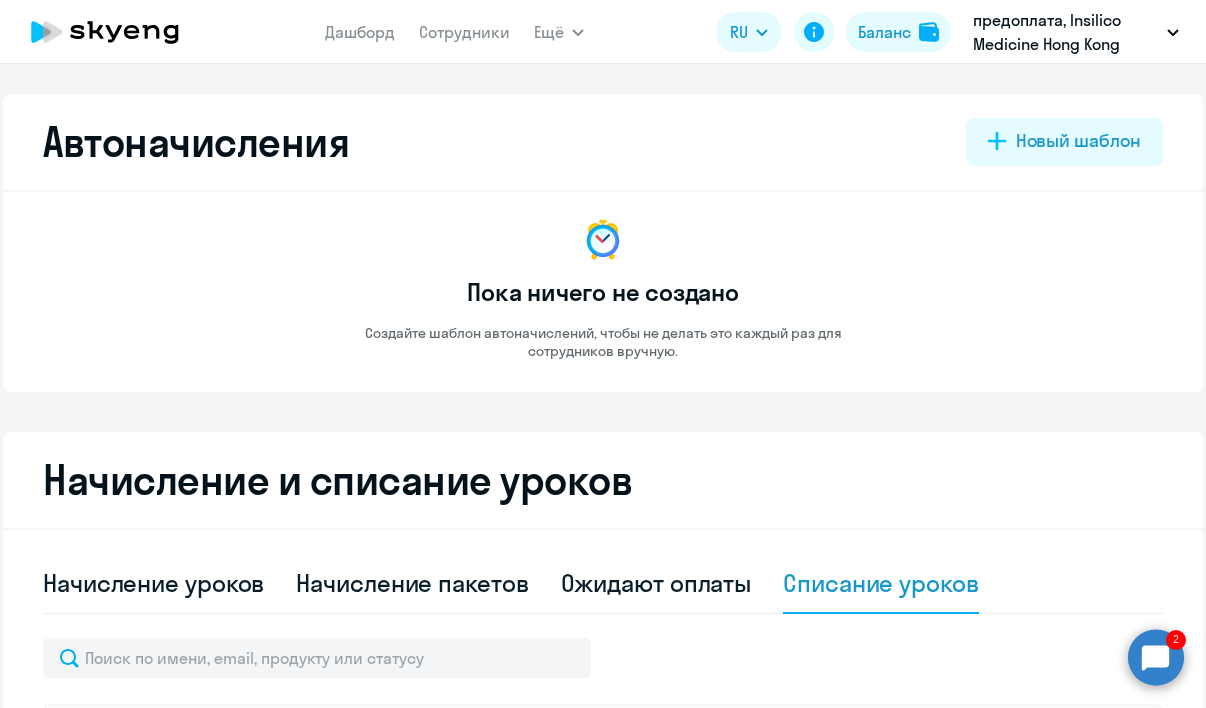 scroll, scrollTop: 0, scrollLeft: 0, axis: both 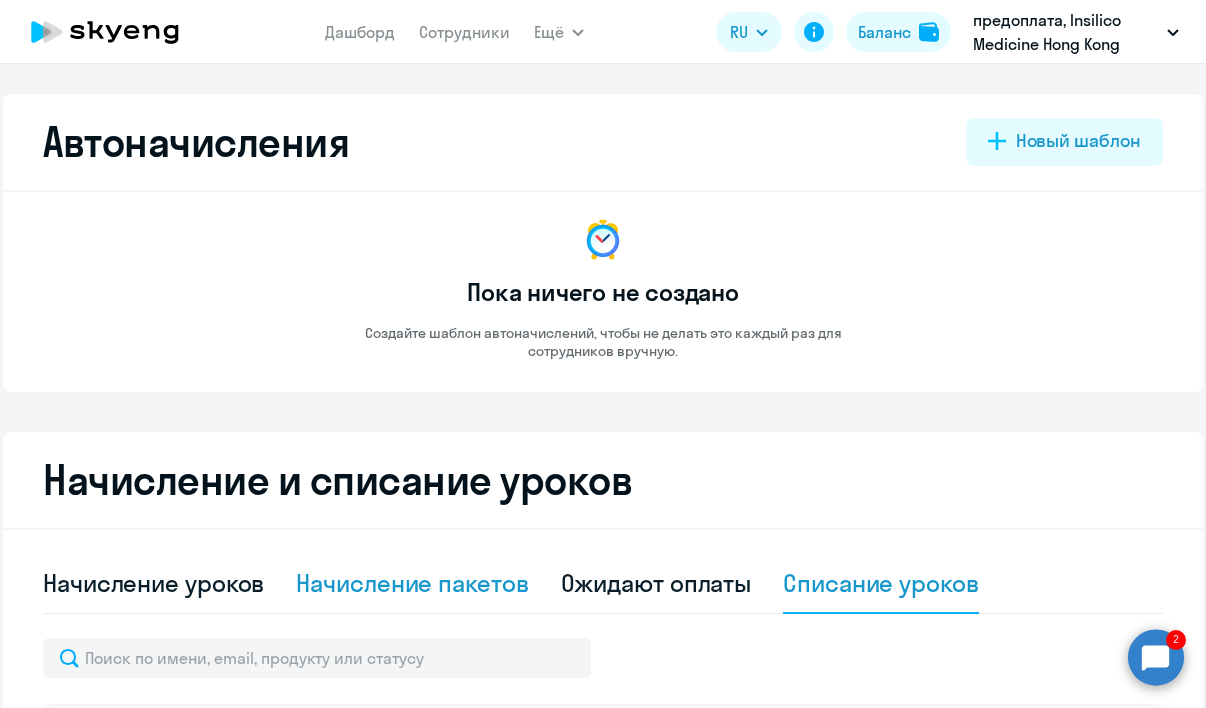 click on "Начисление пакетов" 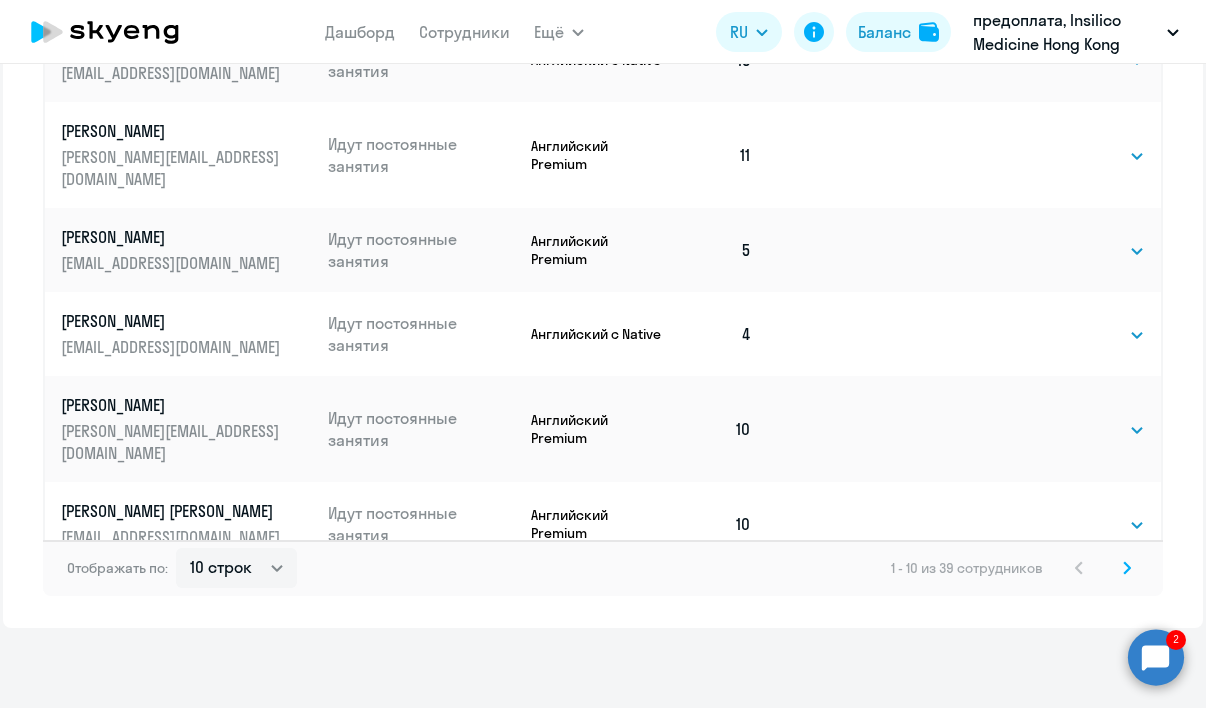 scroll, scrollTop: 1236, scrollLeft: 0, axis: vertical 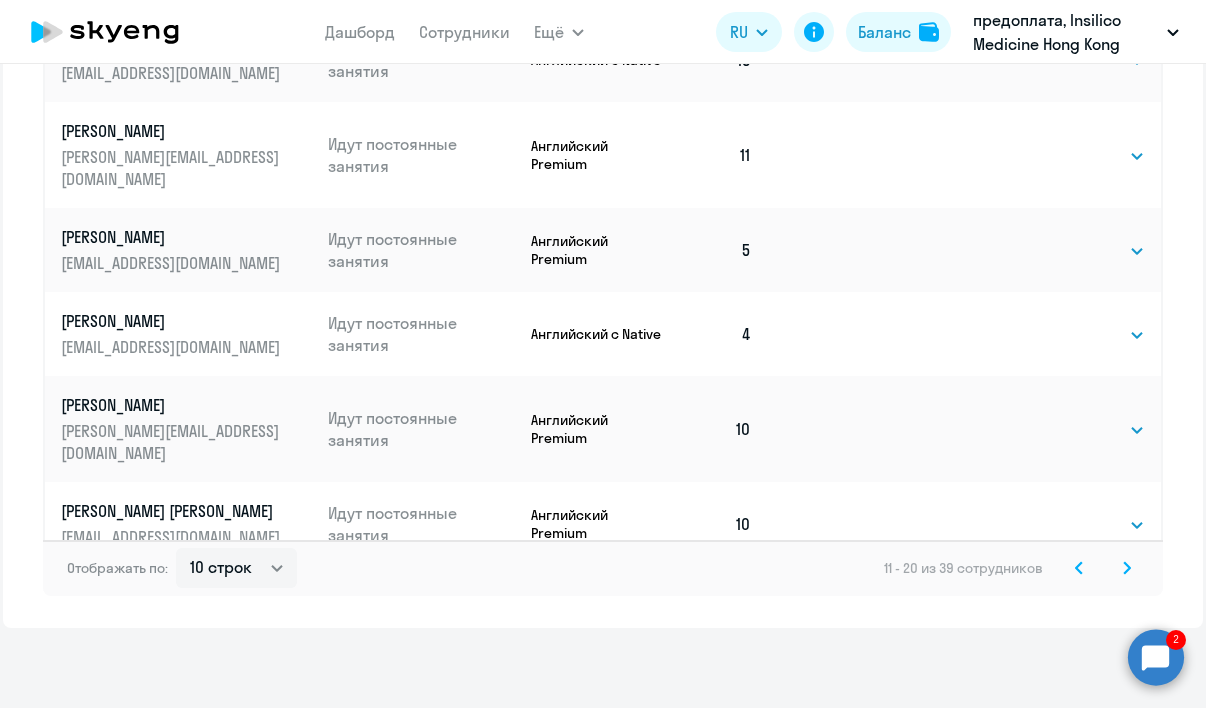 click 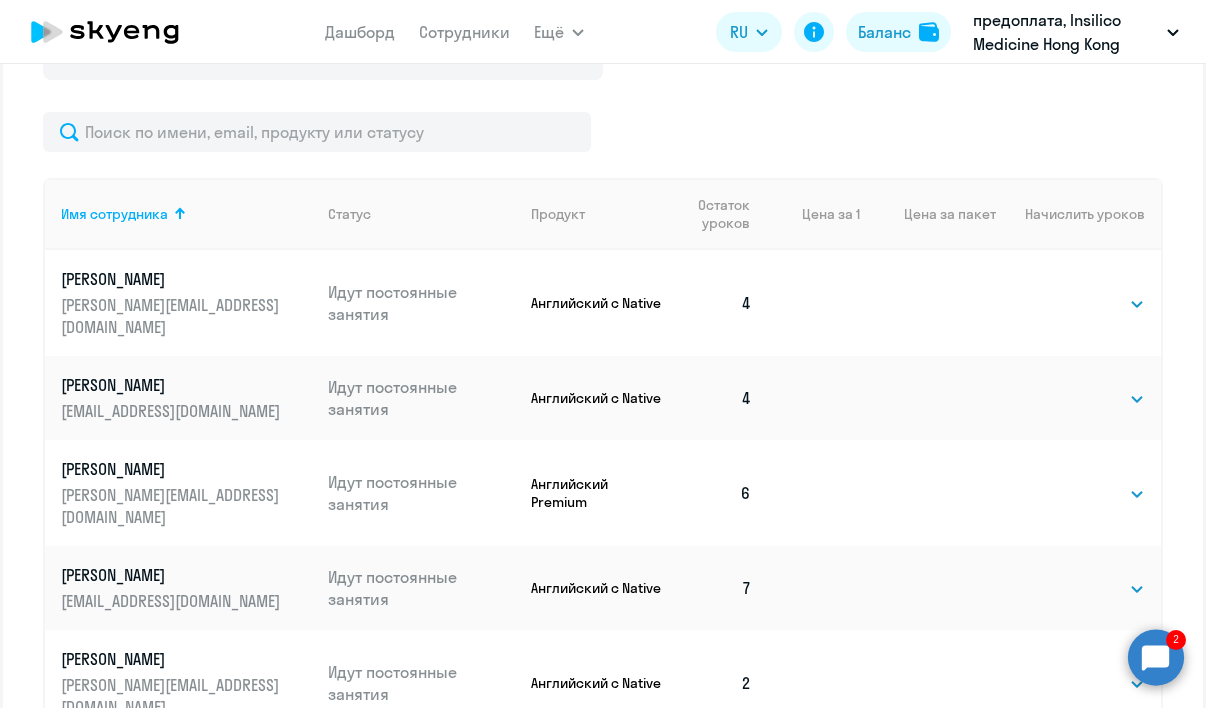 scroll, scrollTop: 677, scrollLeft: 0, axis: vertical 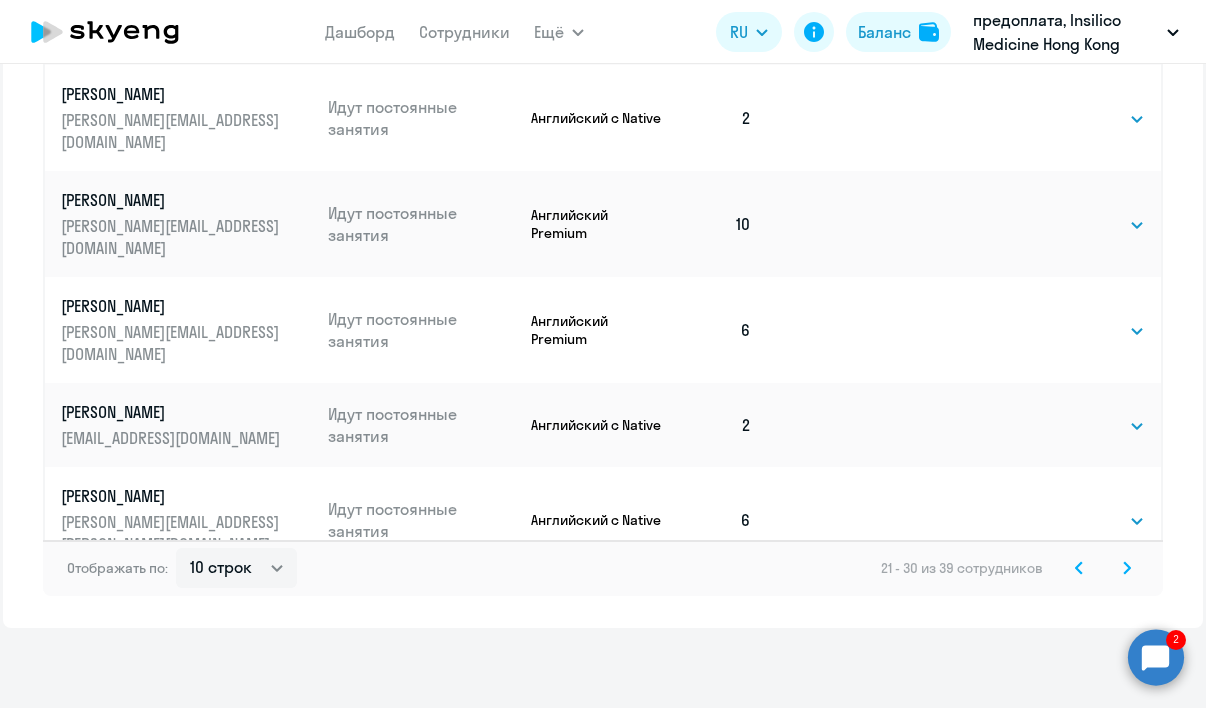 click 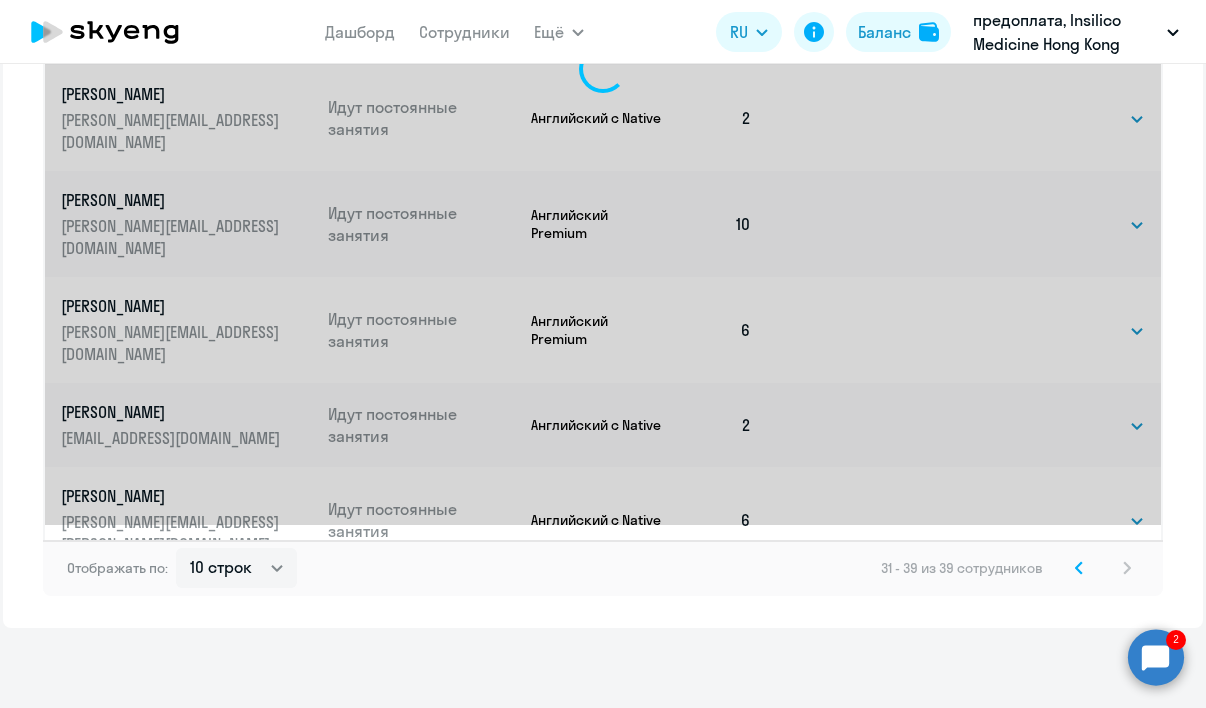 scroll, scrollTop: 0, scrollLeft: 0, axis: both 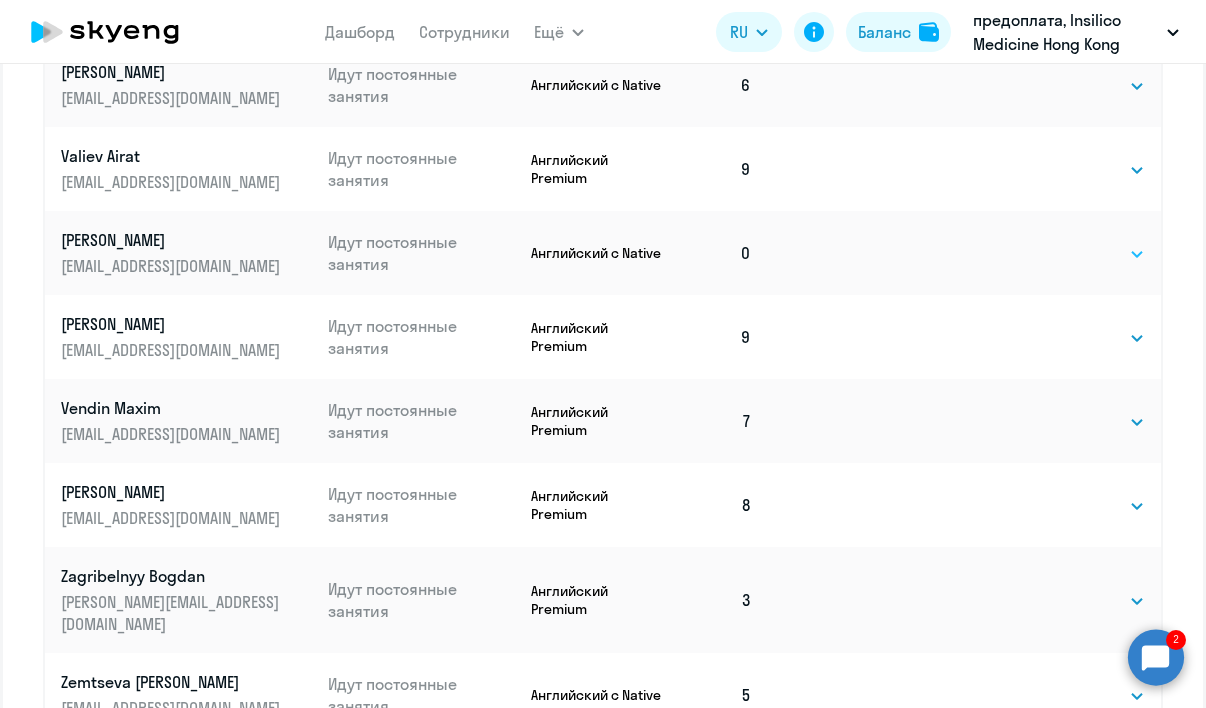 select on "4" 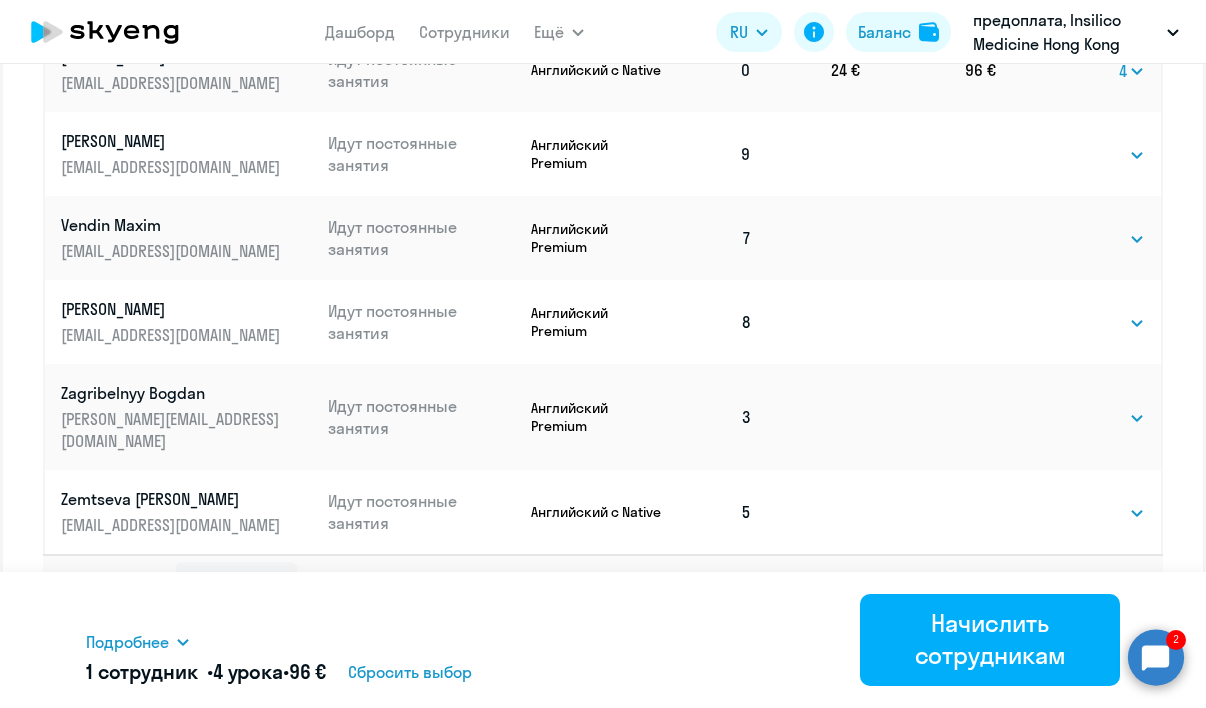 scroll, scrollTop: 1152, scrollLeft: 0, axis: vertical 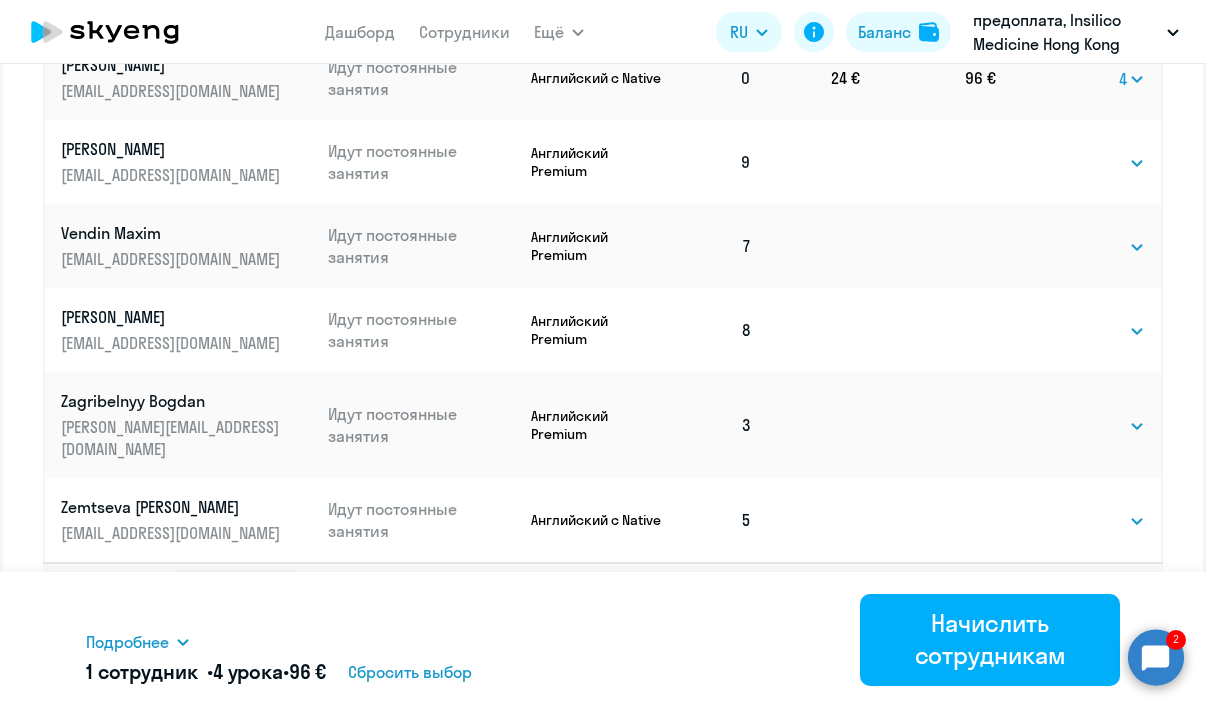 click 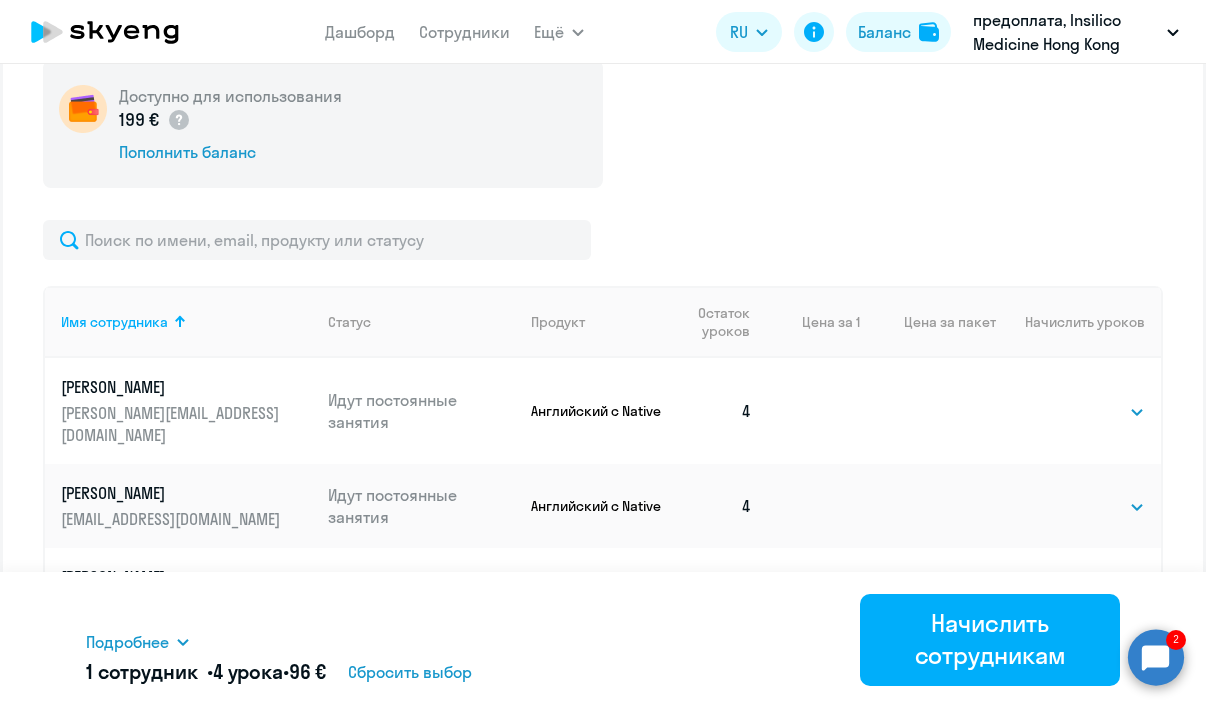 scroll, scrollTop: 529, scrollLeft: 0, axis: vertical 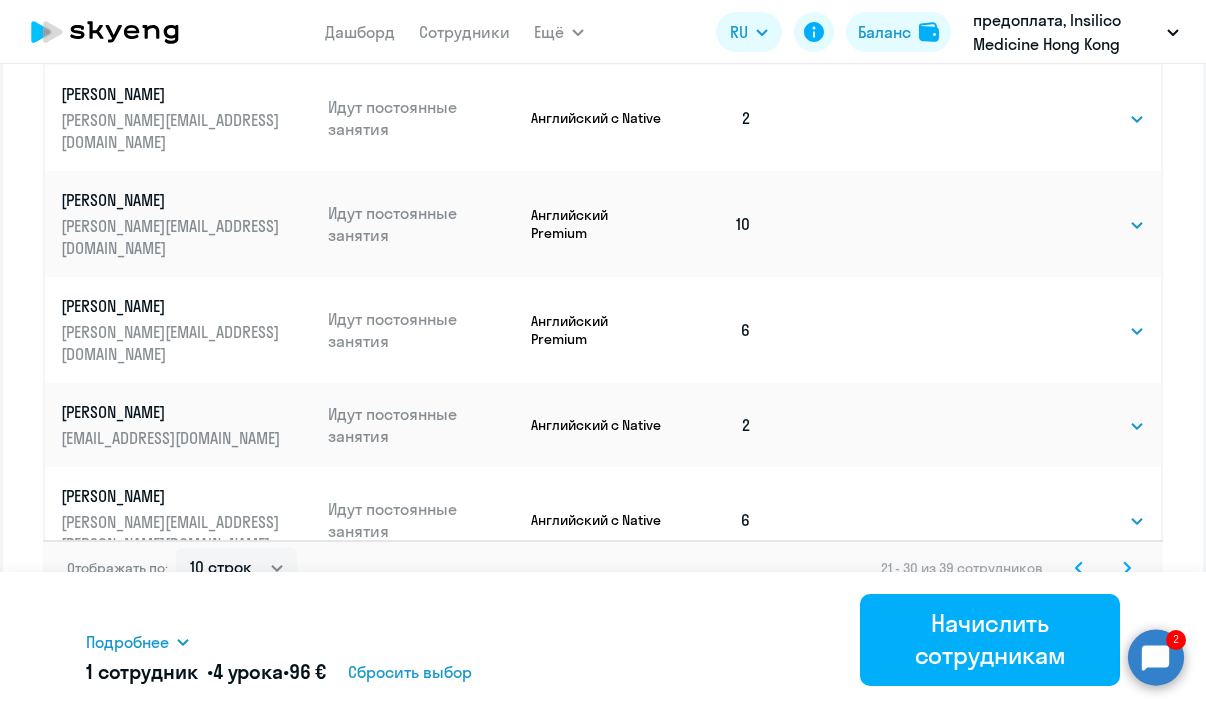 click 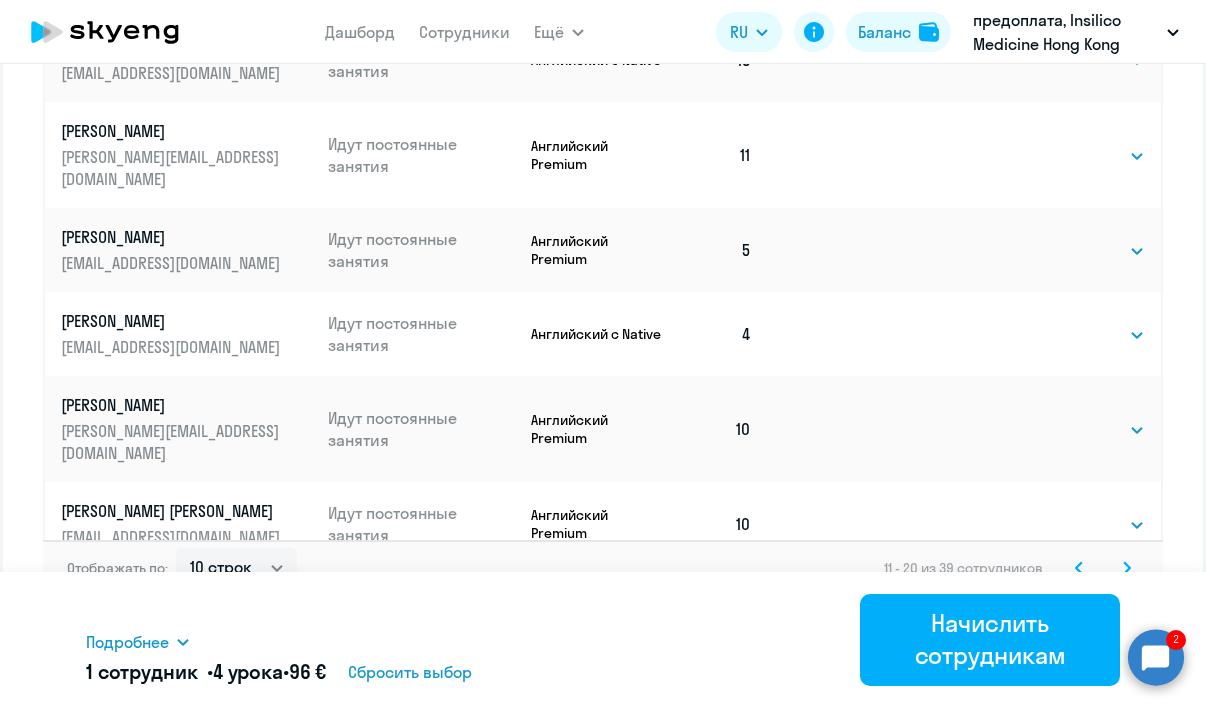 scroll, scrollTop: 0, scrollLeft: 0, axis: both 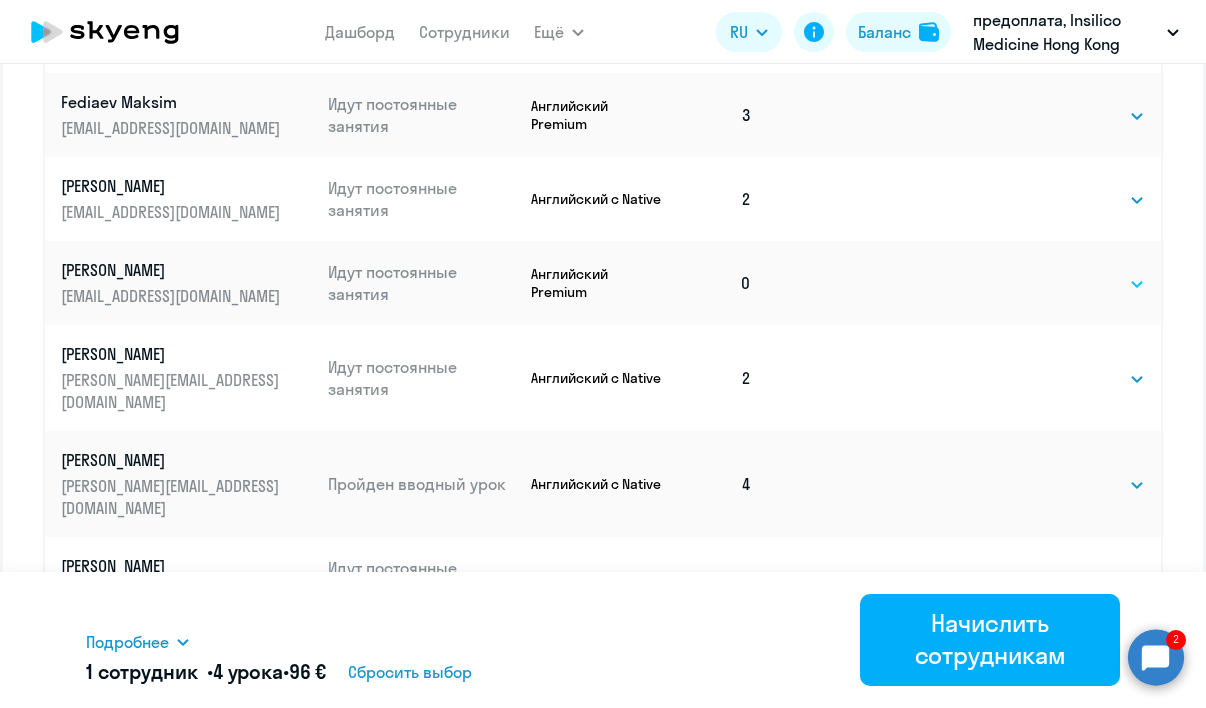 select on "4" 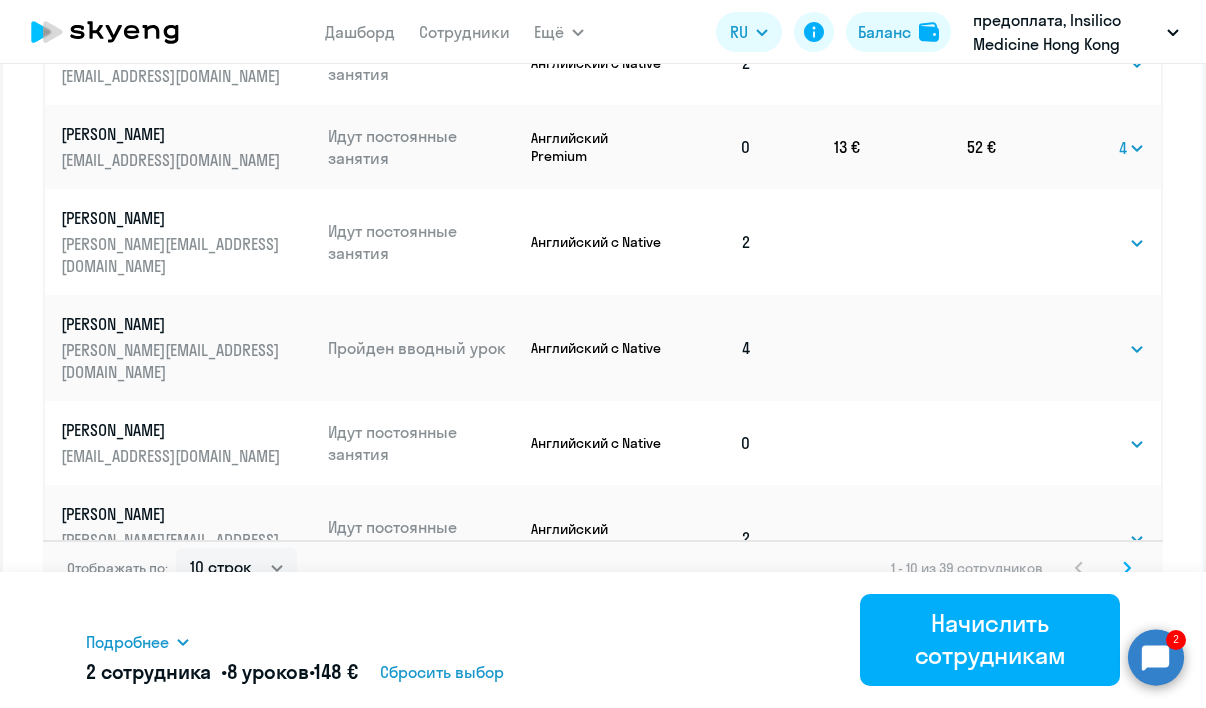 scroll, scrollTop: 1236, scrollLeft: 0, axis: vertical 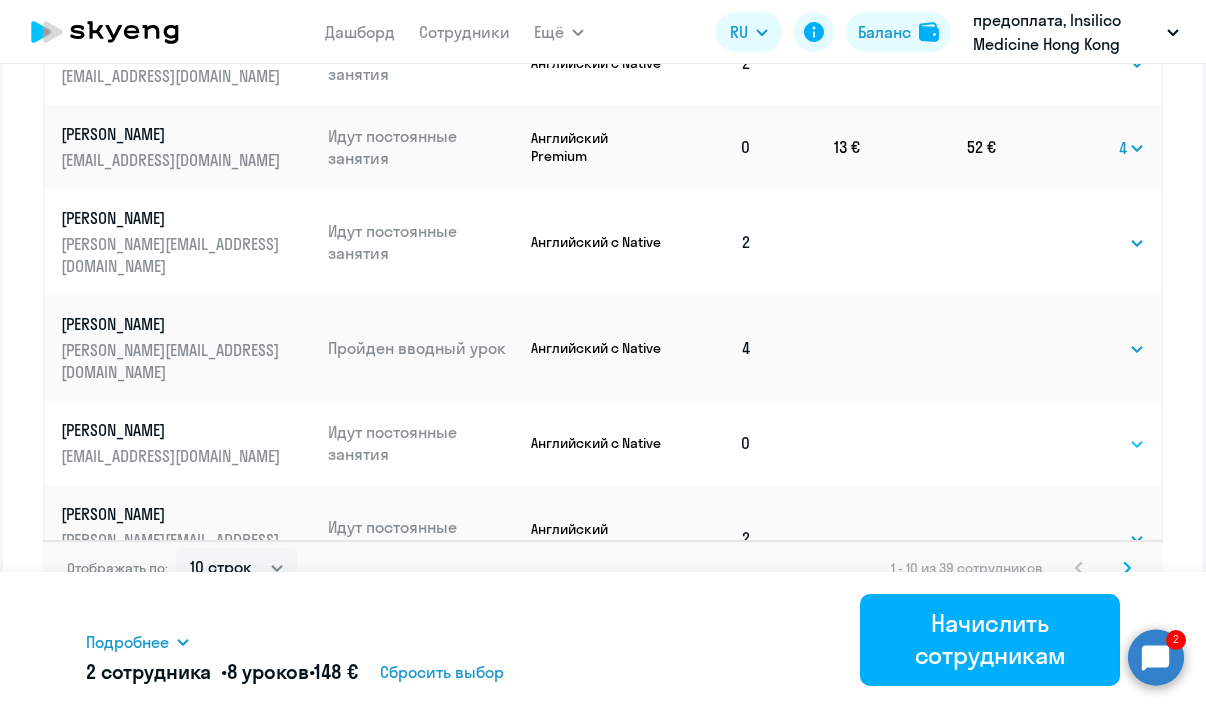 select on "4" 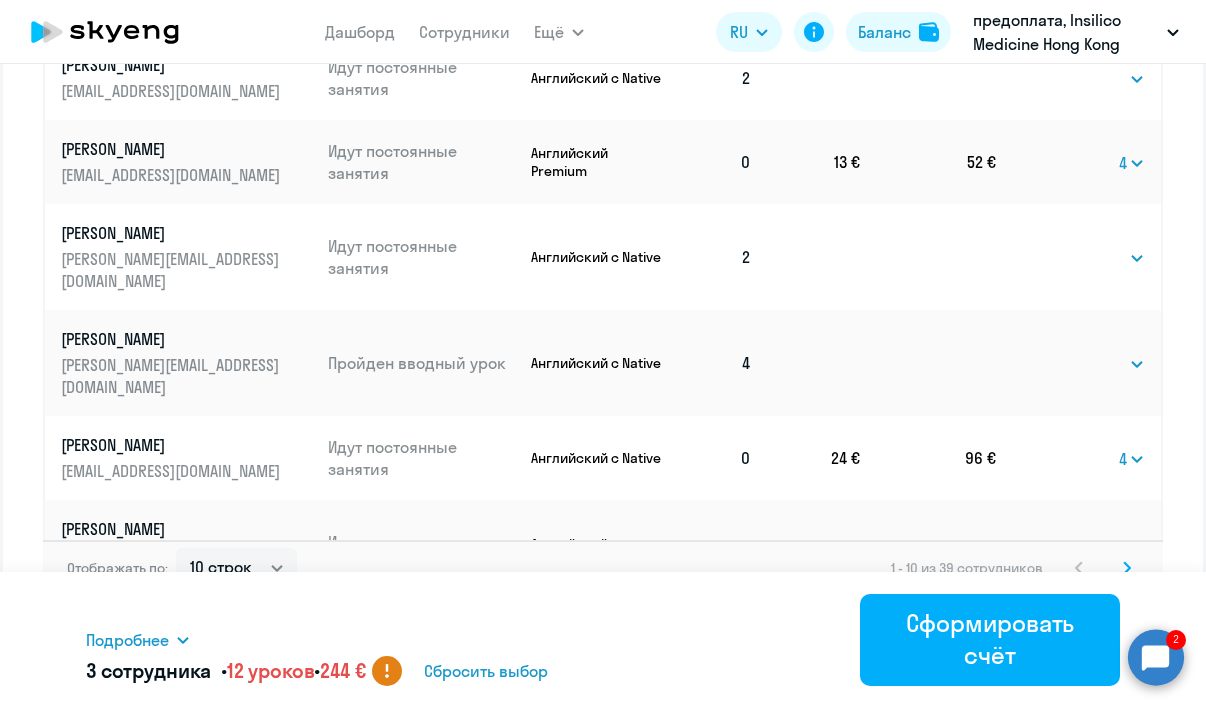 scroll, scrollTop: 0, scrollLeft: 0, axis: both 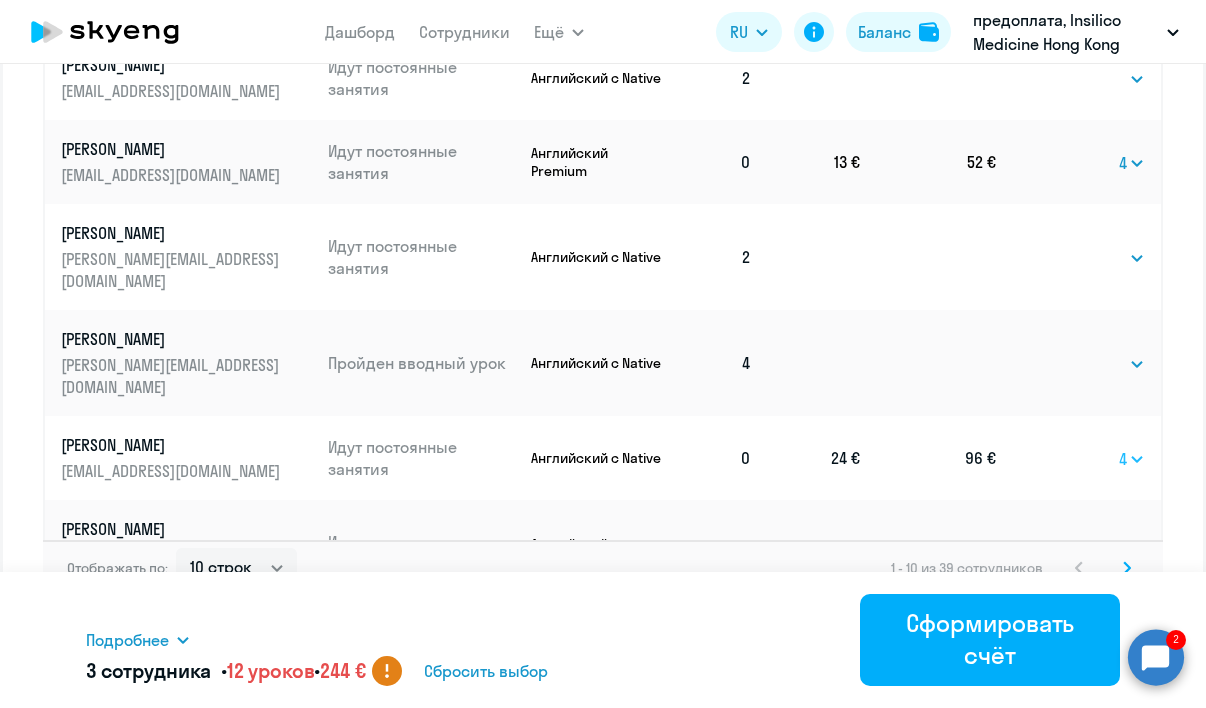 select 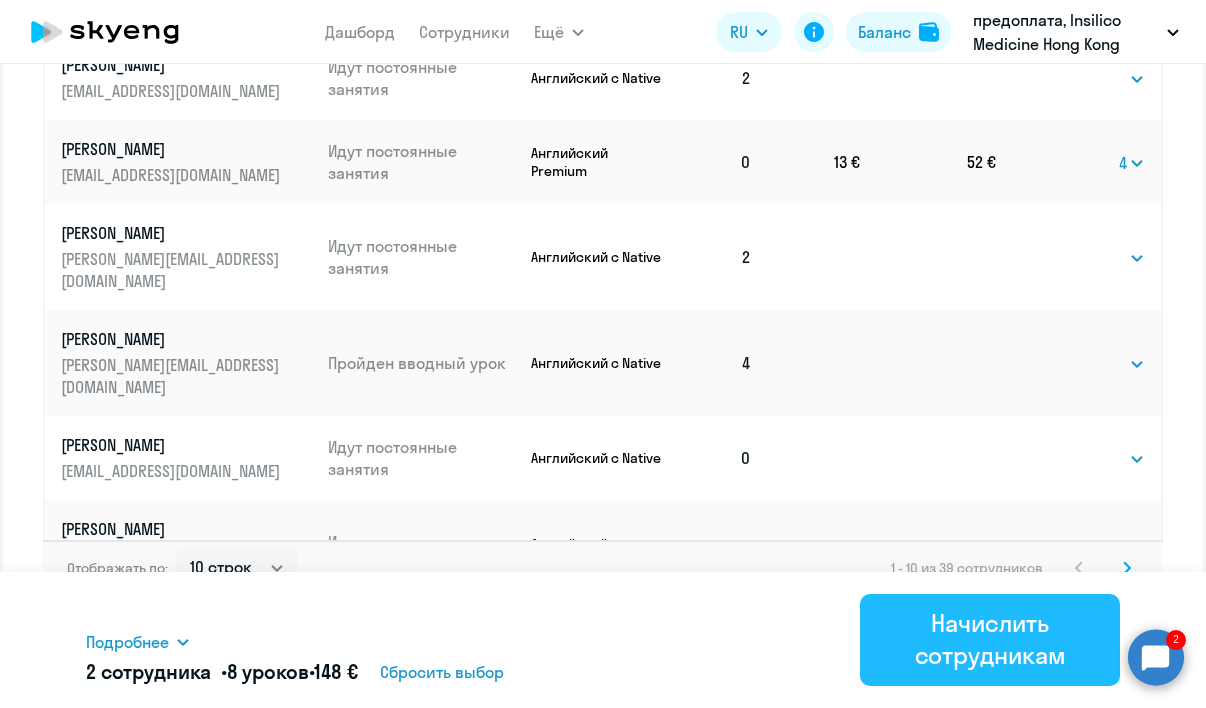 click on "Начислить сотрудникам" at bounding box center (990, 639) 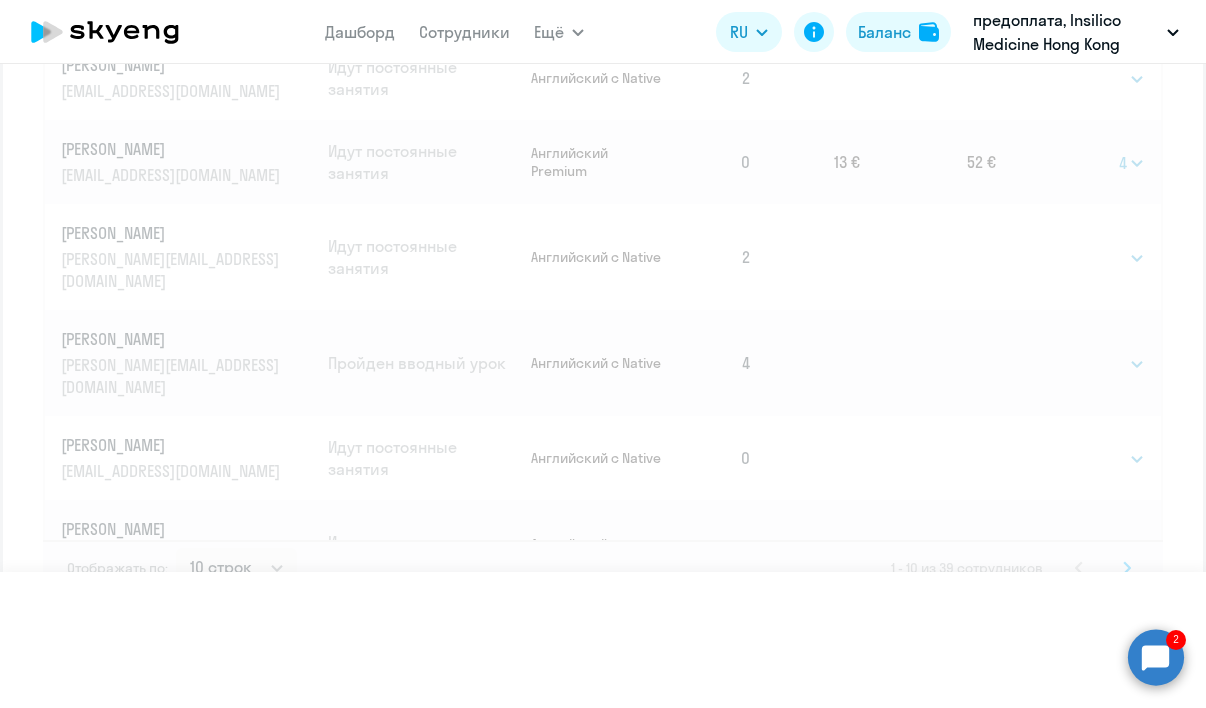 select 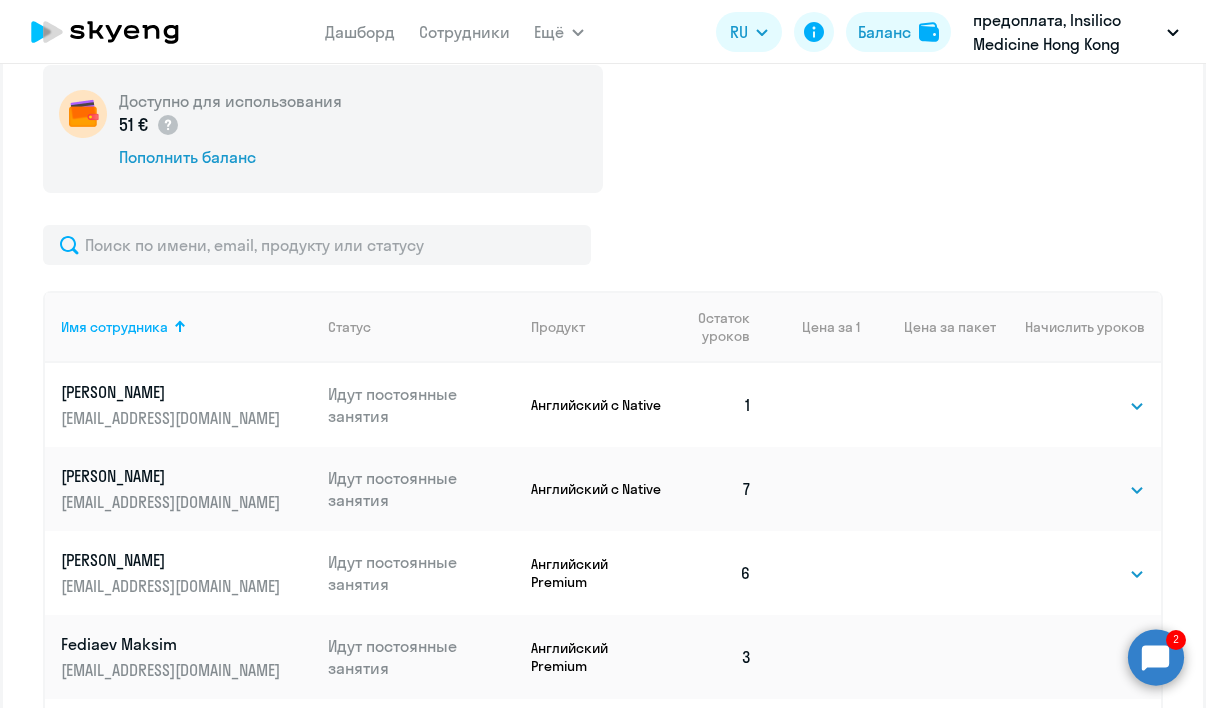 scroll, scrollTop: 478, scrollLeft: 0, axis: vertical 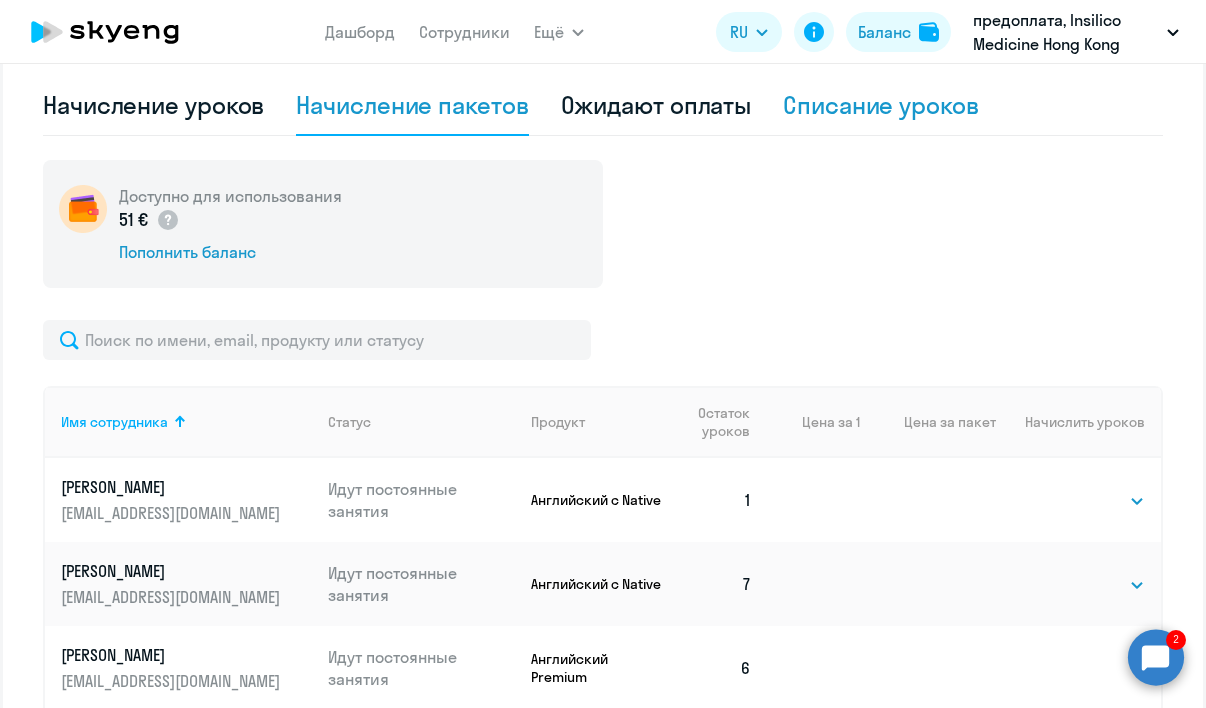 click on "Списание уроков" 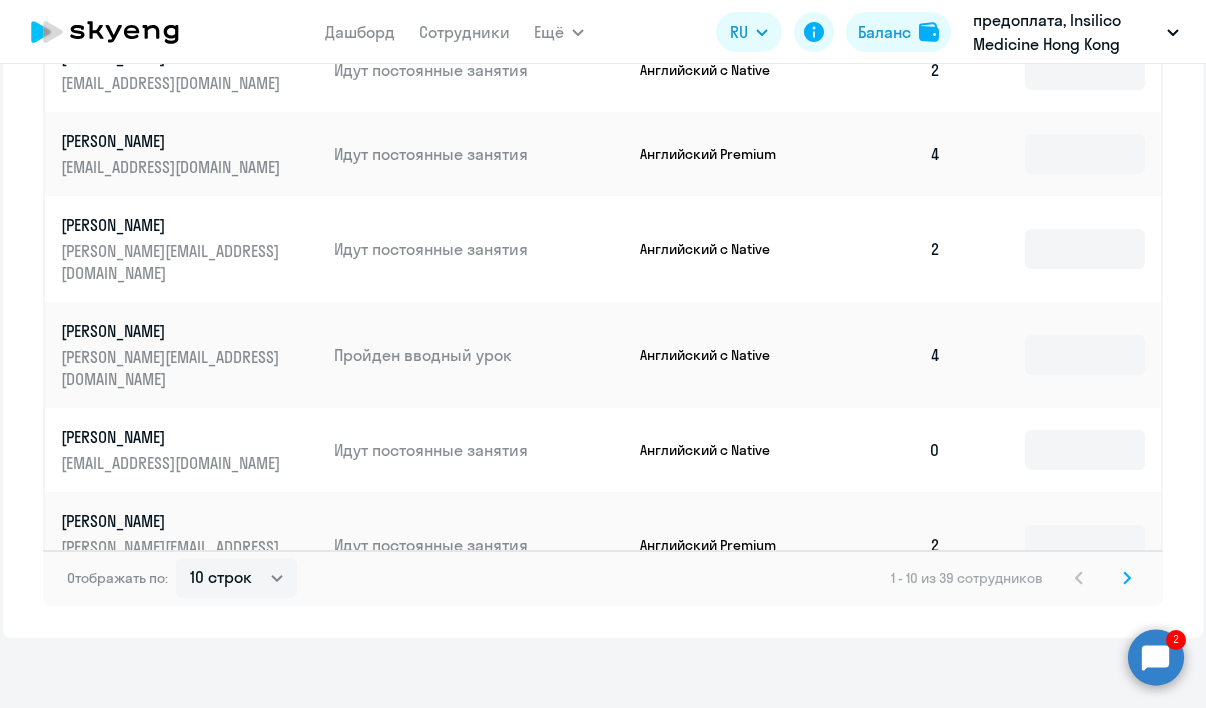 scroll, scrollTop: 1058, scrollLeft: 0, axis: vertical 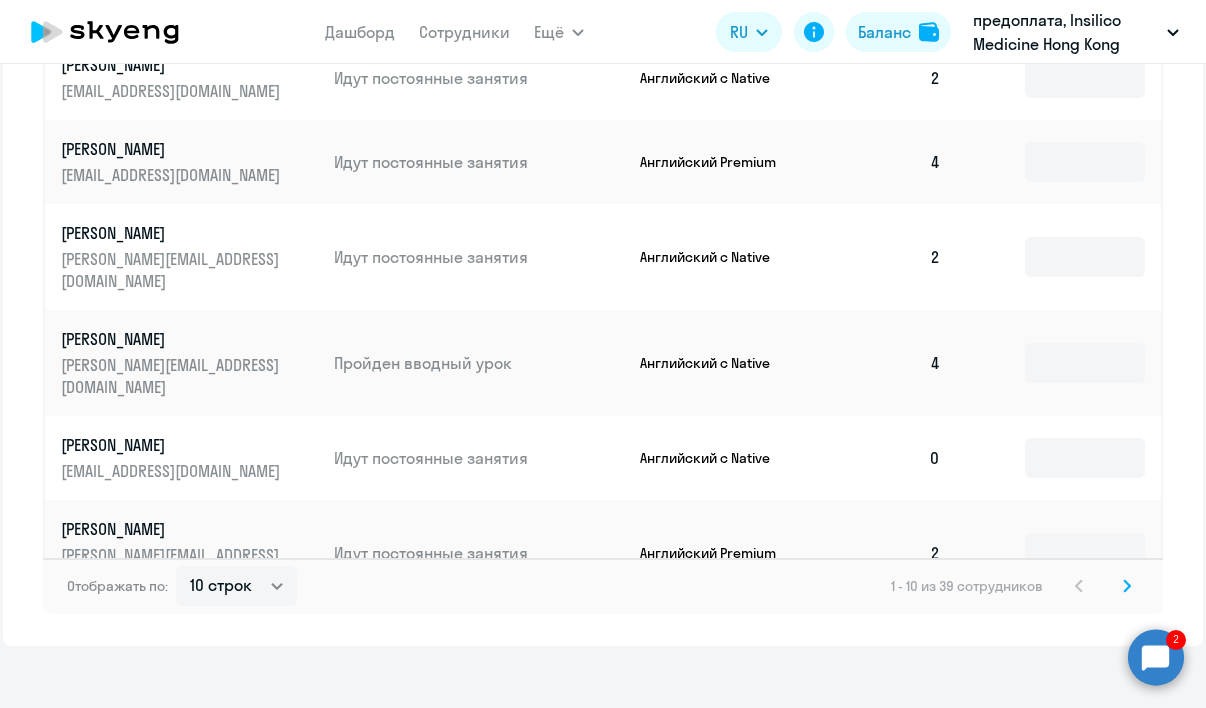 click 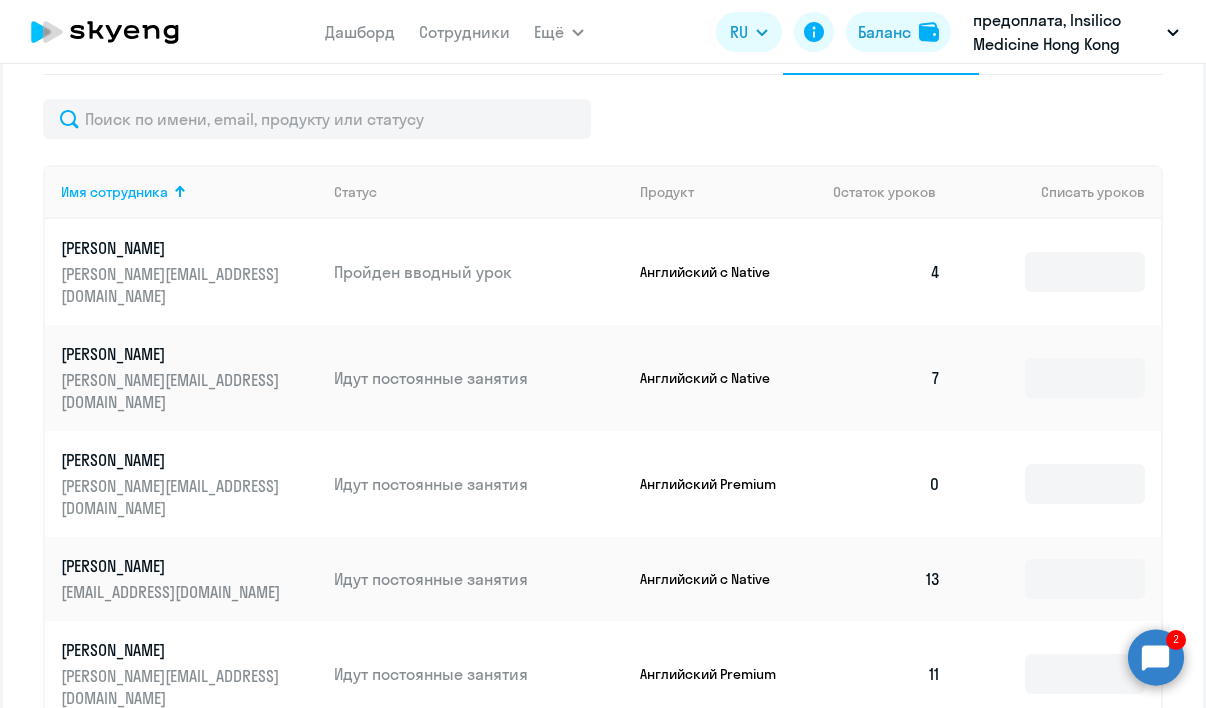 scroll, scrollTop: 538, scrollLeft: 0, axis: vertical 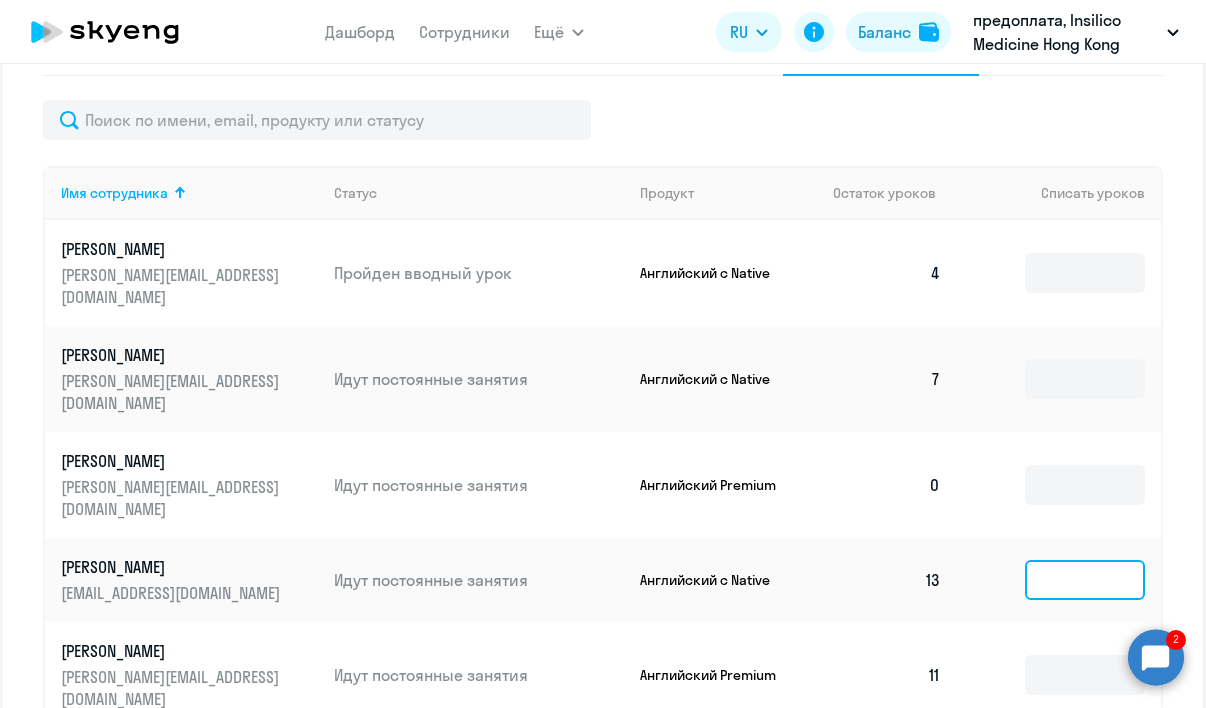 click 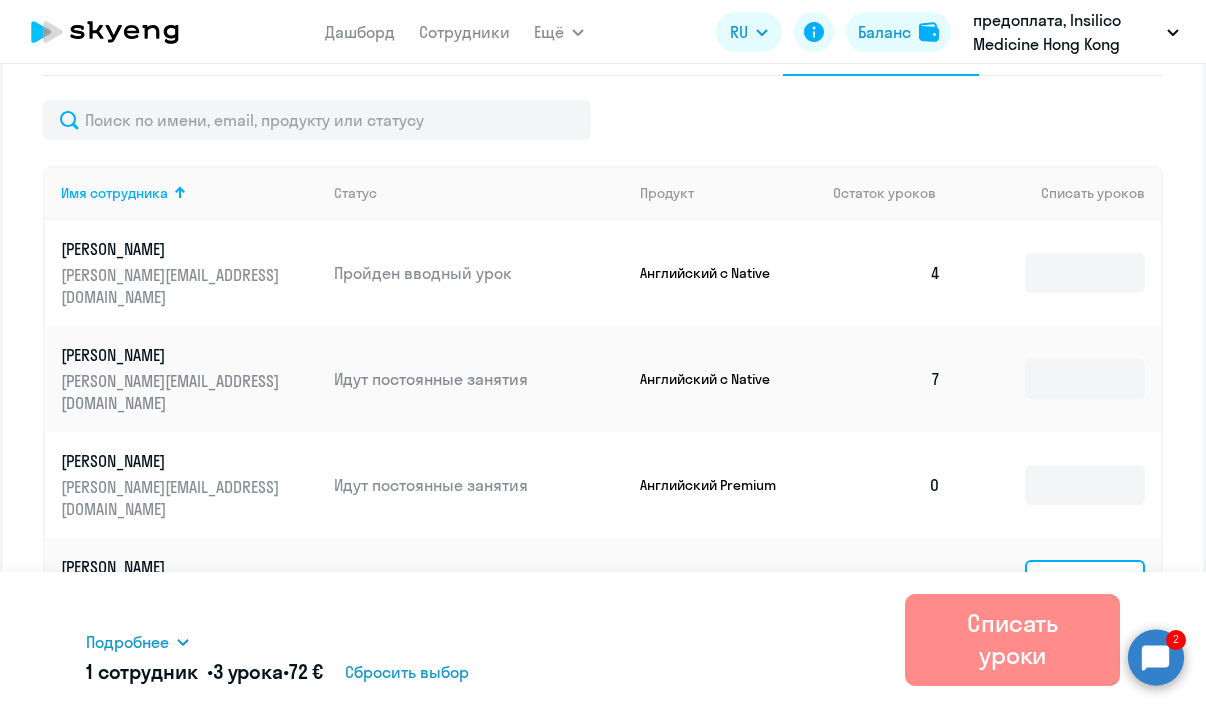 type on "3" 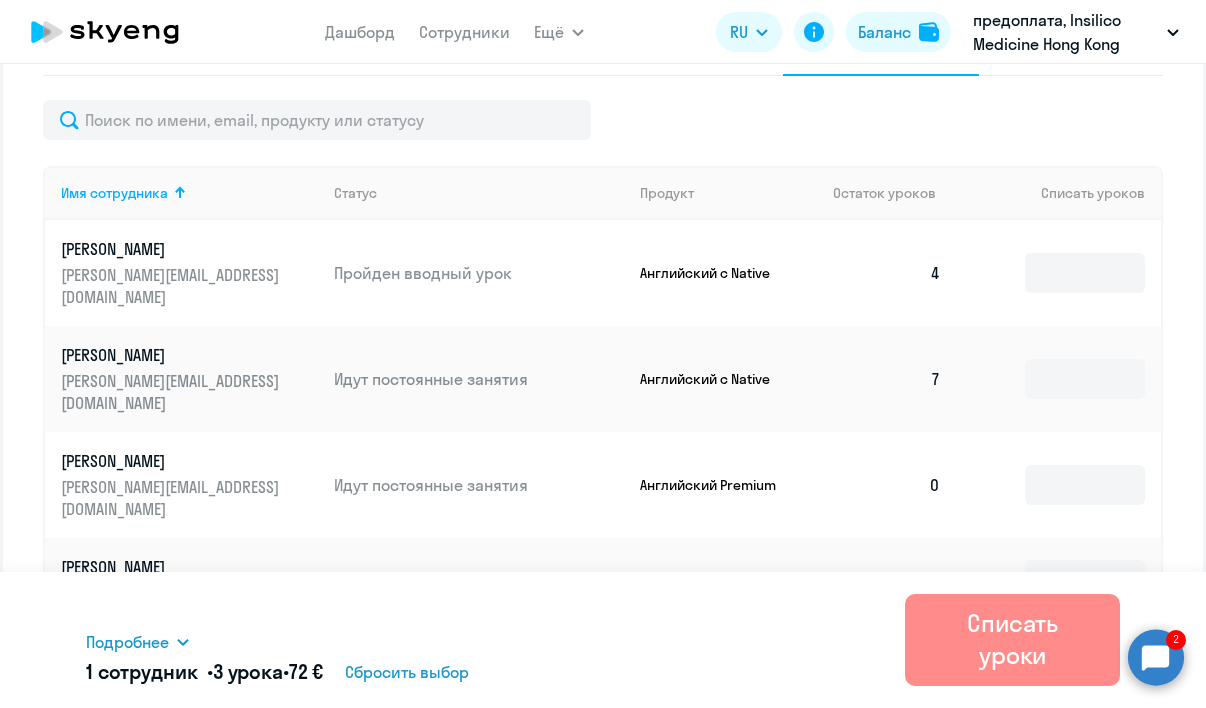click on "Списать уроки" at bounding box center (1012, 639) 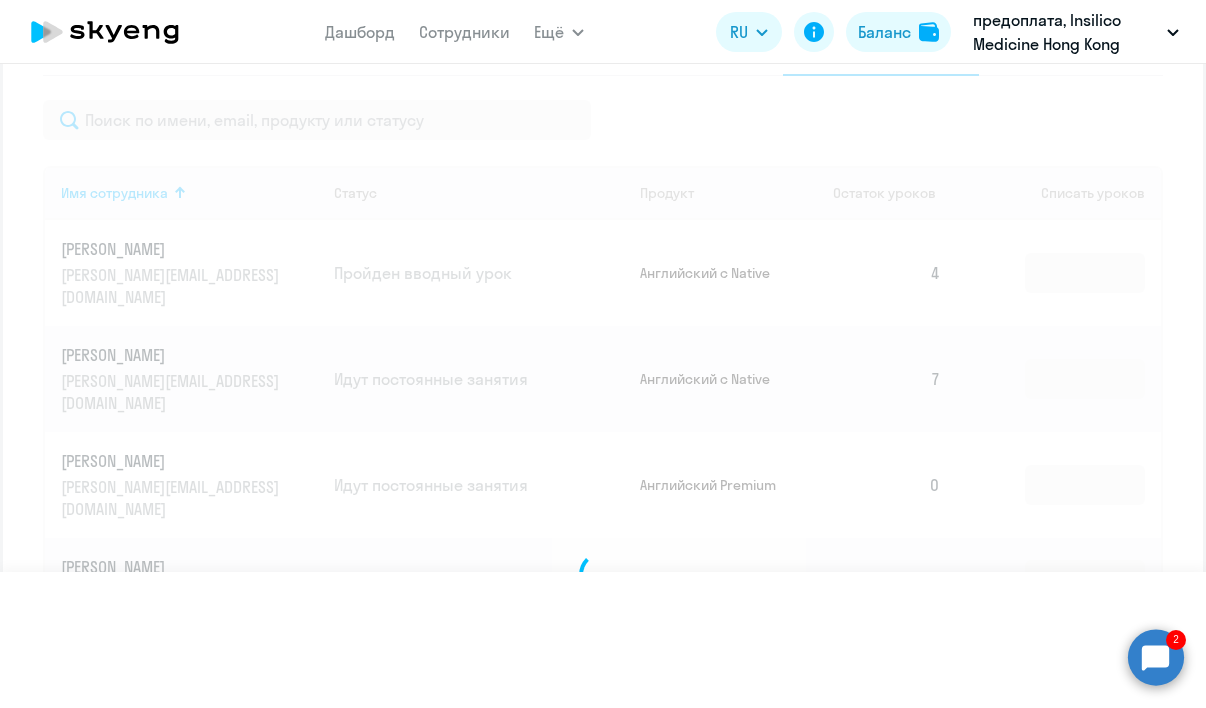 type 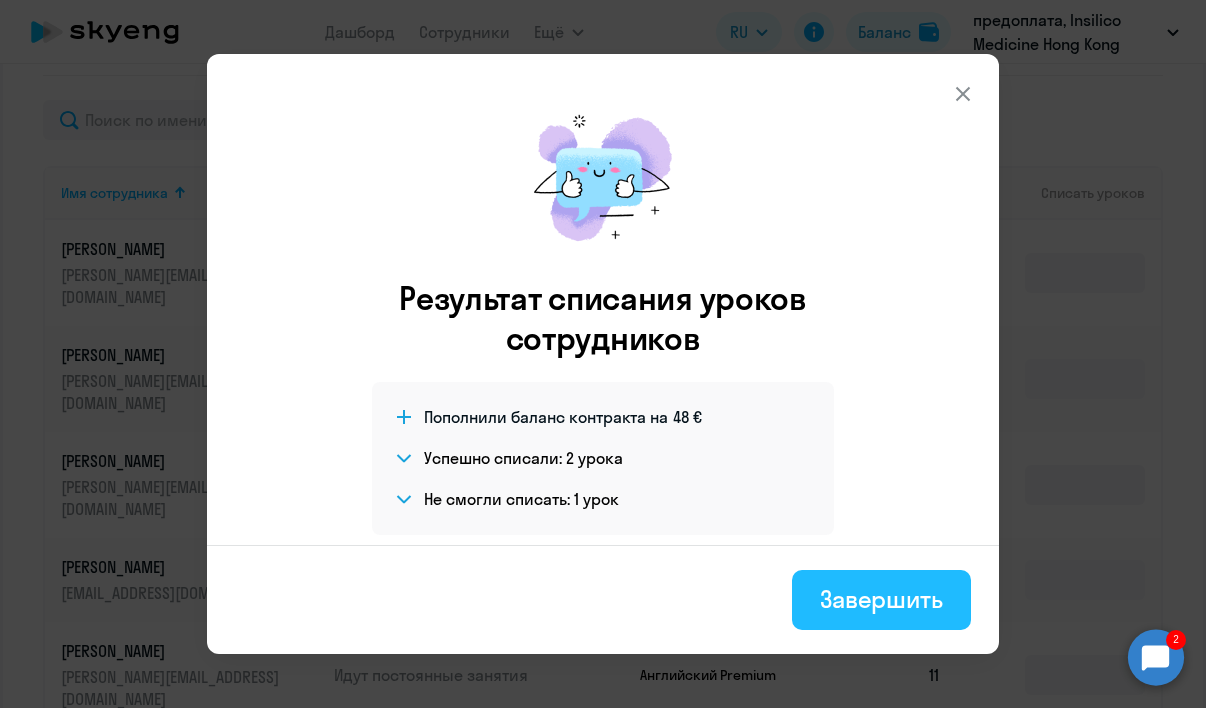click on "Завершить" at bounding box center (881, 599) 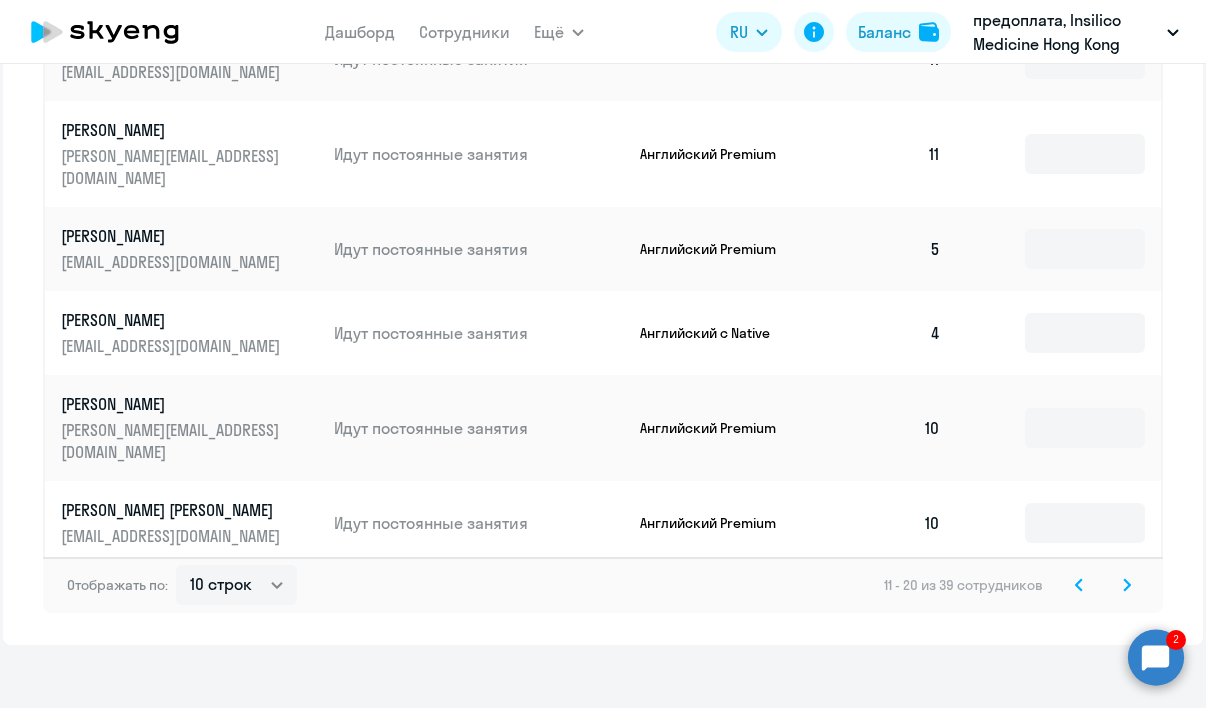 scroll, scrollTop: 1058, scrollLeft: 0, axis: vertical 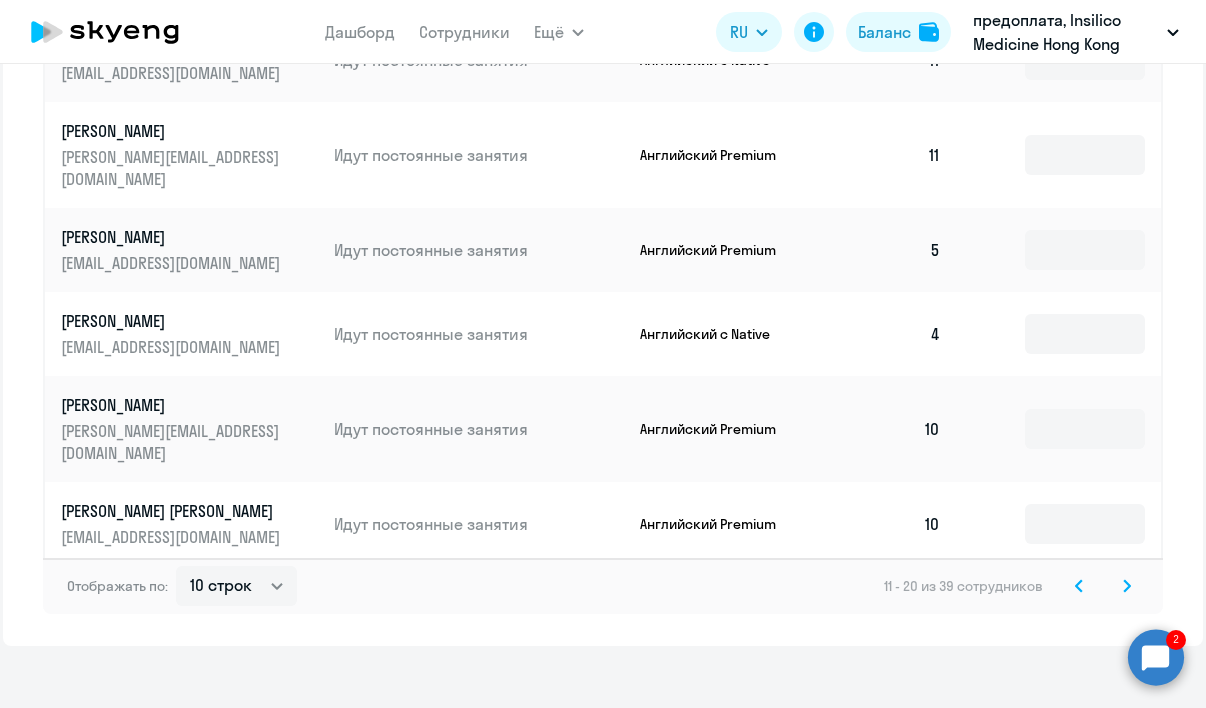 click 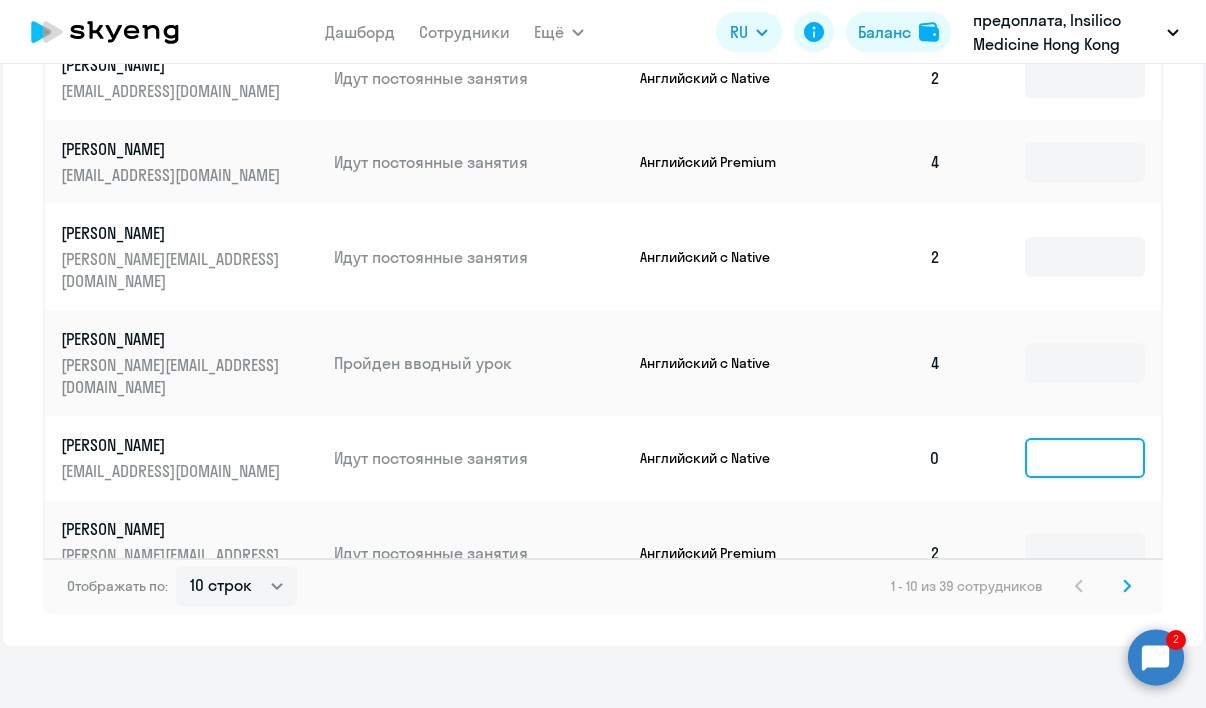 click 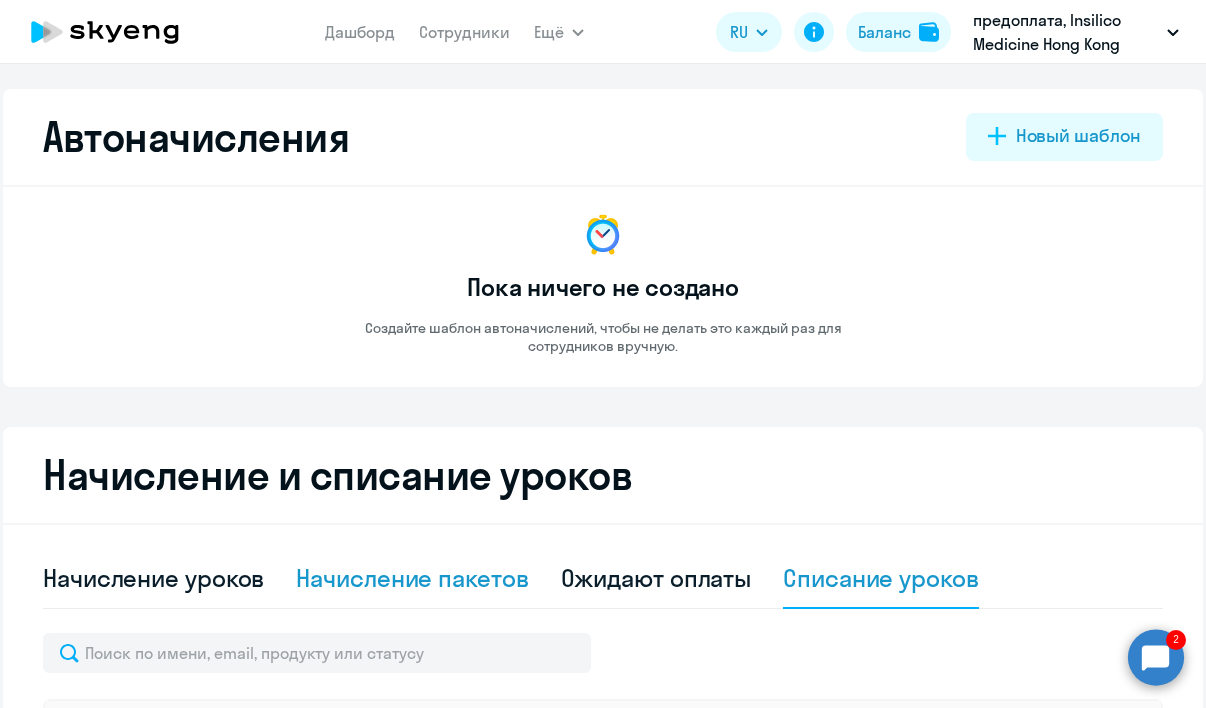 scroll, scrollTop: 3, scrollLeft: 0, axis: vertical 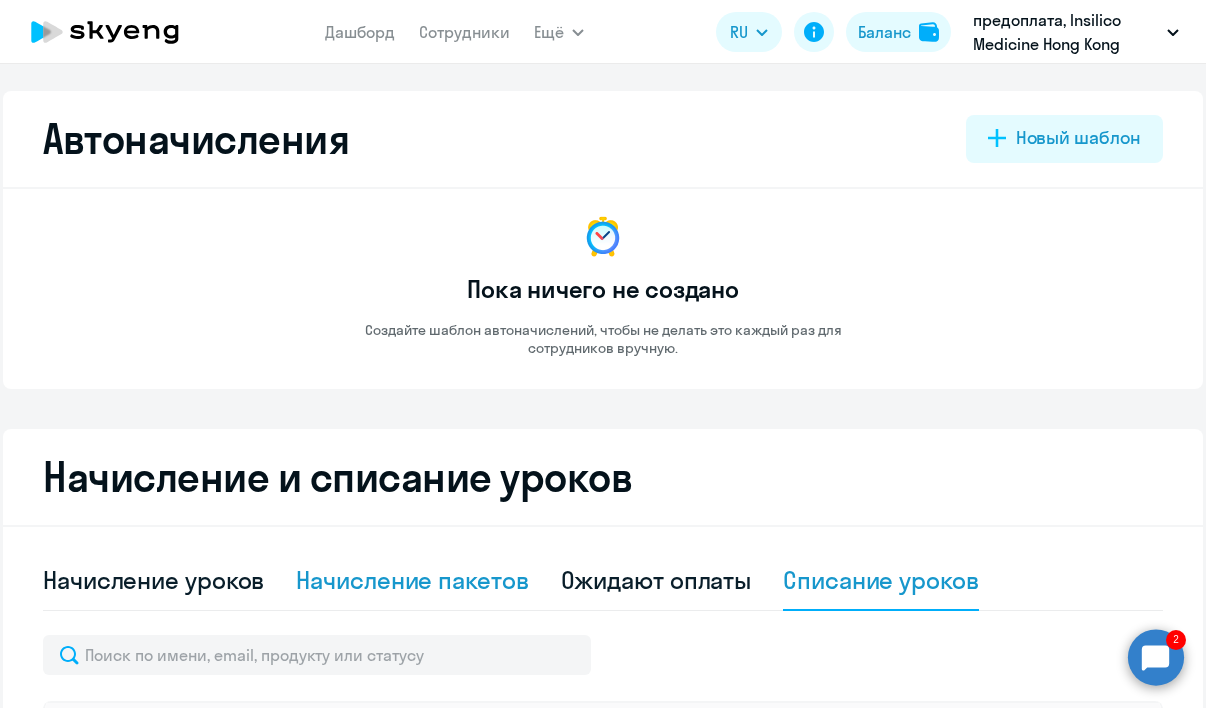 click on "Начисление пакетов" 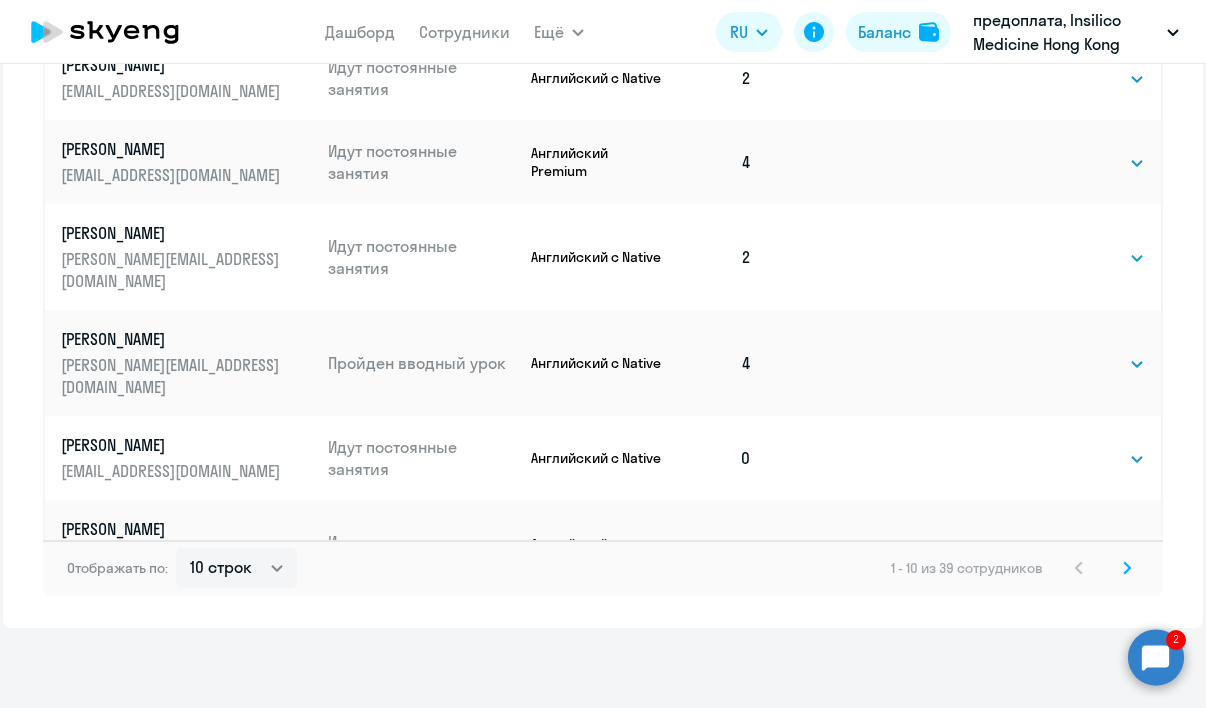 scroll, scrollTop: 1236, scrollLeft: 0, axis: vertical 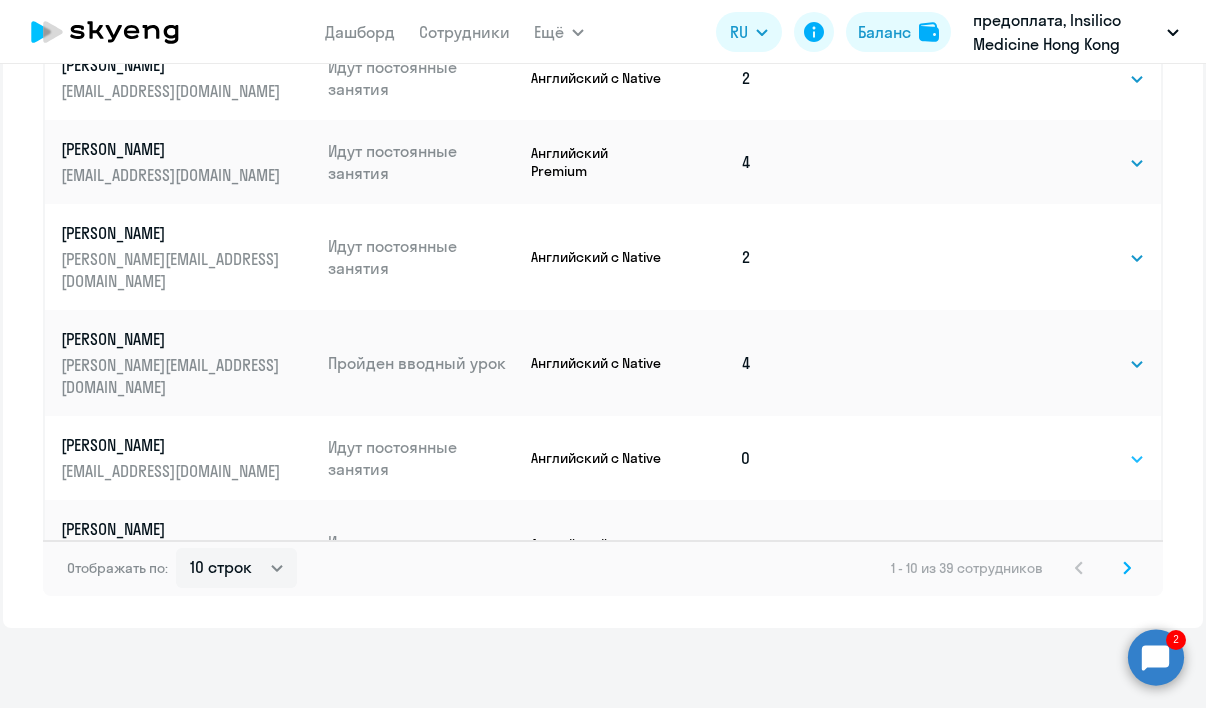 select on "4" 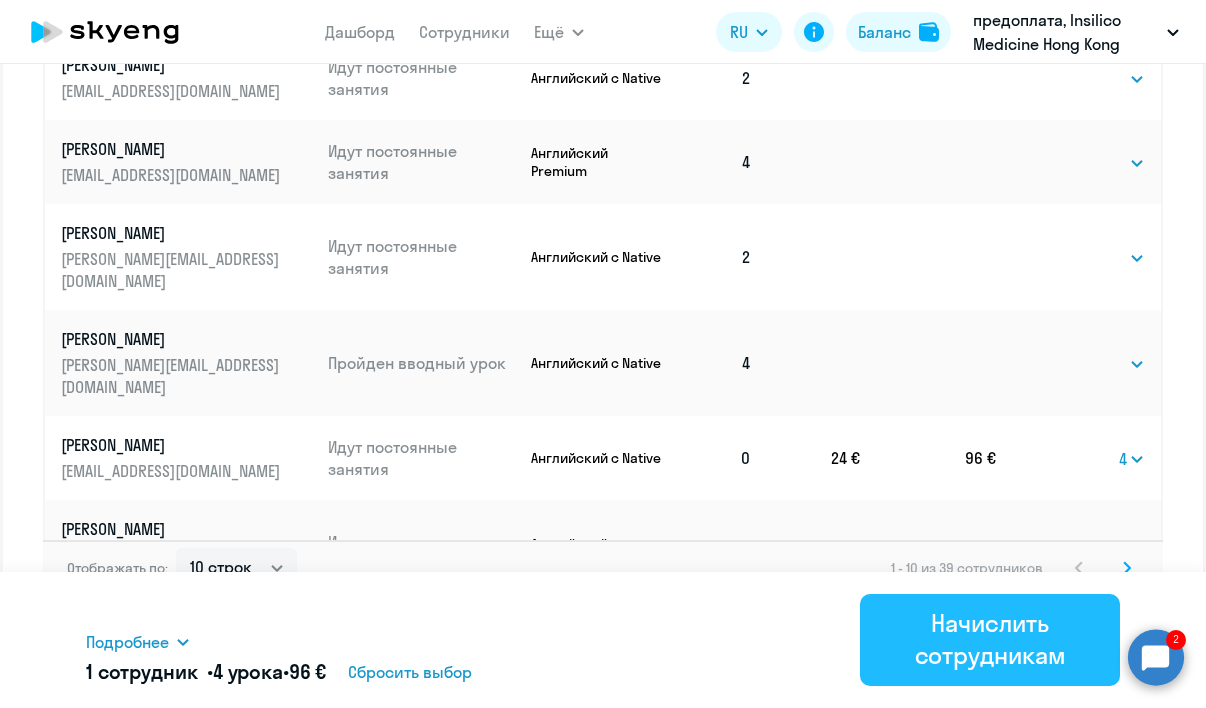 click on "Начислить сотрудникам" at bounding box center [990, 639] 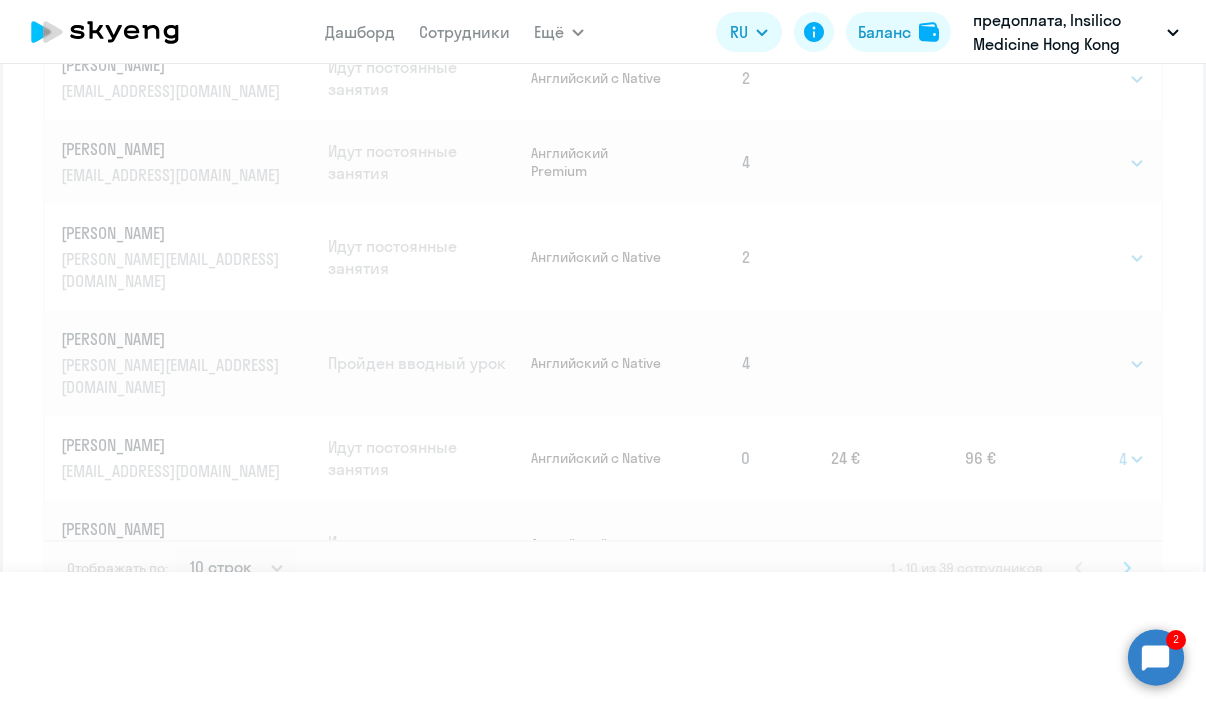 select 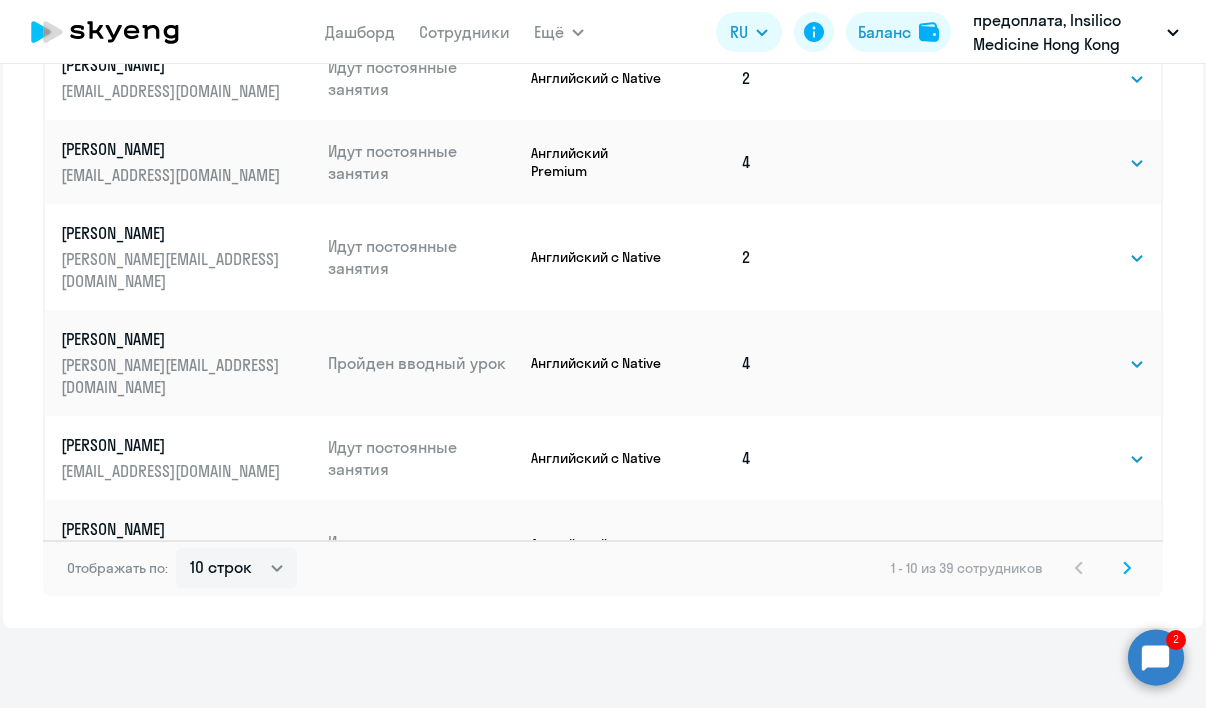 scroll, scrollTop: 0, scrollLeft: 0, axis: both 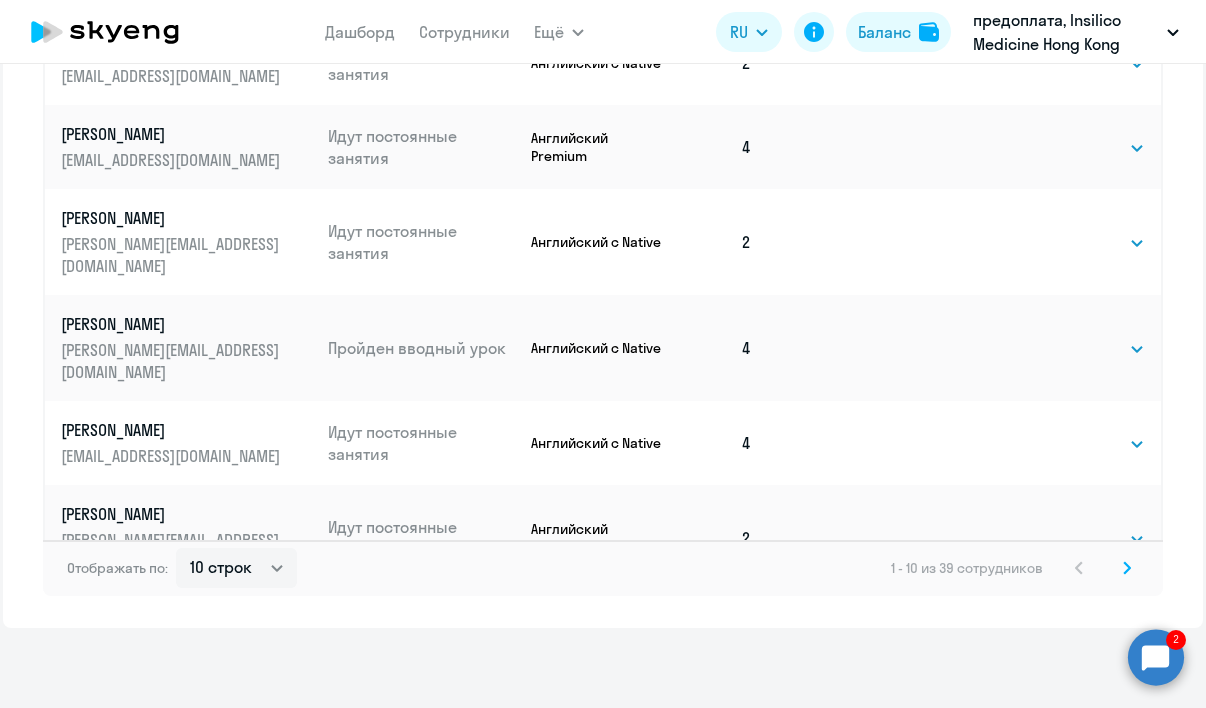 click 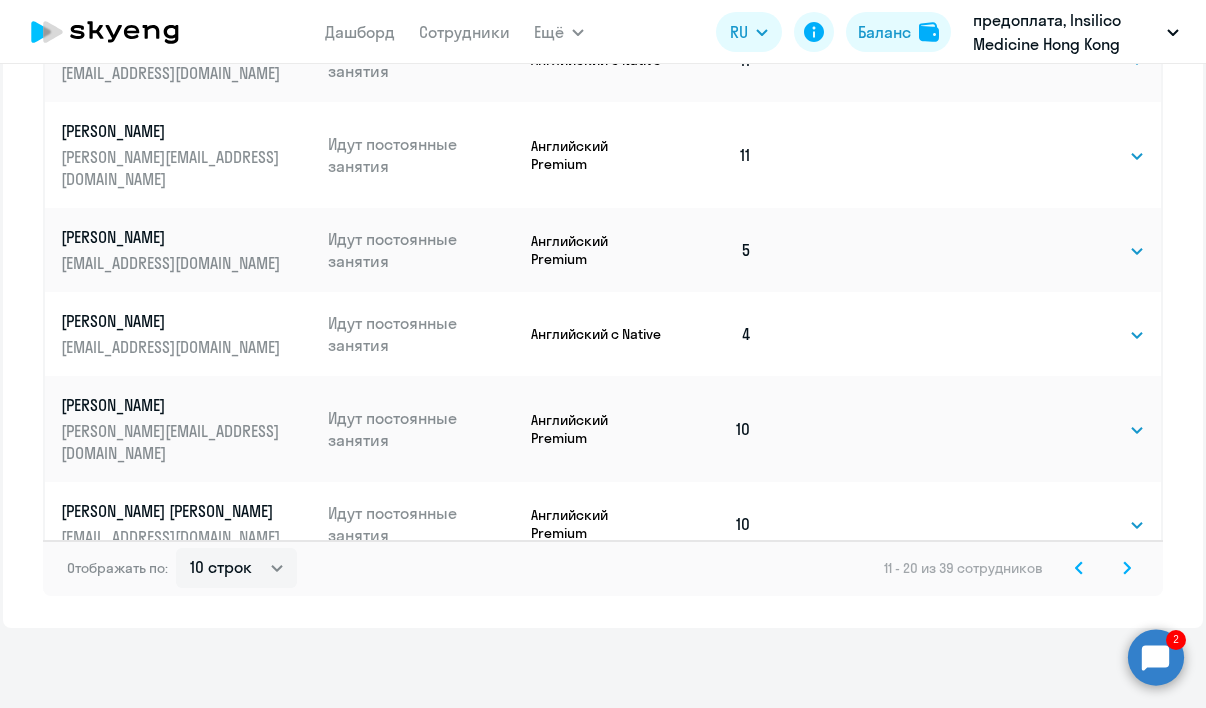 scroll, scrollTop: 0, scrollLeft: 0, axis: both 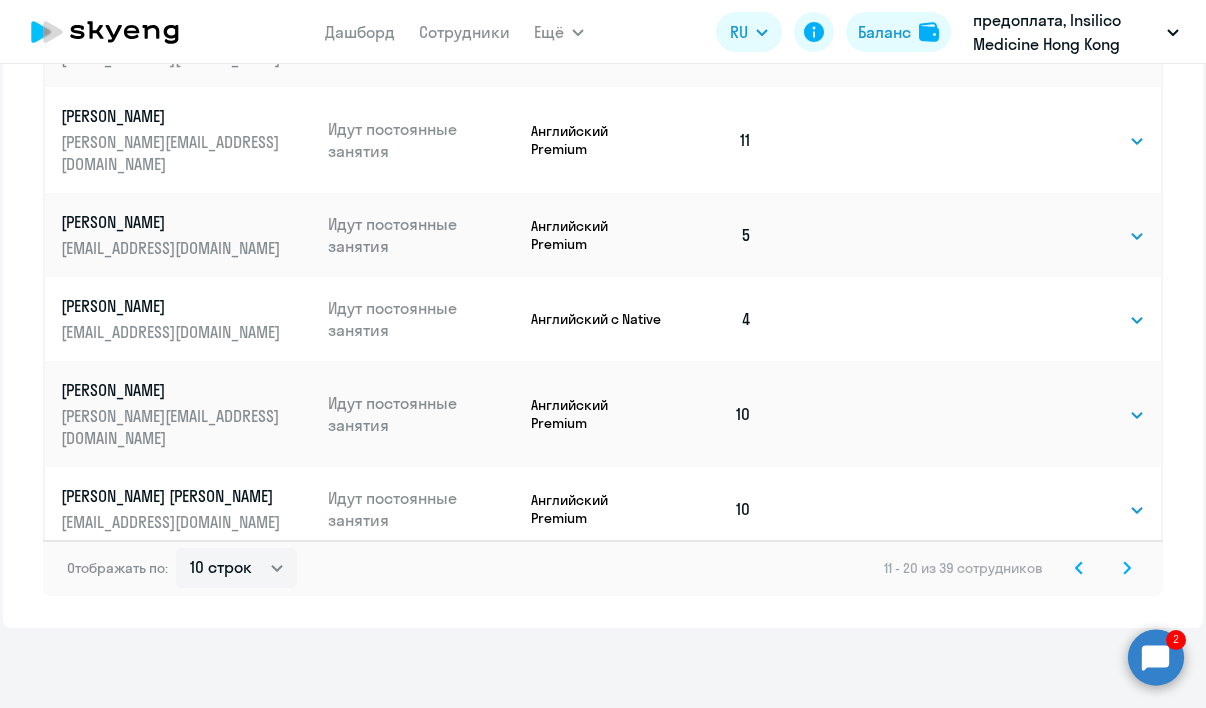 click 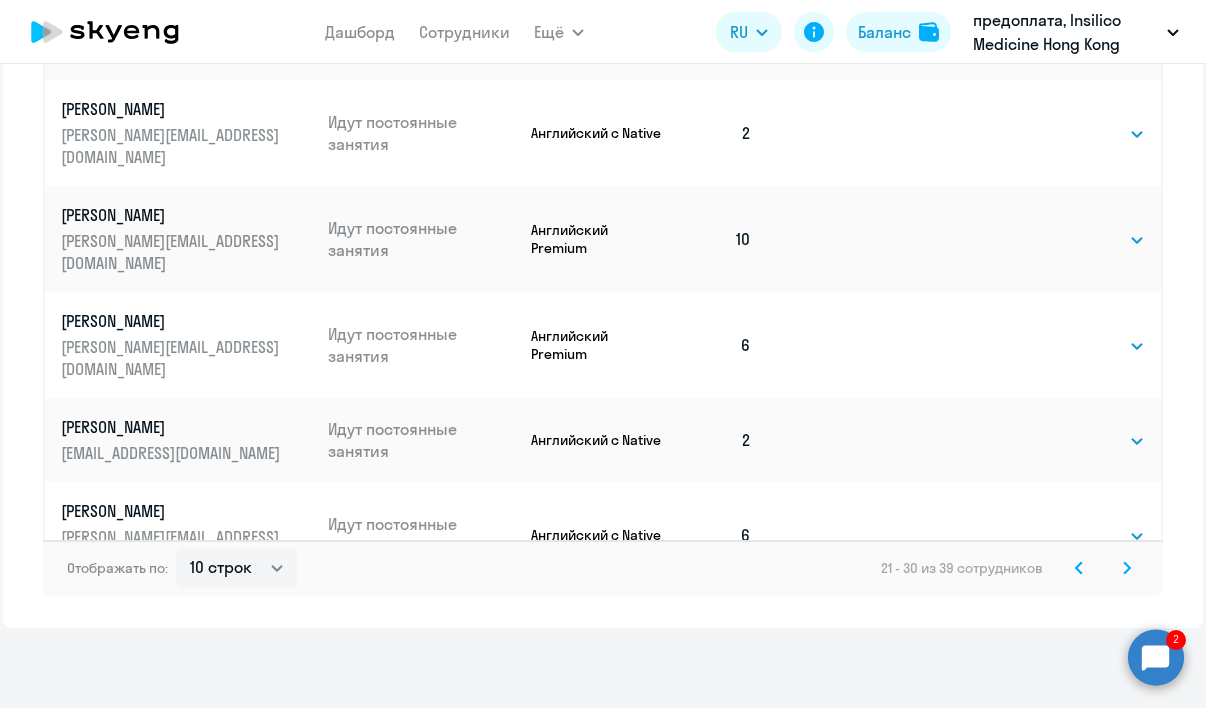 scroll, scrollTop: 0, scrollLeft: 0, axis: both 